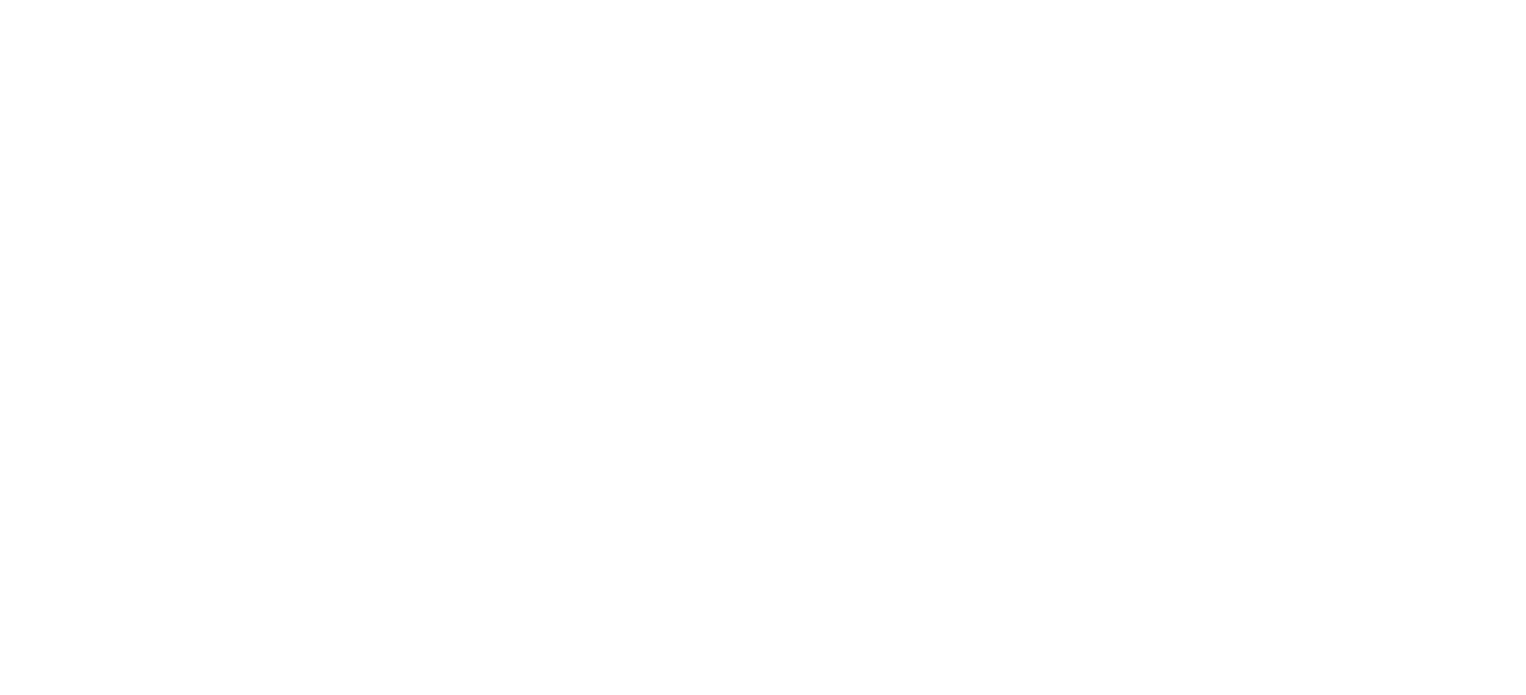 scroll, scrollTop: 0, scrollLeft: 0, axis: both 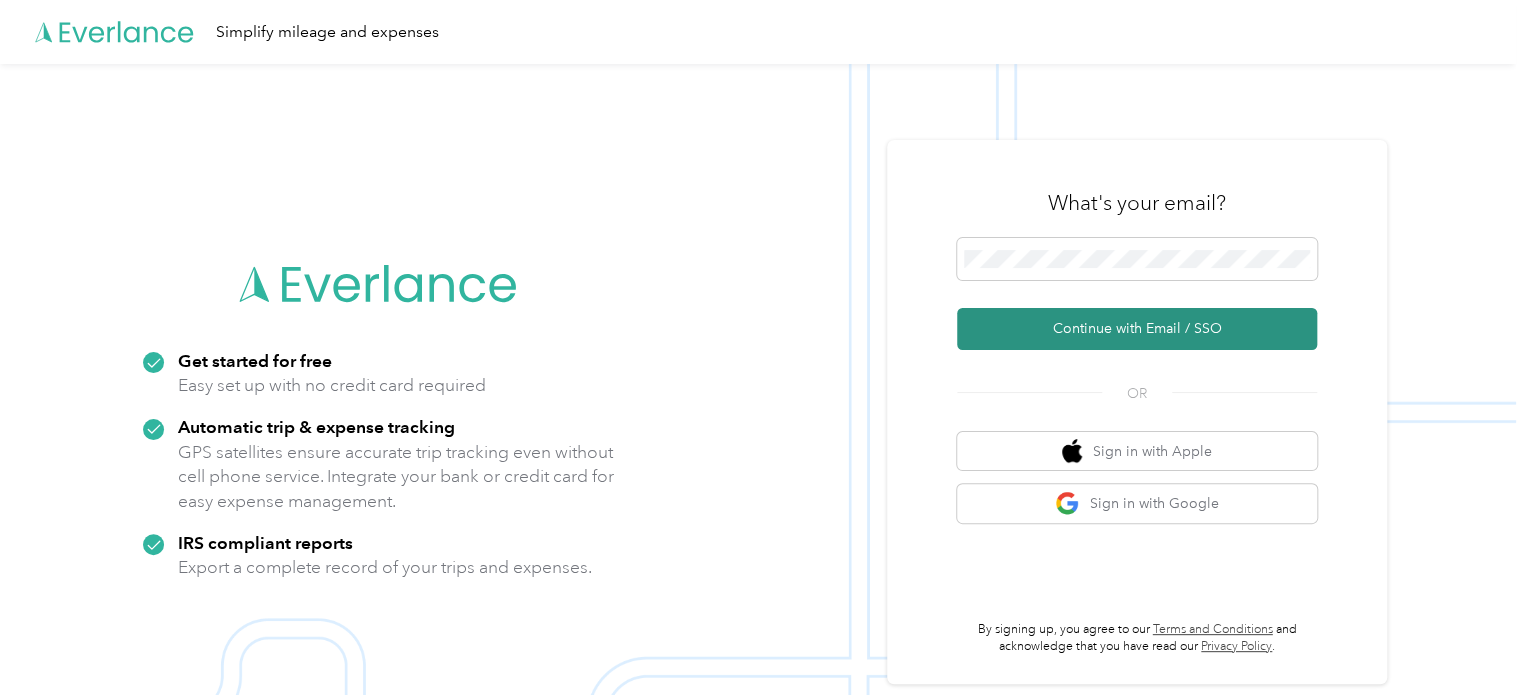 click on "Continue with Email / SSO" at bounding box center [1137, 329] 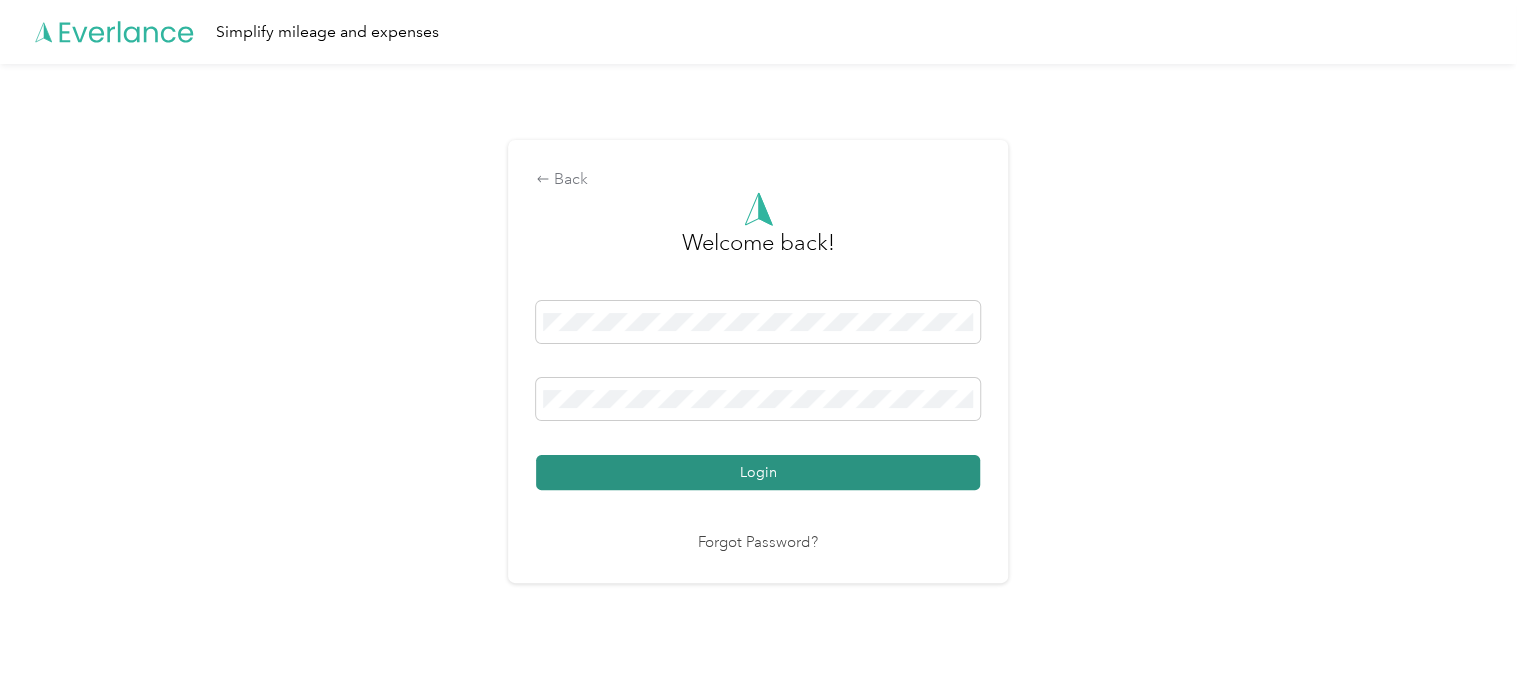 click on "Login" at bounding box center (758, 472) 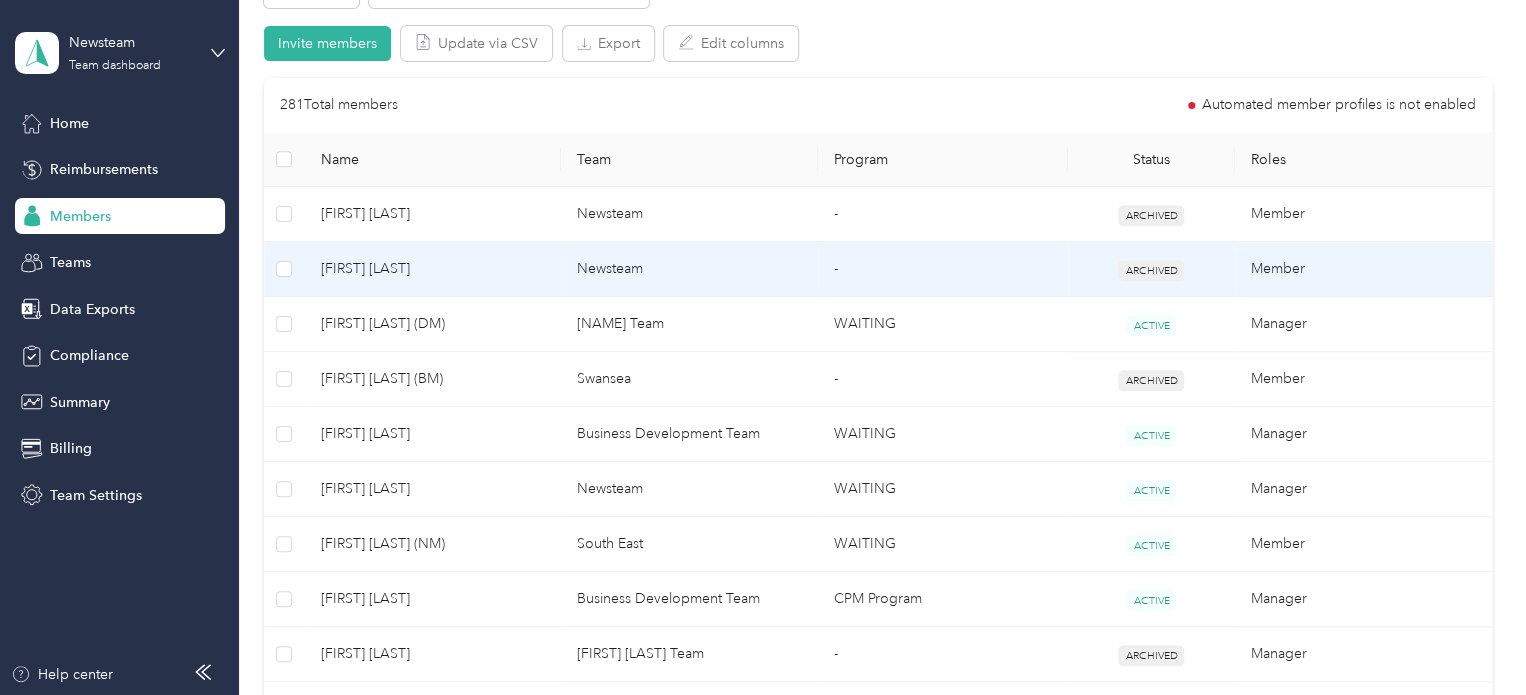 scroll, scrollTop: 0, scrollLeft: 0, axis: both 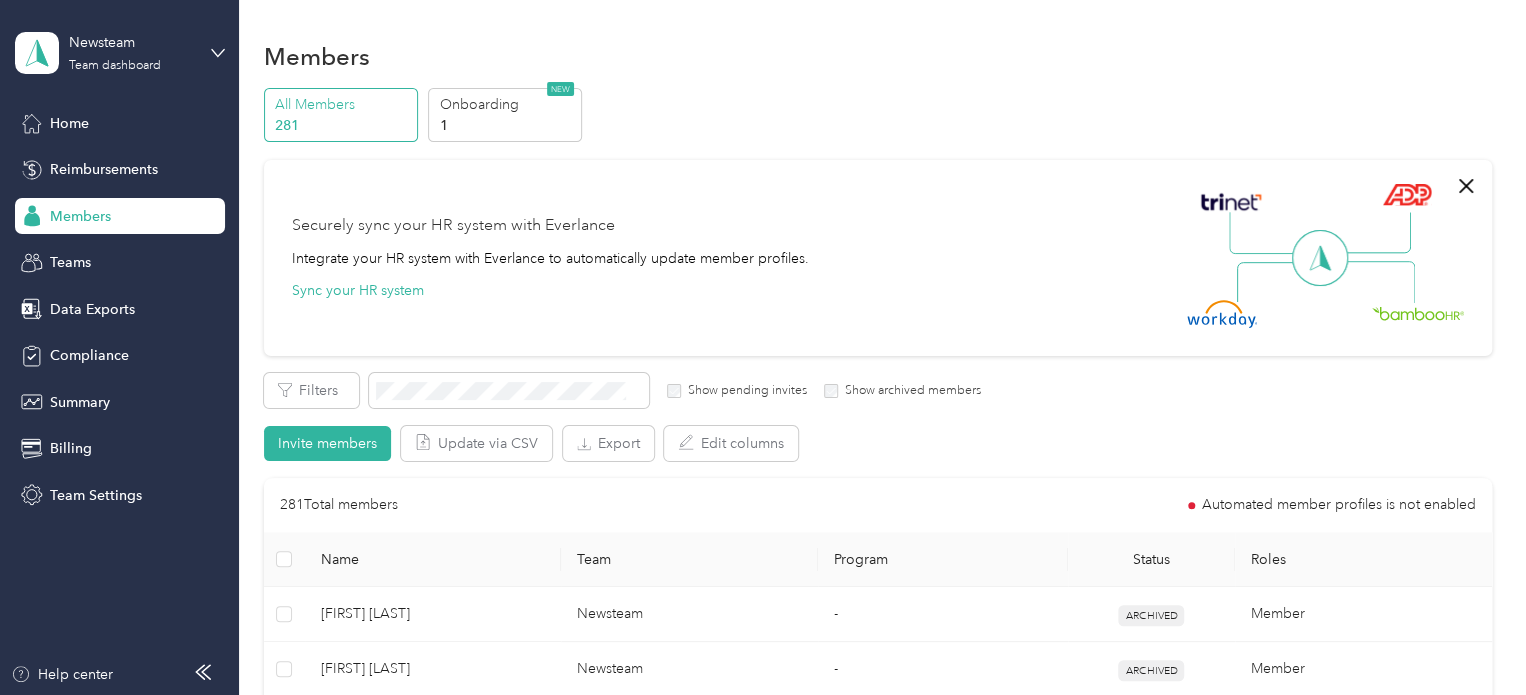 drag, startPoint x: 1010, startPoint y: 70, endPoint x: 1015, endPoint y: 50, distance: 20.615528 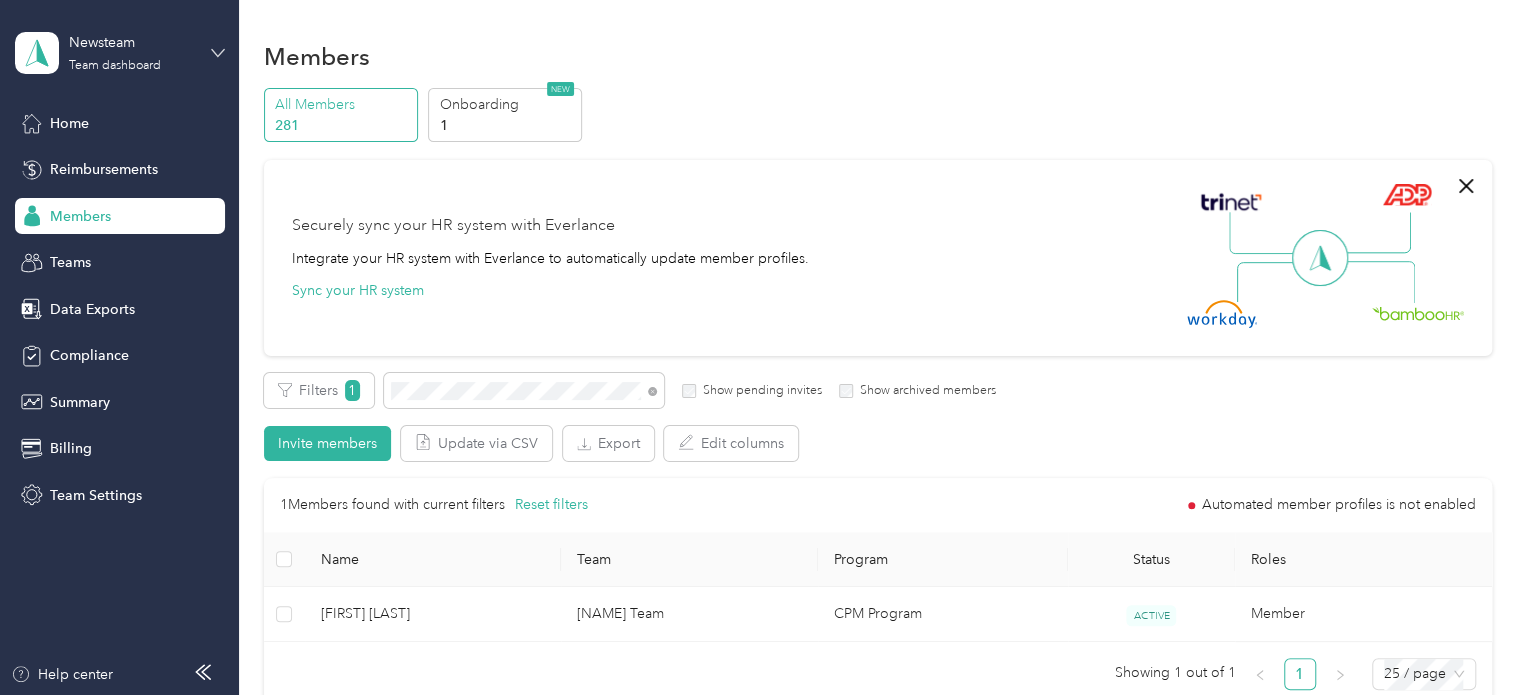 click 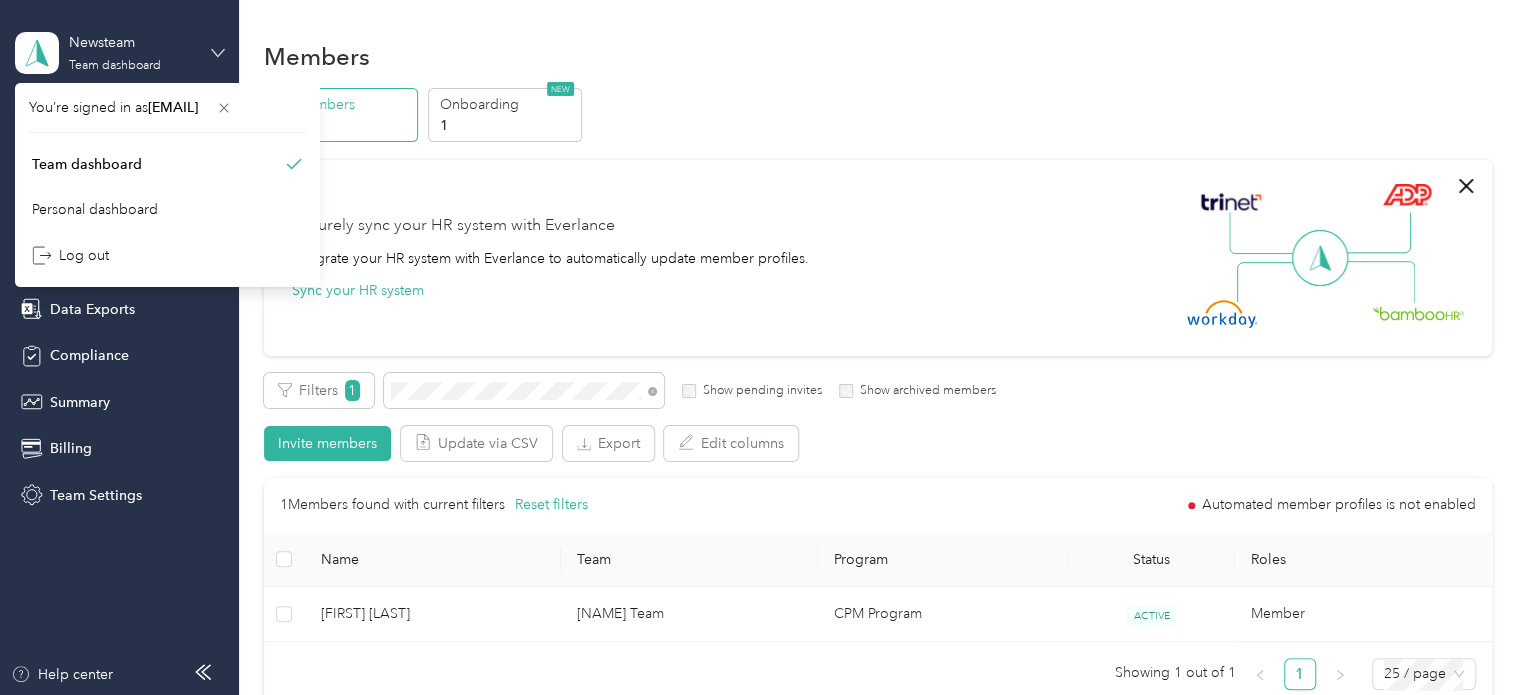 click 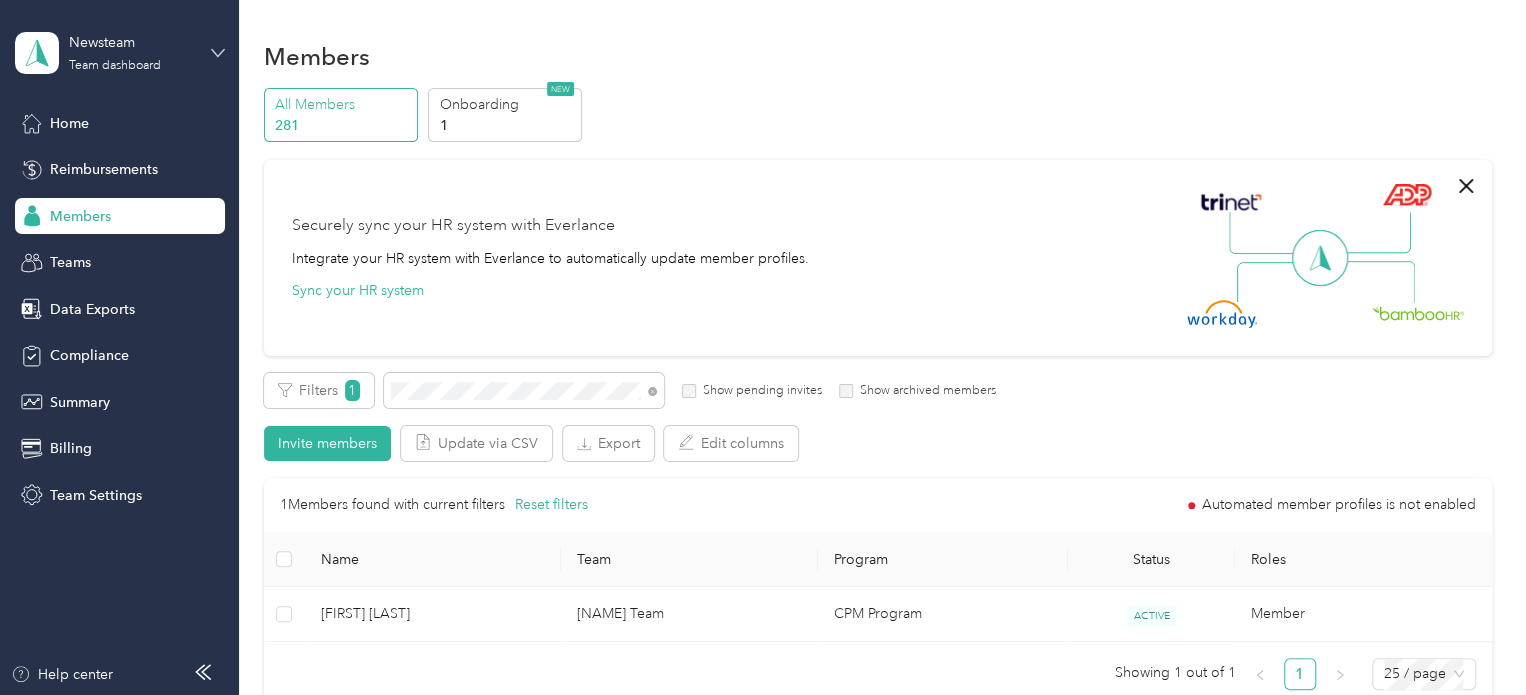 click 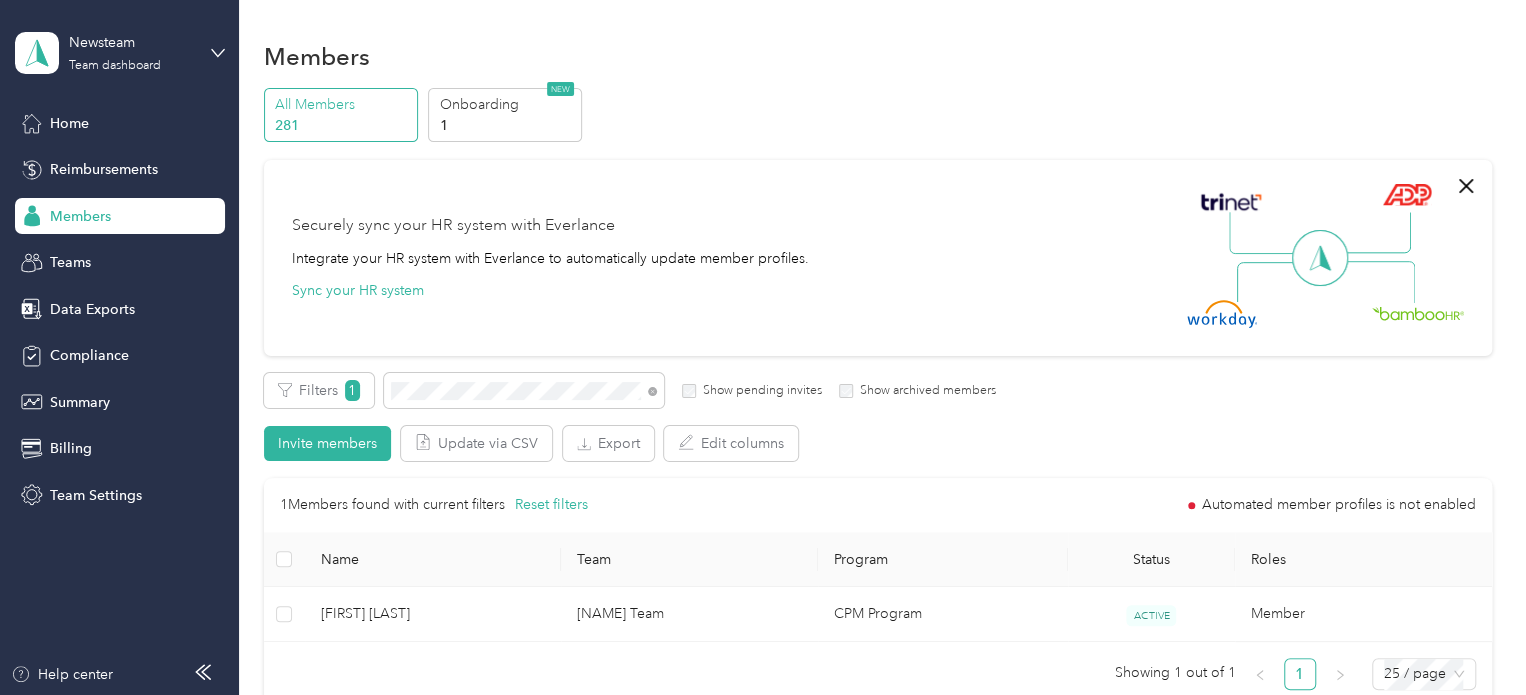 click on "Team dashboard" at bounding box center [87, 164] 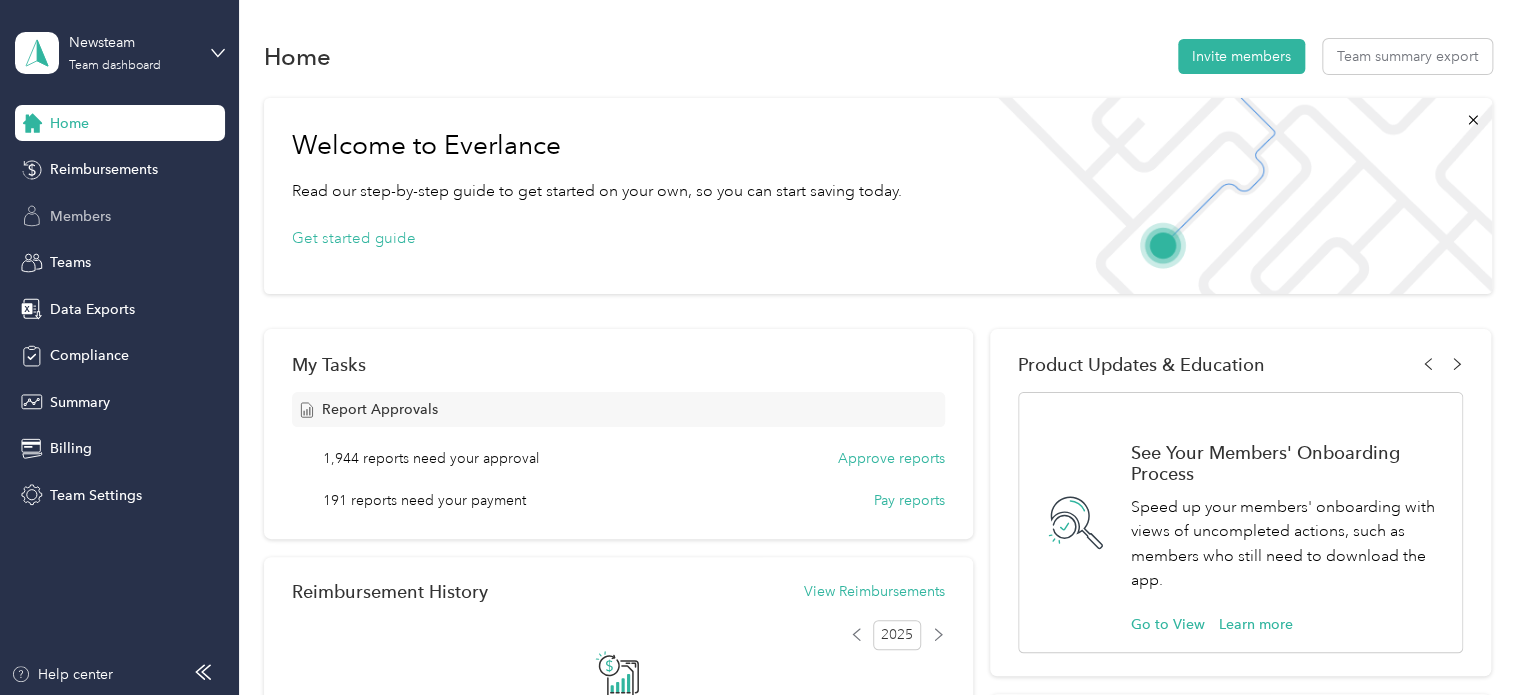 click on "Members" at bounding box center [80, 216] 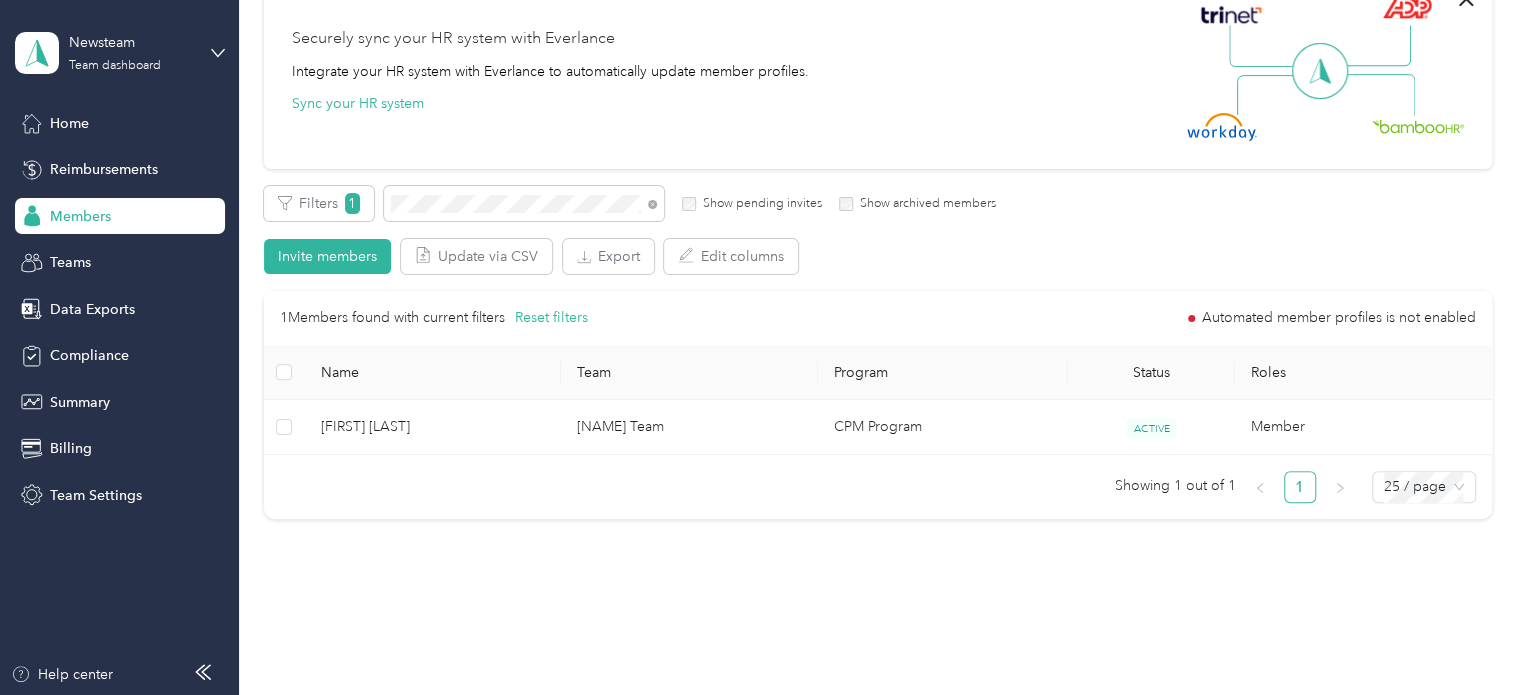 scroll, scrollTop: 200, scrollLeft: 0, axis: vertical 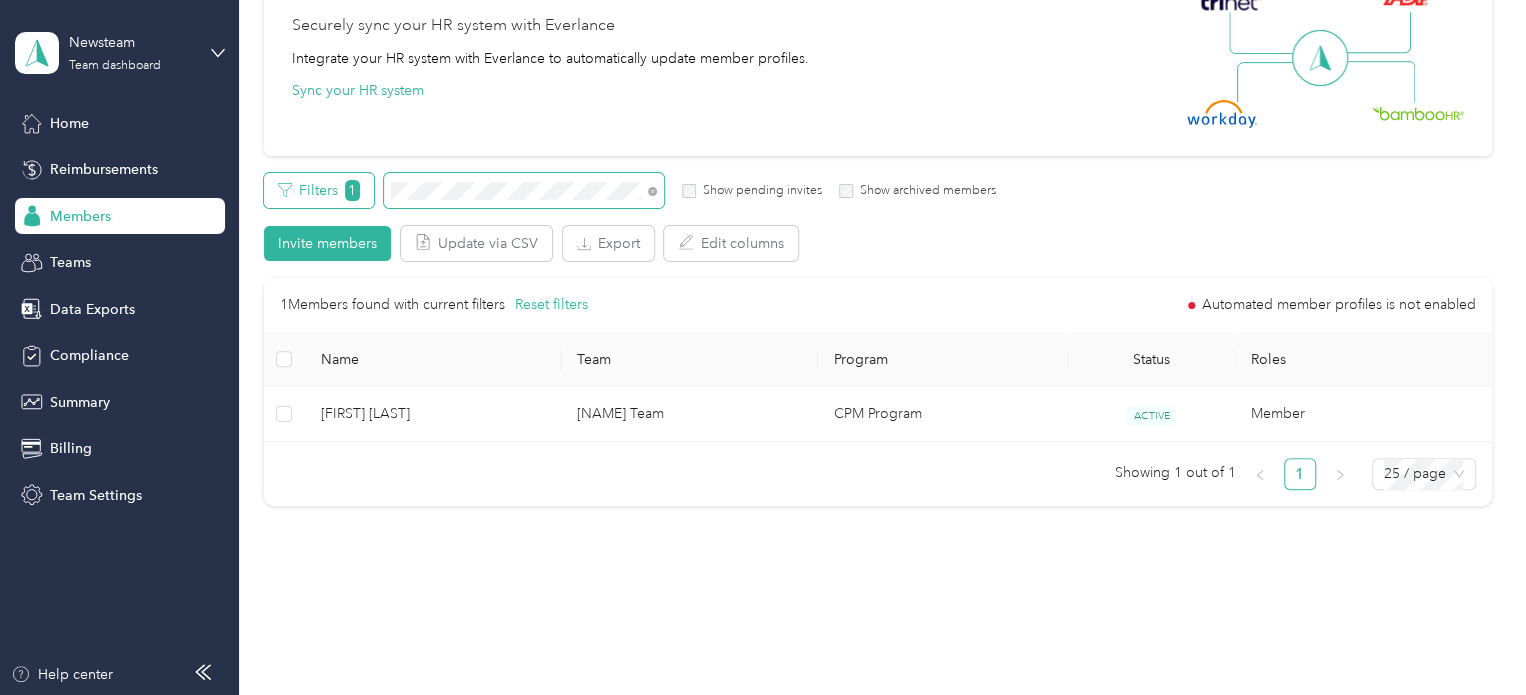click on "Filters 1 Show pending invites Show archived members" at bounding box center (630, 190) 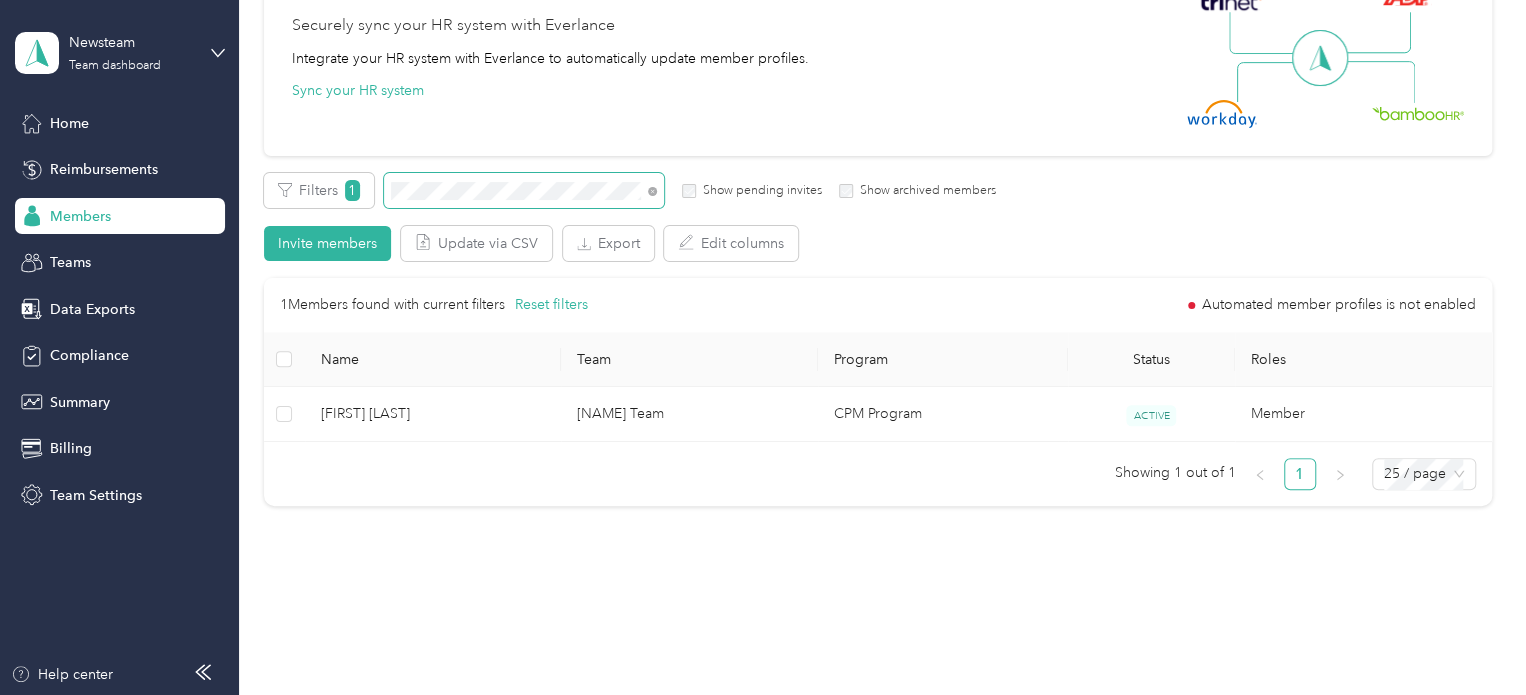 click at bounding box center (652, 190) 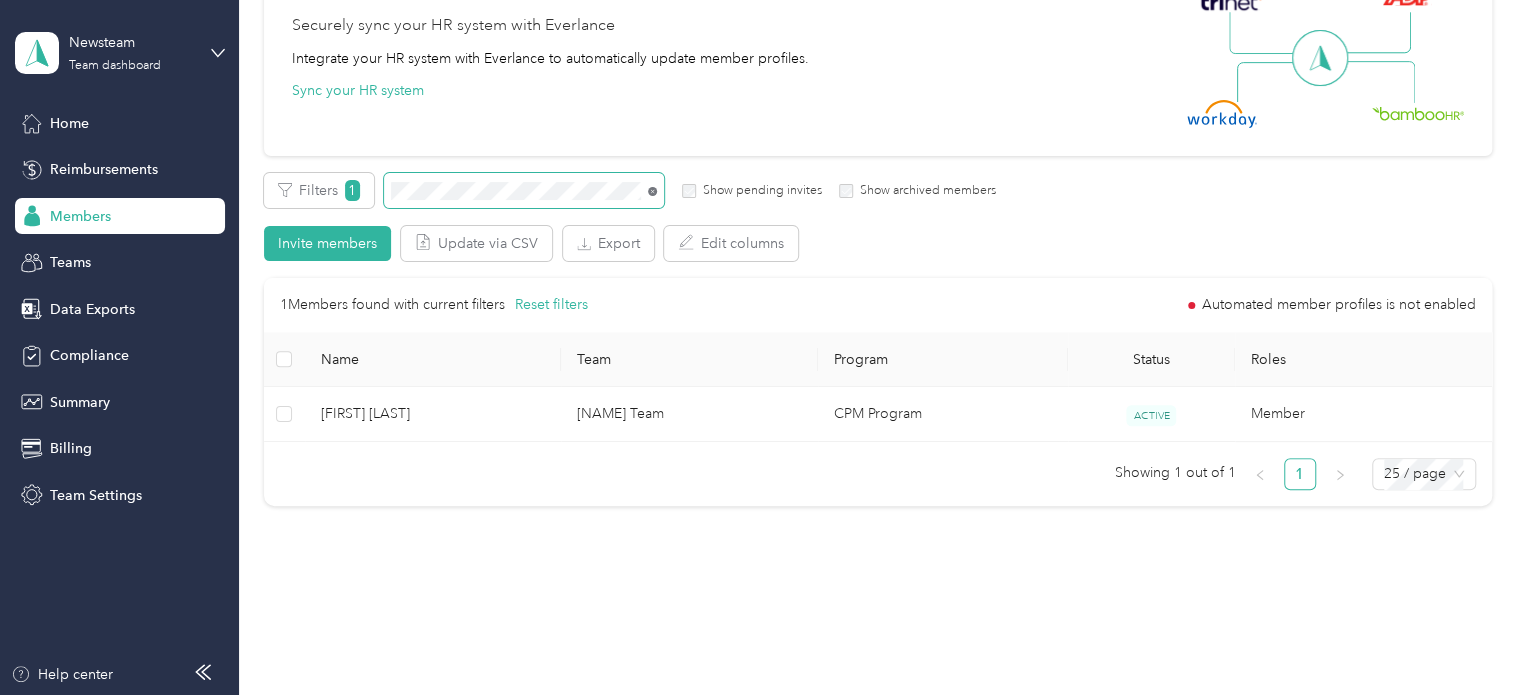 click 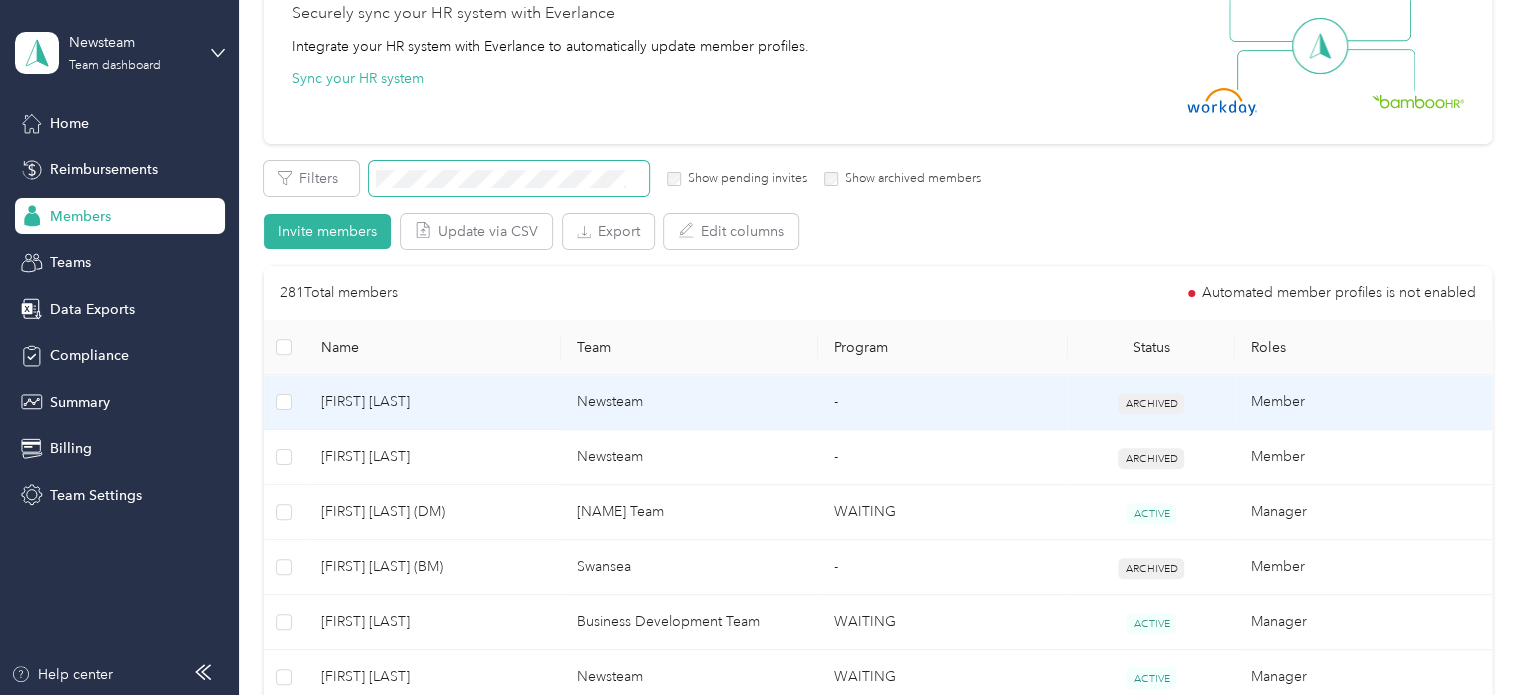 scroll, scrollTop: 200, scrollLeft: 0, axis: vertical 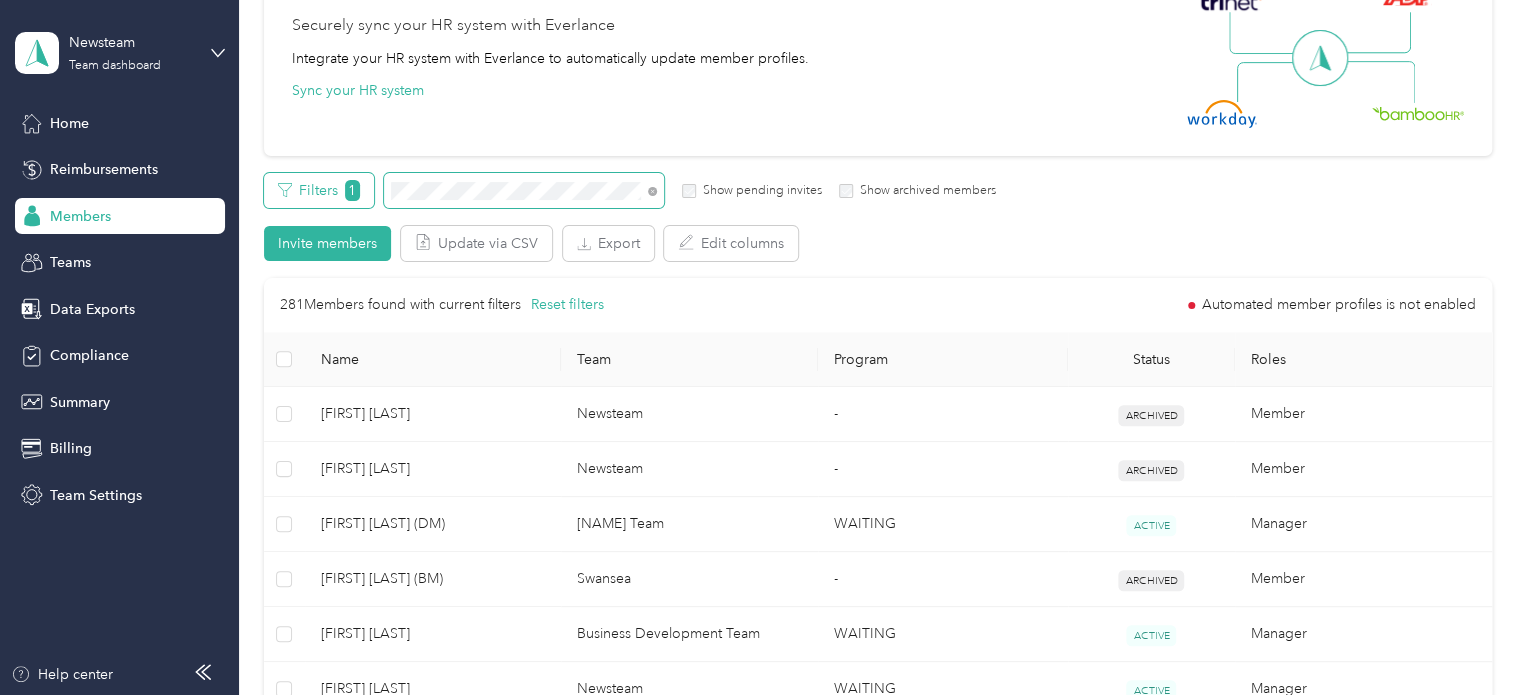 click on "Filters 1 Show pending invites Show archived members" at bounding box center [630, 190] 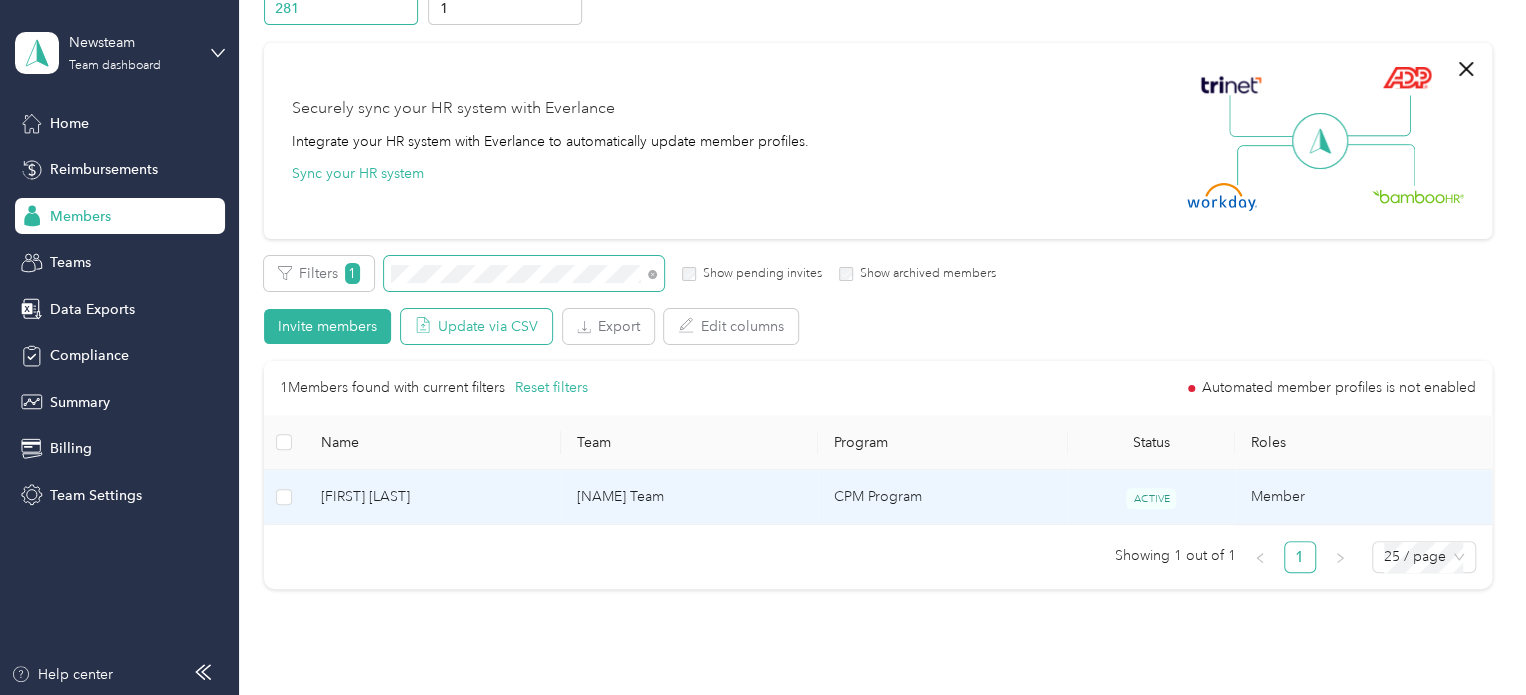 scroll, scrollTop: 34, scrollLeft: 0, axis: vertical 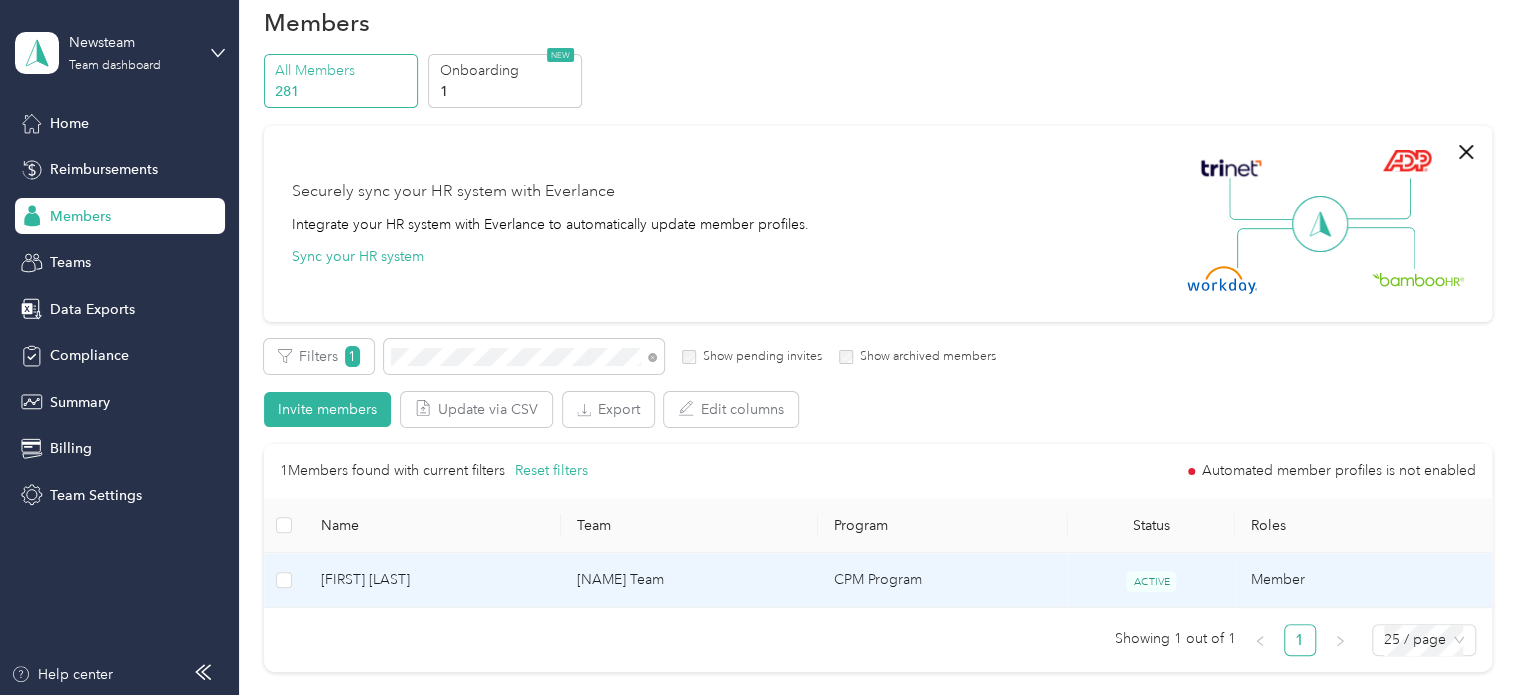 click on "[FIRST] [LAST]" at bounding box center [433, 580] 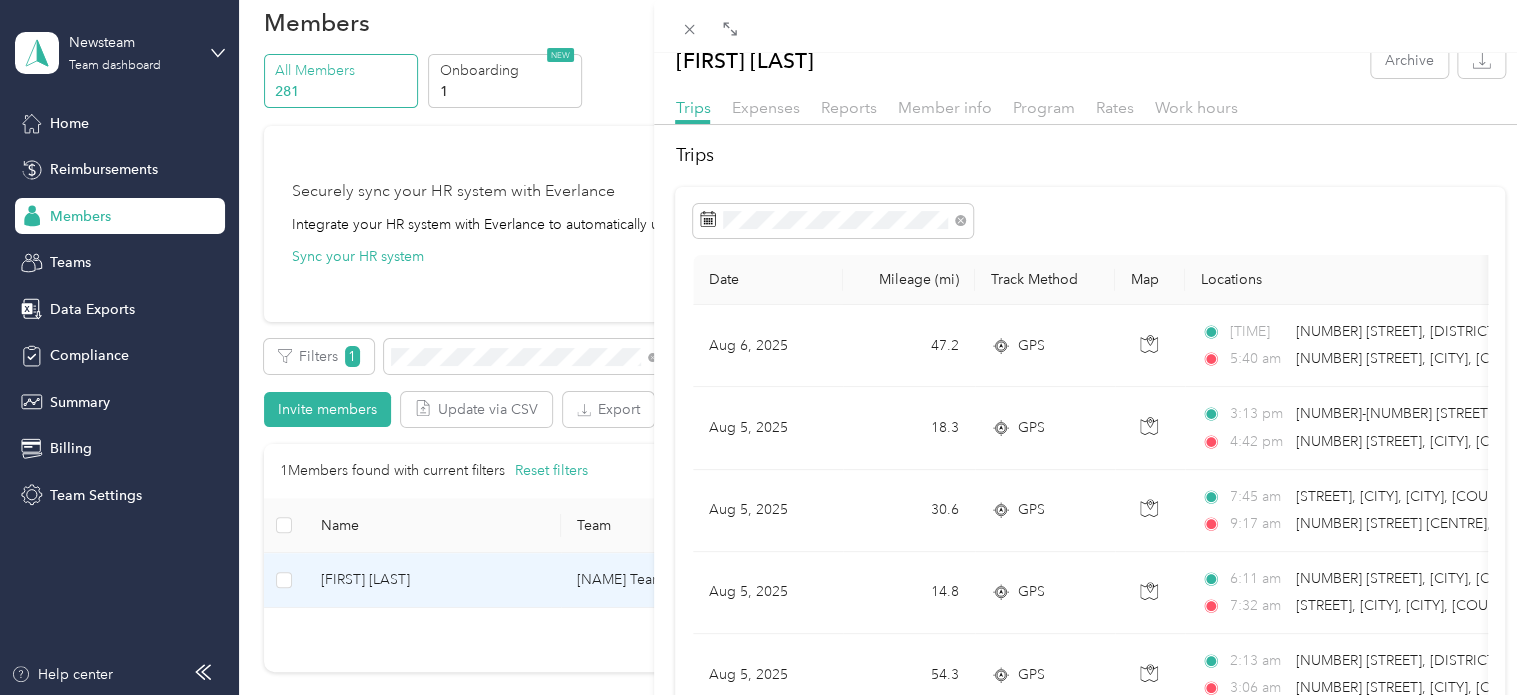 scroll, scrollTop: 0, scrollLeft: 0, axis: both 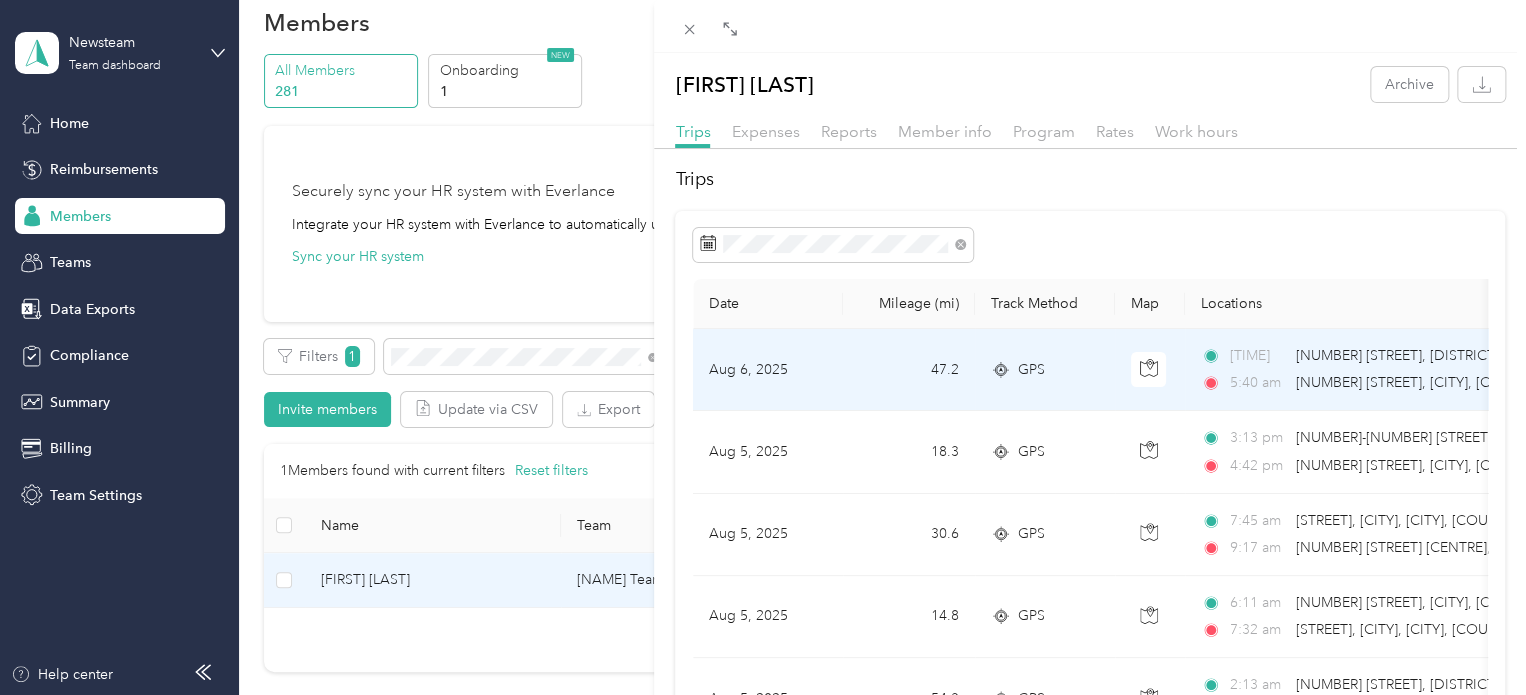 click on "Aug 6, 2025" at bounding box center [768, 370] 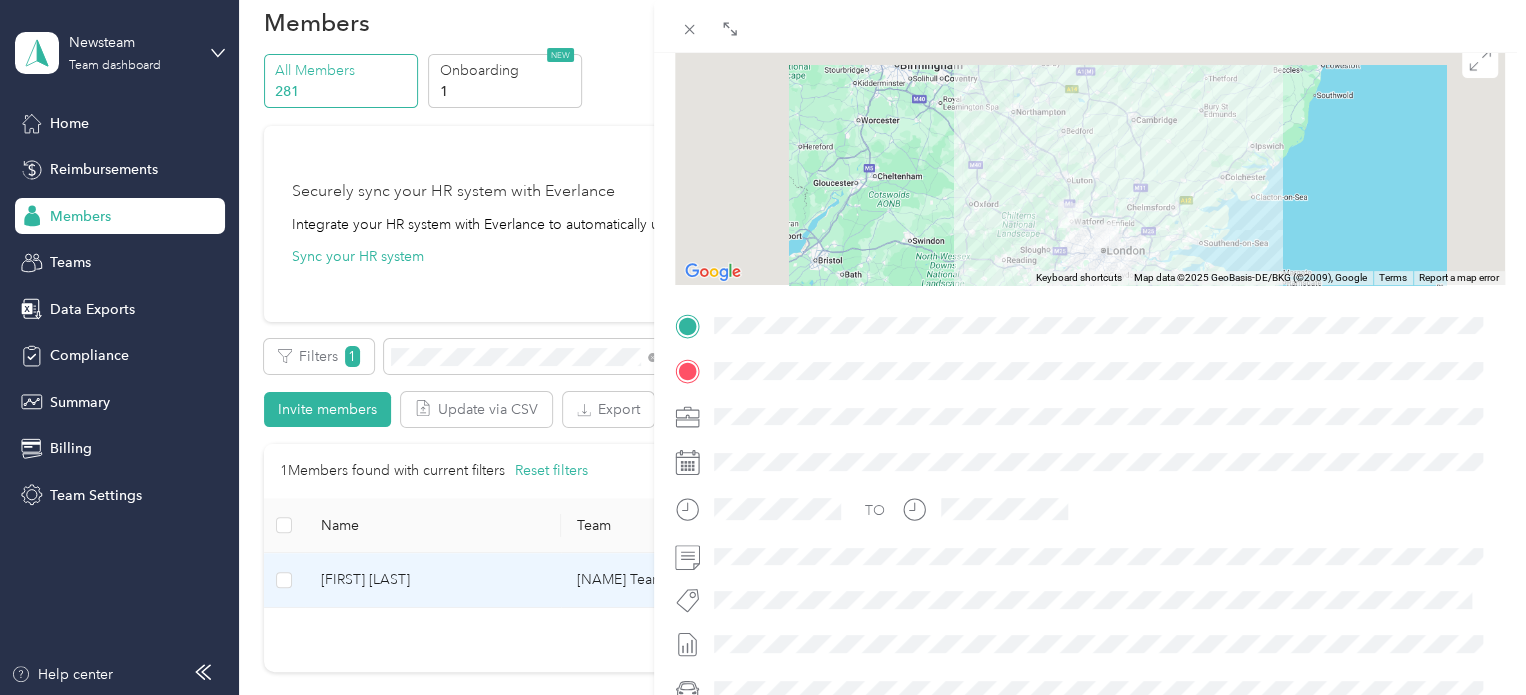 scroll, scrollTop: 0, scrollLeft: 0, axis: both 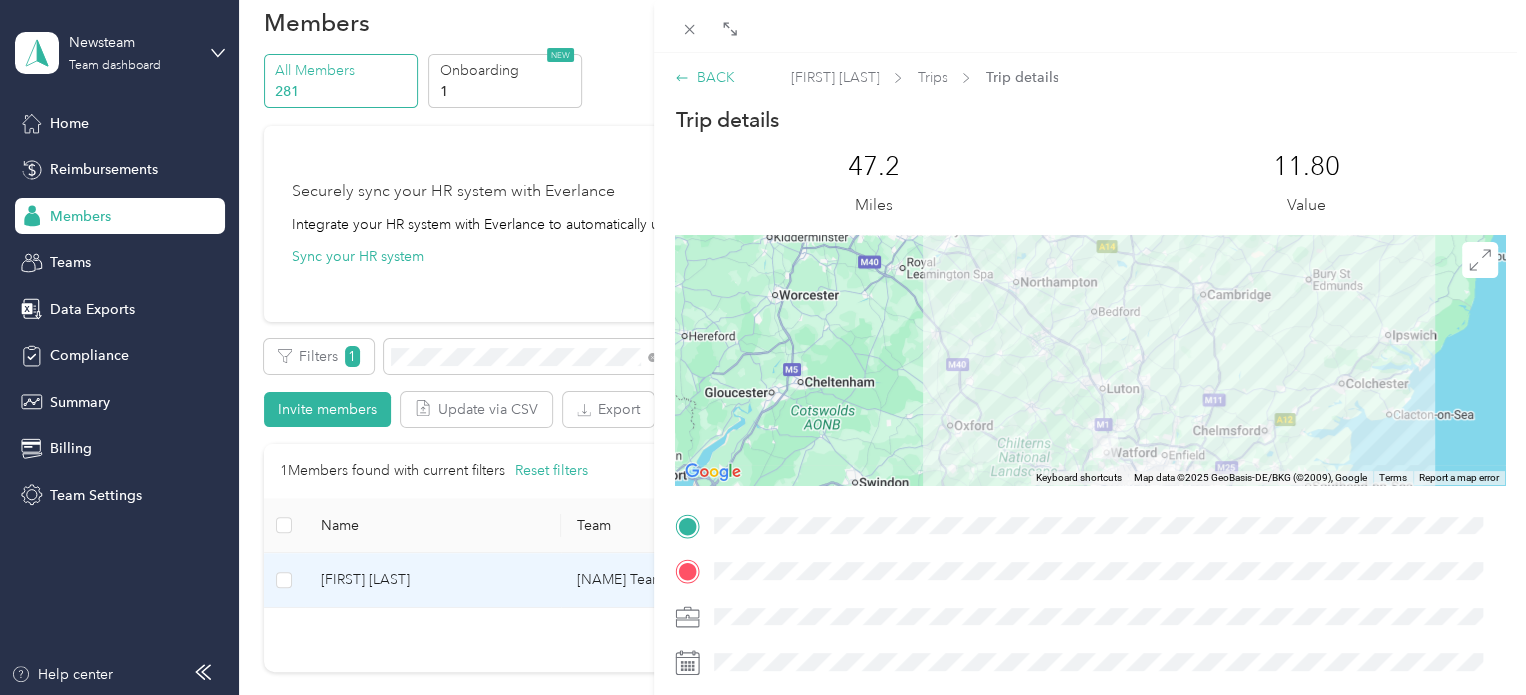 click on "BACK" at bounding box center (704, 77) 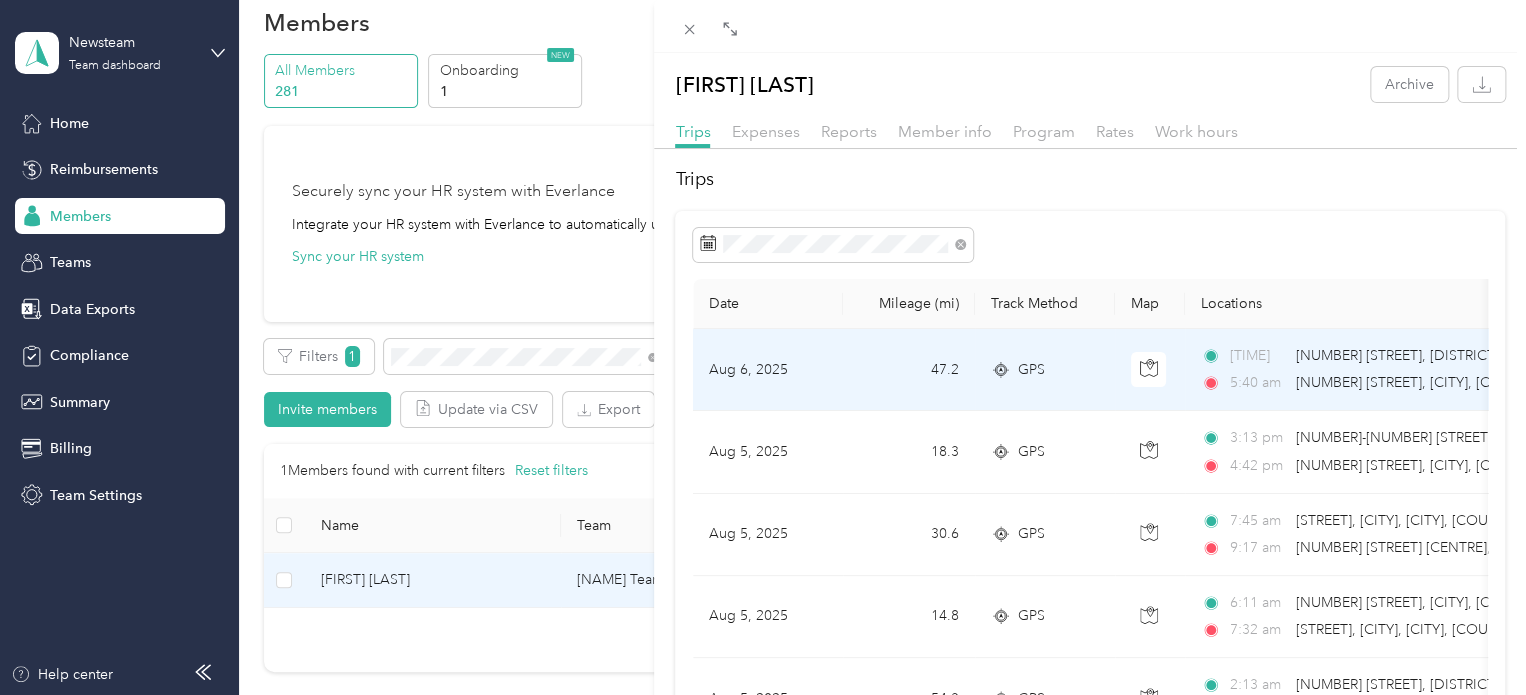 click on "Aug 6, 2025" at bounding box center (768, 370) 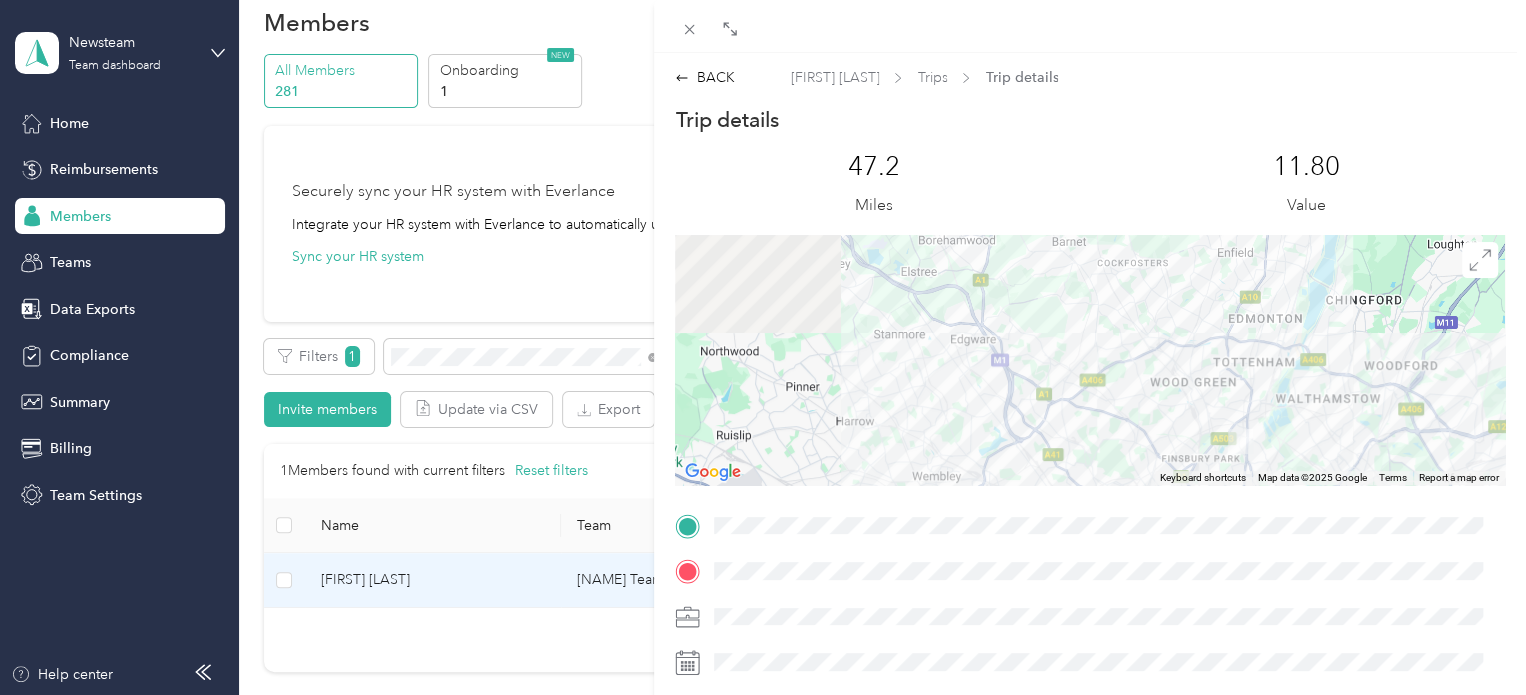 drag, startPoint x: 956, startPoint y: 285, endPoint x: 968, endPoint y: 431, distance: 146.49232 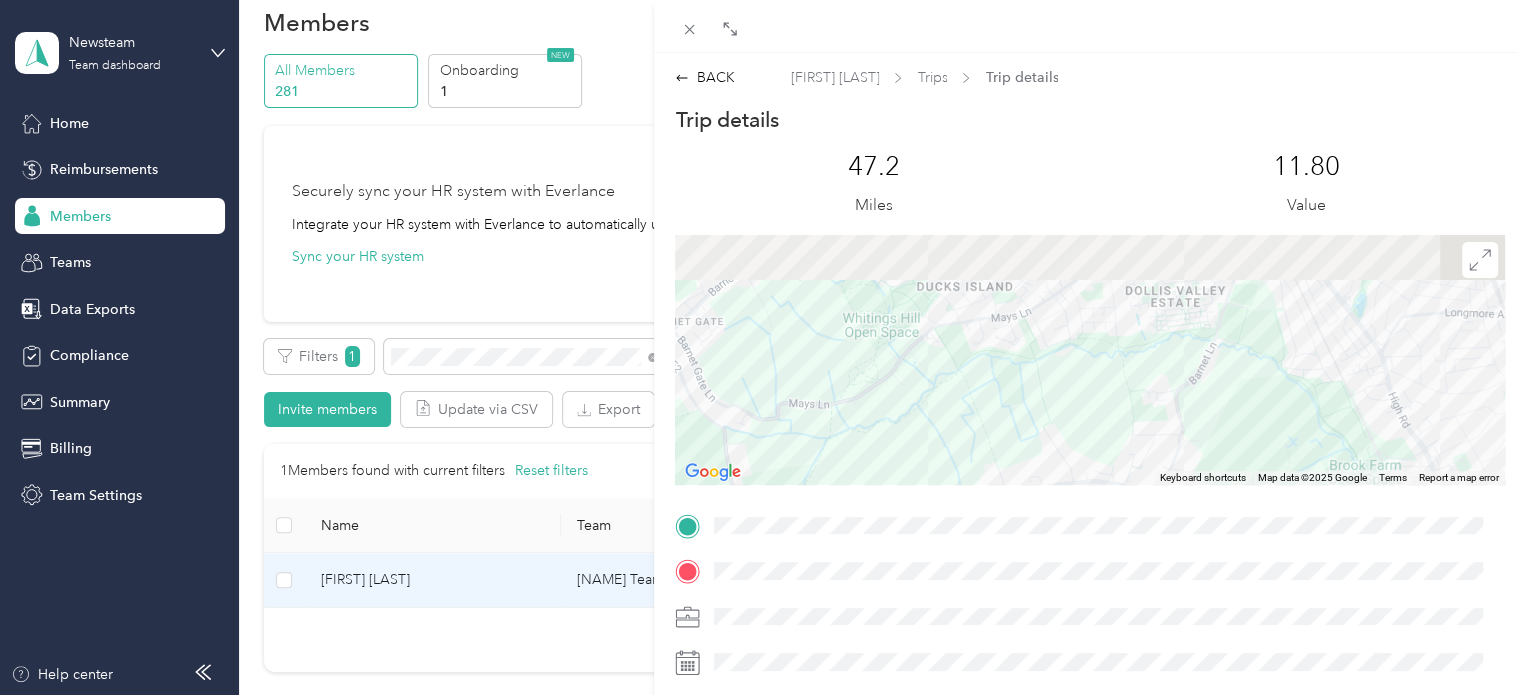 drag, startPoint x: 952, startPoint y: 312, endPoint x: 935, endPoint y: 496, distance: 184.78366 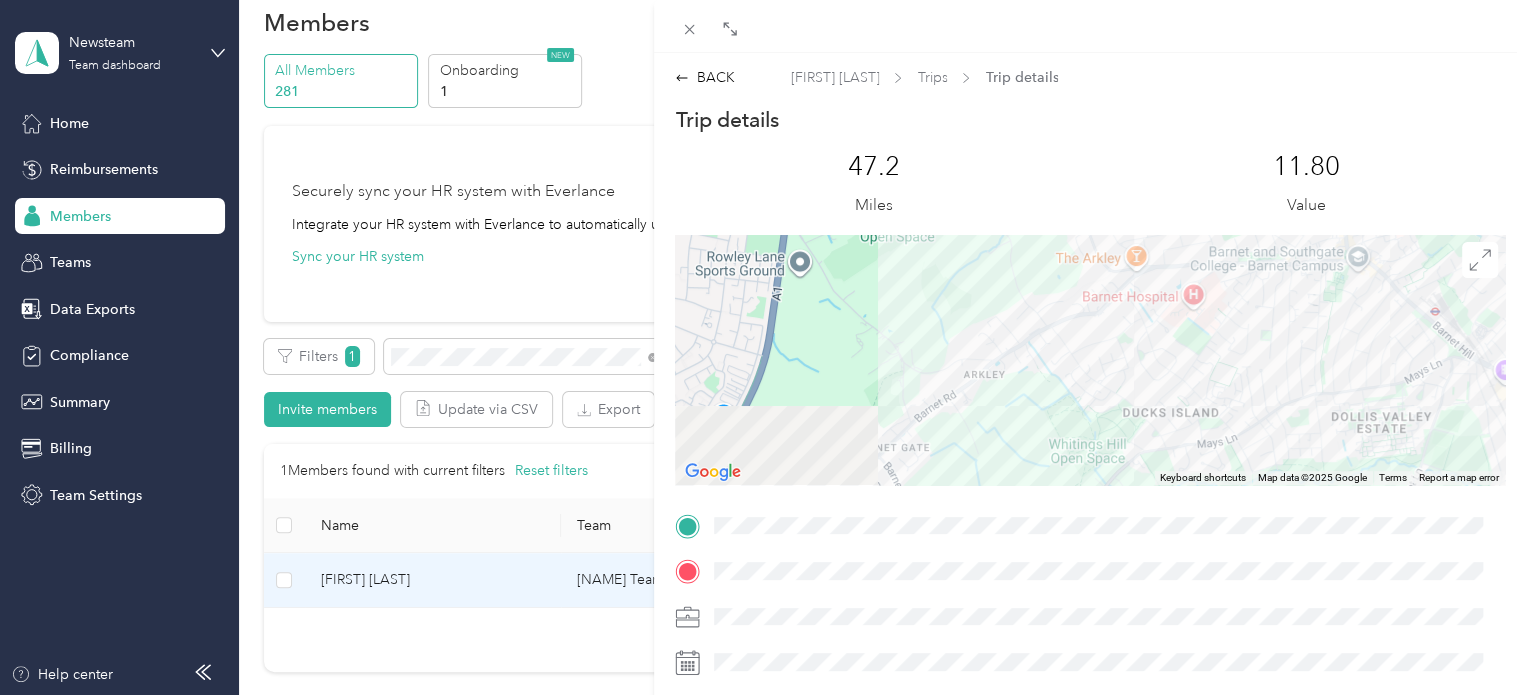 drag, startPoint x: 818, startPoint y: 411, endPoint x: 1089, endPoint y: 421, distance: 271.18445 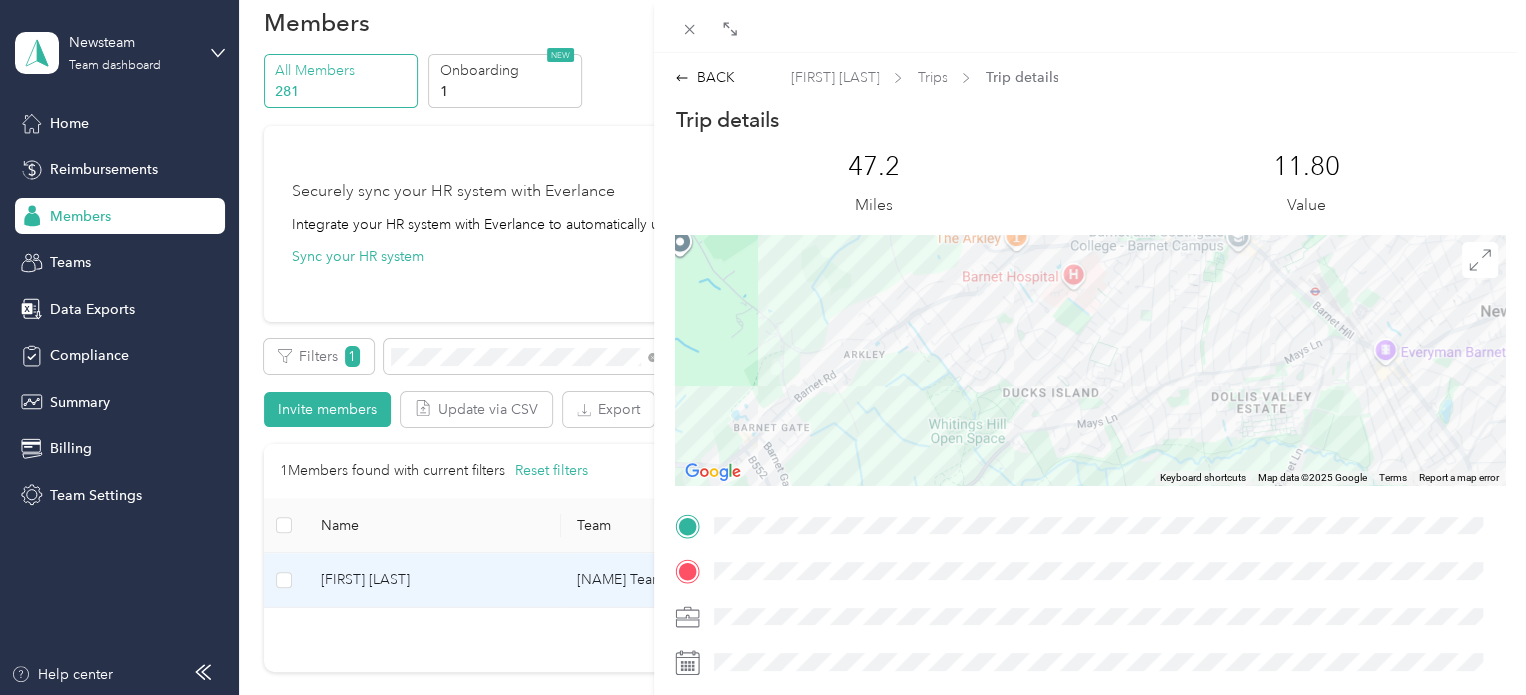 drag, startPoint x: 1040, startPoint y: 427, endPoint x: 816, endPoint y: 403, distance: 225.28204 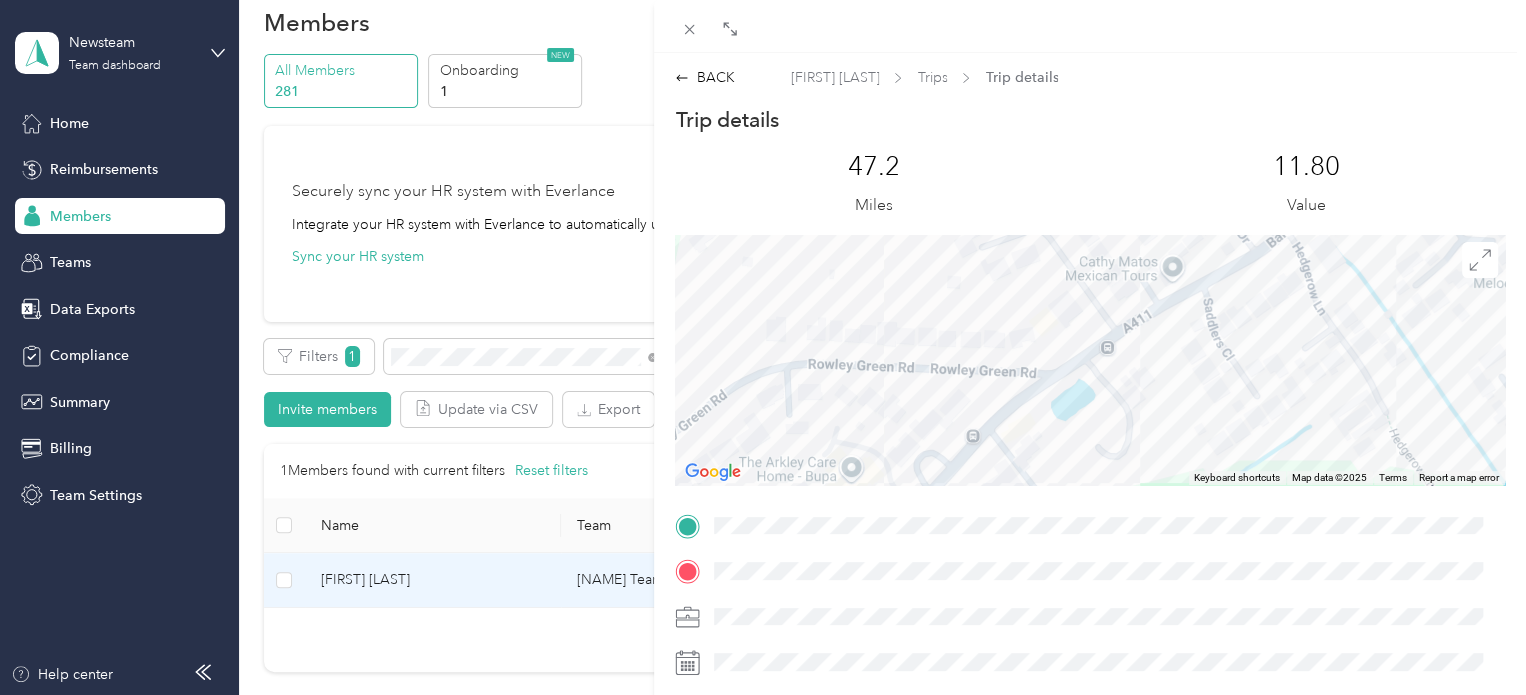 drag, startPoint x: 1002, startPoint y: 395, endPoint x: 1175, endPoint y: 407, distance: 173.41568 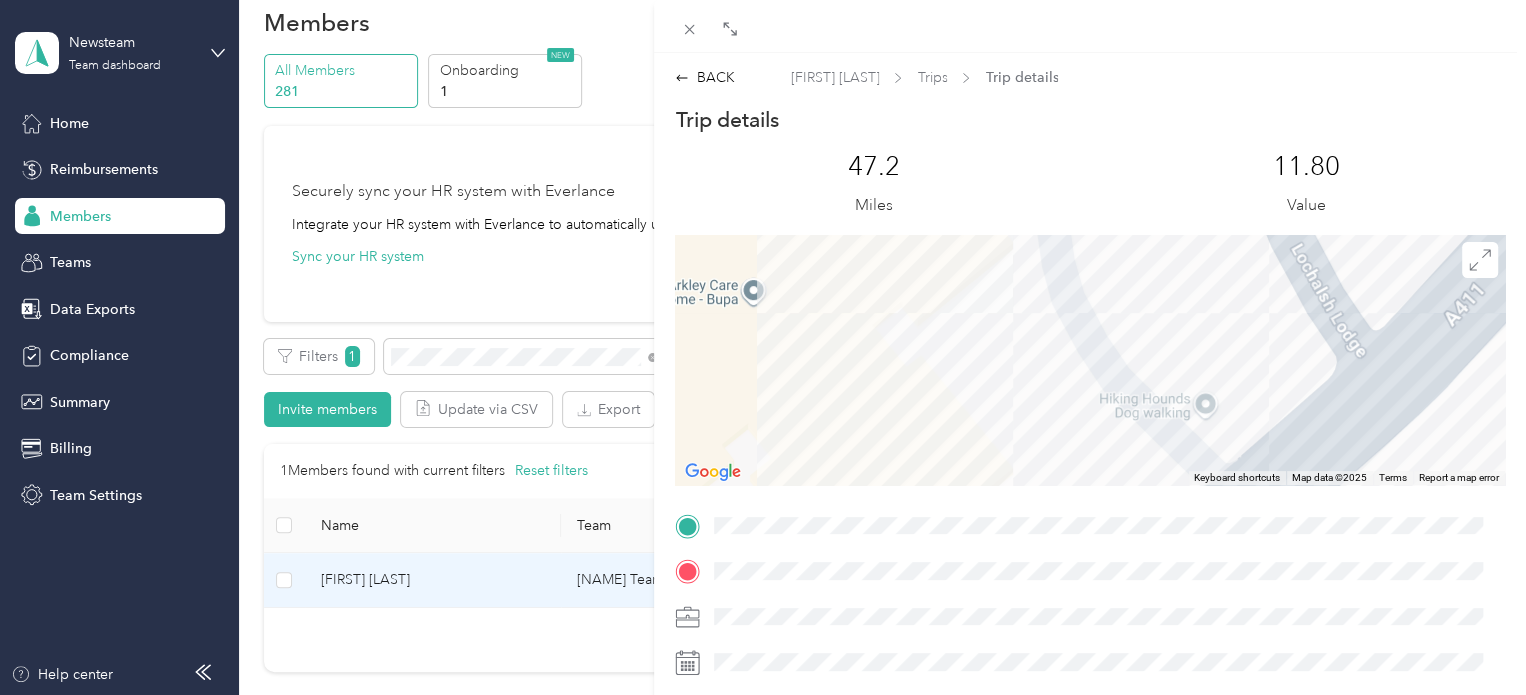 drag, startPoint x: 960, startPoint y: 326, endPoint x: 885, endPoint y: 458, distance: 151.81897 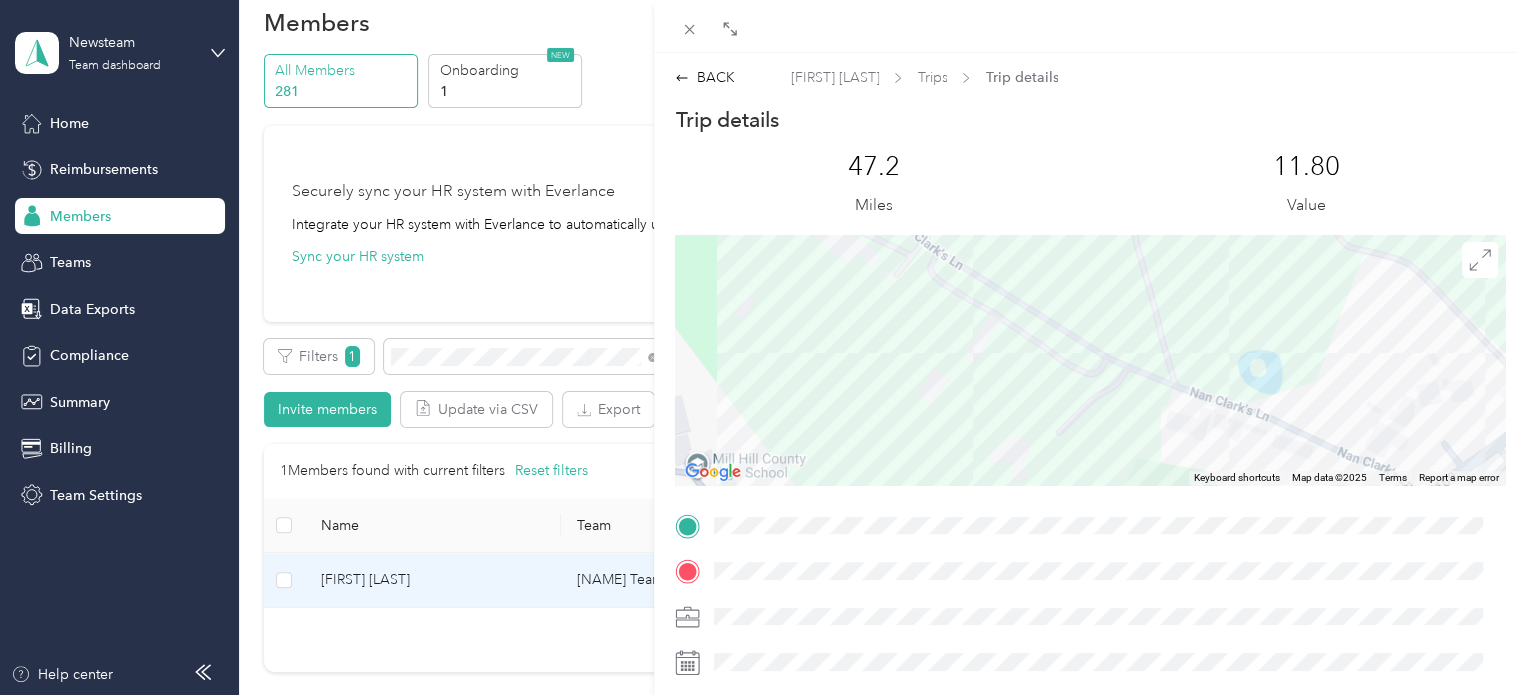 drag, startPoint x: 880, startPoint y: 307, endPoint x: 903, endPoint y: 419, distance: 114.33722 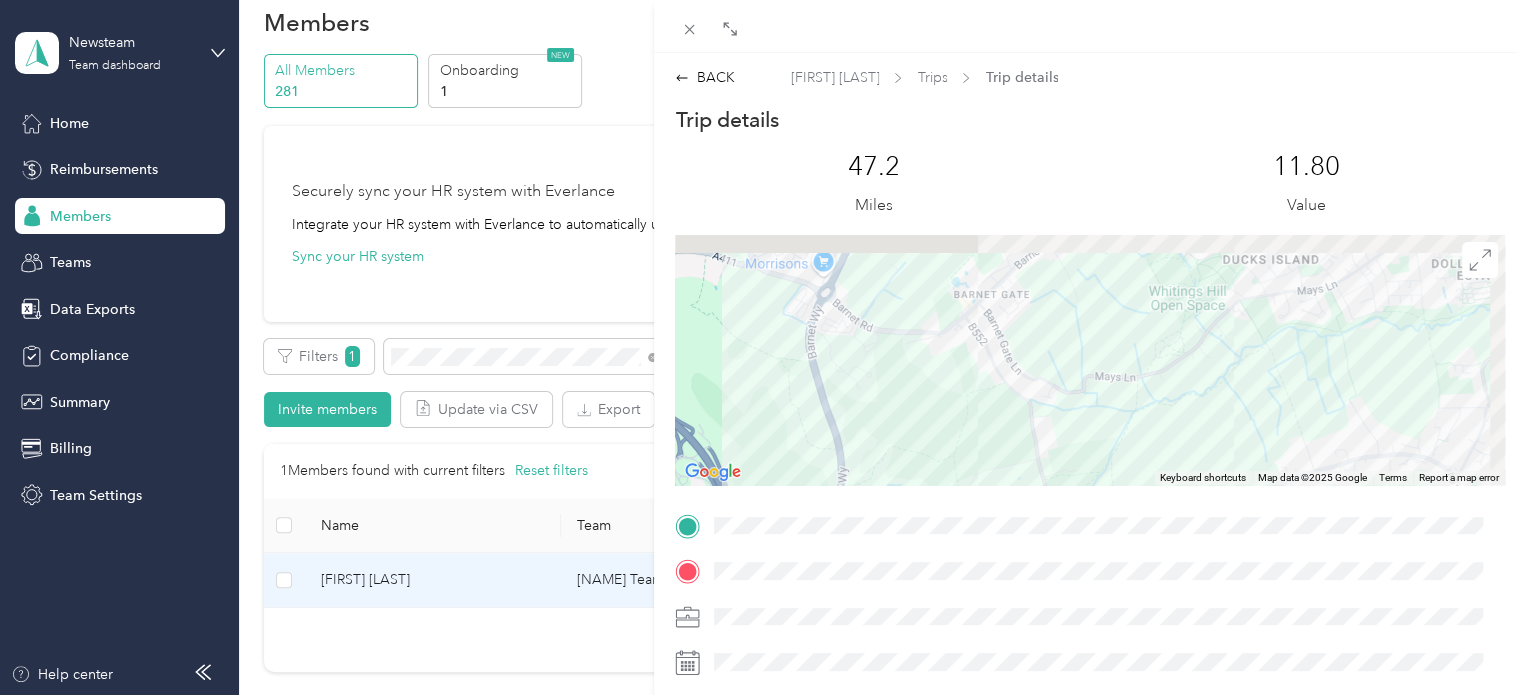 drag, startPoint x: 1022, startPoint y: 307, endPoint x: 967, endPoint y: 451, distance: 154.14604 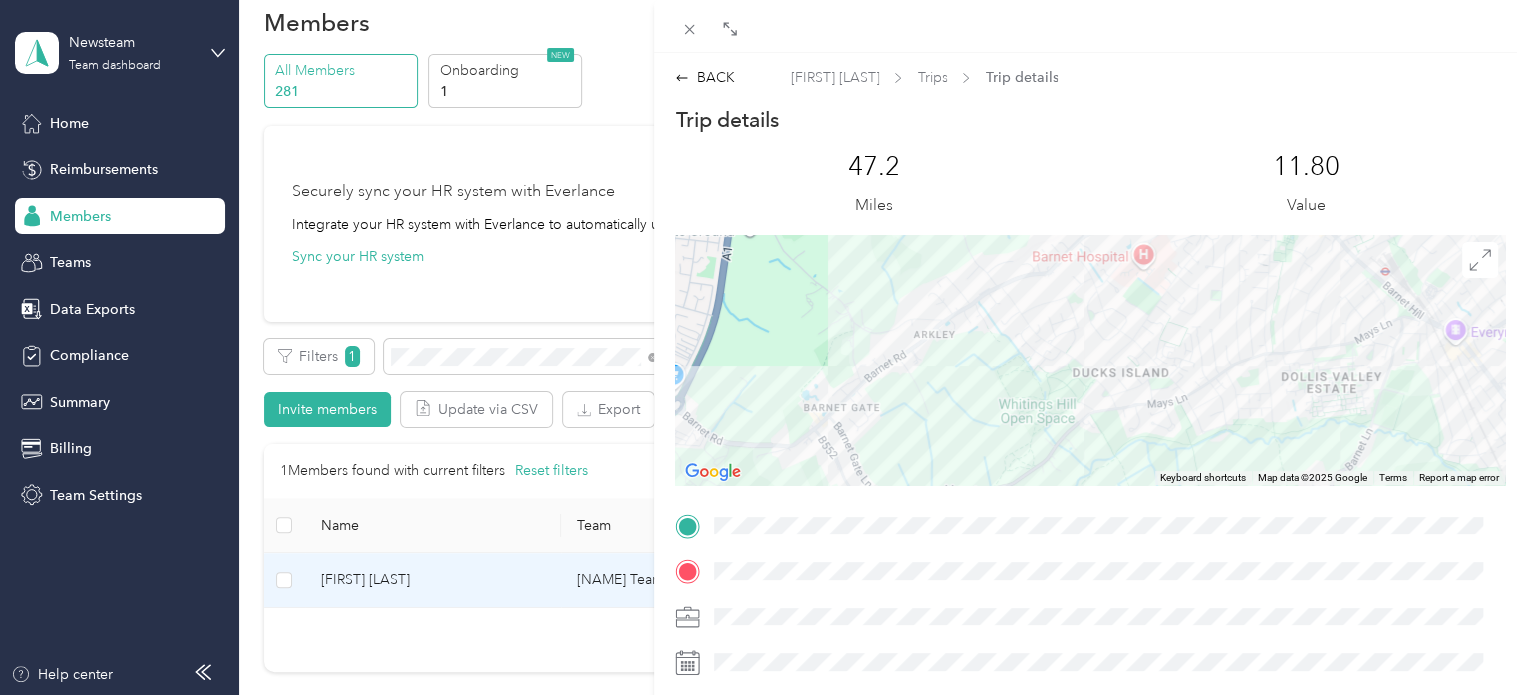 drag, startPoint x: 1133, startPoint y: 327, endPoint x: 972, endPoint y: 447, distance: 200.8009 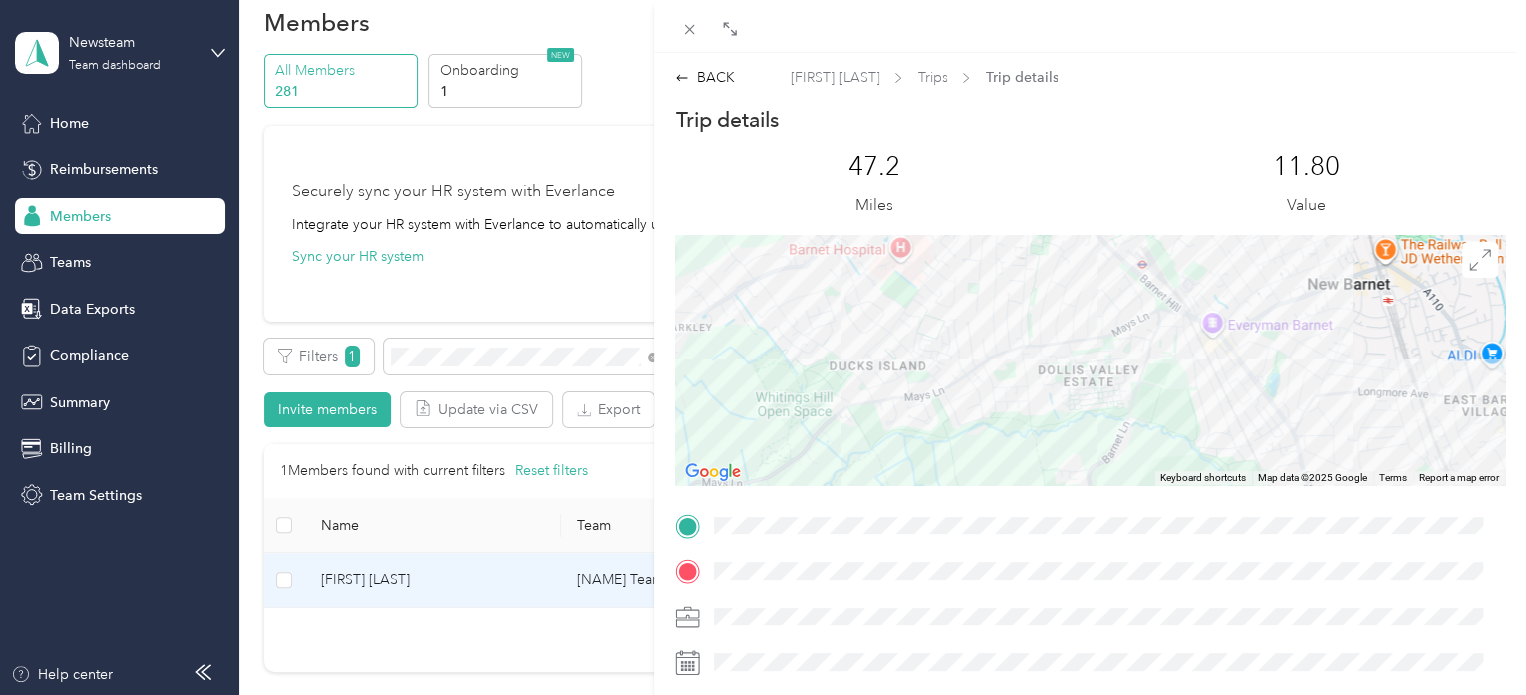 drag, startPoint x: 1080, startPoint y: 390, endPoint x: 862, endPoint y: 361, distance: 219.92044 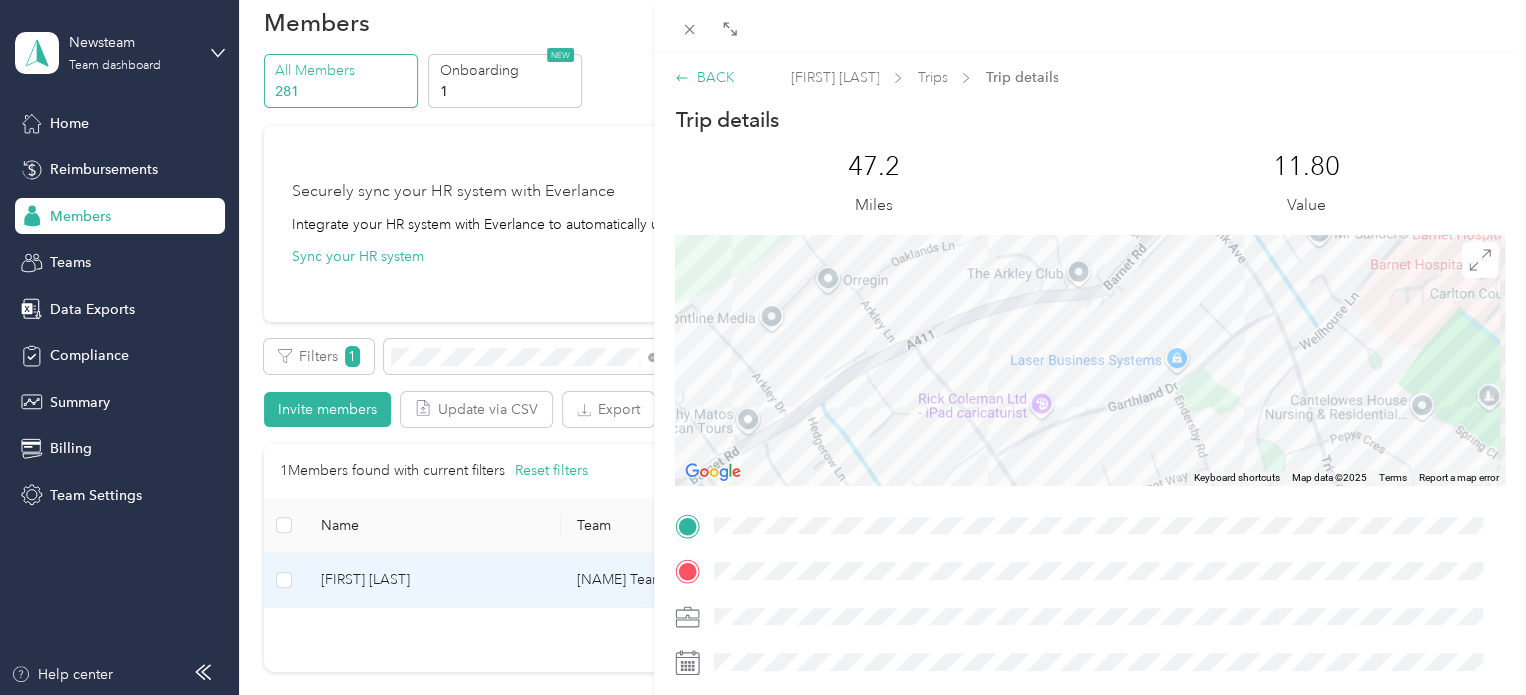 click on "BACK" at bounding box center [704, 77] 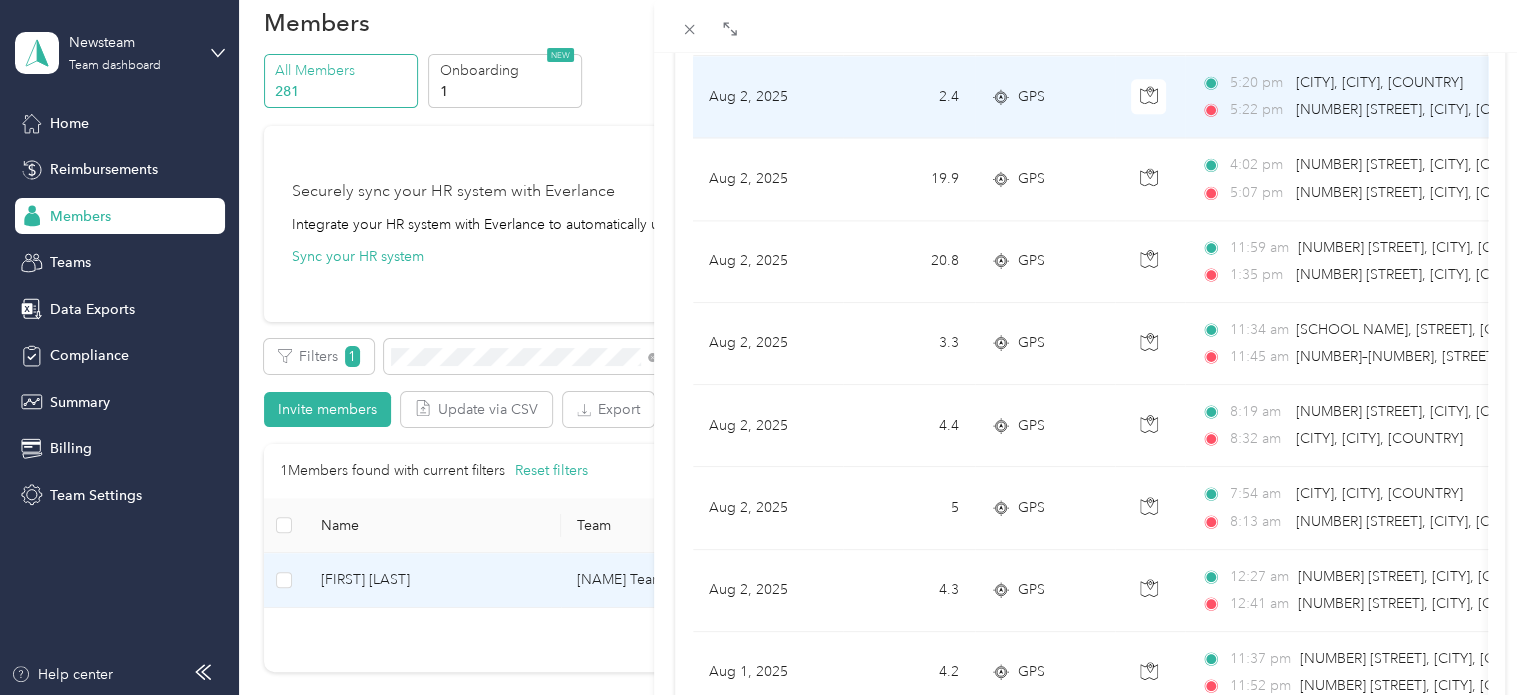 scroll, scrollTop: 1855, scrollLeft: 0, axis: vertical 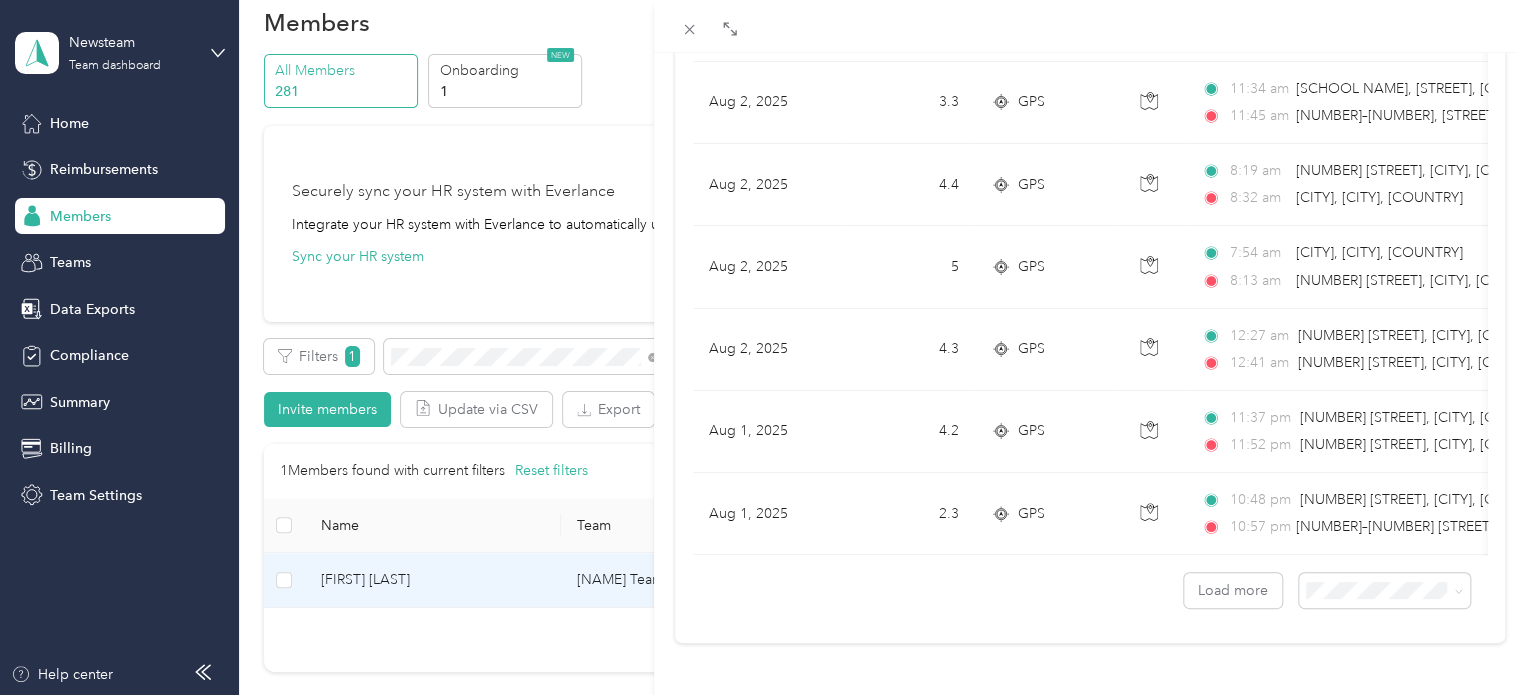 click on "Date Mileage (mi) Track Method Map Locations Mileage value Purpose               [DATE] [NUMBER].[NUMBER] GPS [TIME] [NUMBER] [STREET], [CITY], [COUNTRY] [TIME] [NUMBER] [STREET], [CITY], [CITY], [COUNTRY] $[NUMBER].[NUMBER] News Team [DATE] [NUMBER].[NUMBER] GPS [TIME] [NUMBER] [STREET], [CITY], [CITY], [COUNTRY] [TIME] [NUMBER] [STREET], [CITY], [CITY], [COUNTRY] $[NUMBER].[NUMBER] News Team [DATE] [NUMBER].[NUMBER] GPS [TIME] [STREET] [ROAD], [CITY], [COUNTRY] [TIME] [NUMBER] [STREET] [CENTRE], [CITY], [CITY], [COUNTRY] $[NUMBER].[NUMBER] News Team [DATE] [NUMBER].[NUMBER] GPS [TIME] [NUMBER] [STREET], [CITY], [CITY], [COUNTRY] [TIME] [STREET] [ROAD], [CITY], [COUNTRY] $[NUMBER].[NUMBER] News Team [DATE] [NUMBER].[NUMBER] GPS [TIME] [NUMBER] [STREET], [CITY], [CITY], [COUNTRY] [TIME] [NUMBER] [STREET], [CITY], [CITY], [COUNTRY] $[NUMBER].[NUMBER] News Team [DATE] [NUMBER].[NUMBER] GPS [TIME] [STREET], [CITY], [CITY], [COUNTRY] [TIME] [NUMBER] [STREET], [CITY], [CITY], [COUNTRY] $[NUMBER].[NUMBER] News Team [DATE] [NUMBER].[NUMBER] GPS [TIME] [NUMBER]:[NUMBER] [TIME] [NUMBER]:[NUMBER] $[NUMBER].[NUMBER] News Team [NUMBER]" at bounding box center [1090, -488] 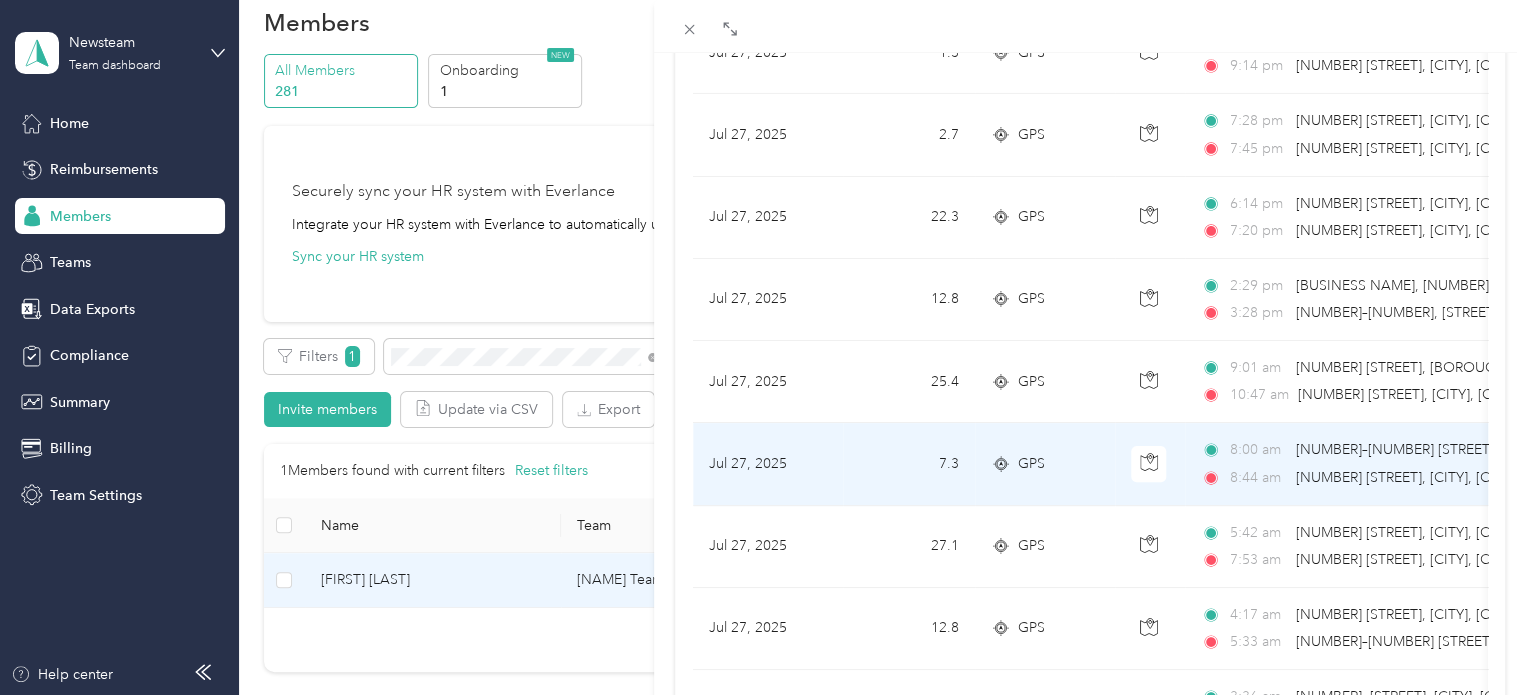 scroll, scrollTop: 8008, scrollLeft: 0, axis: vertical 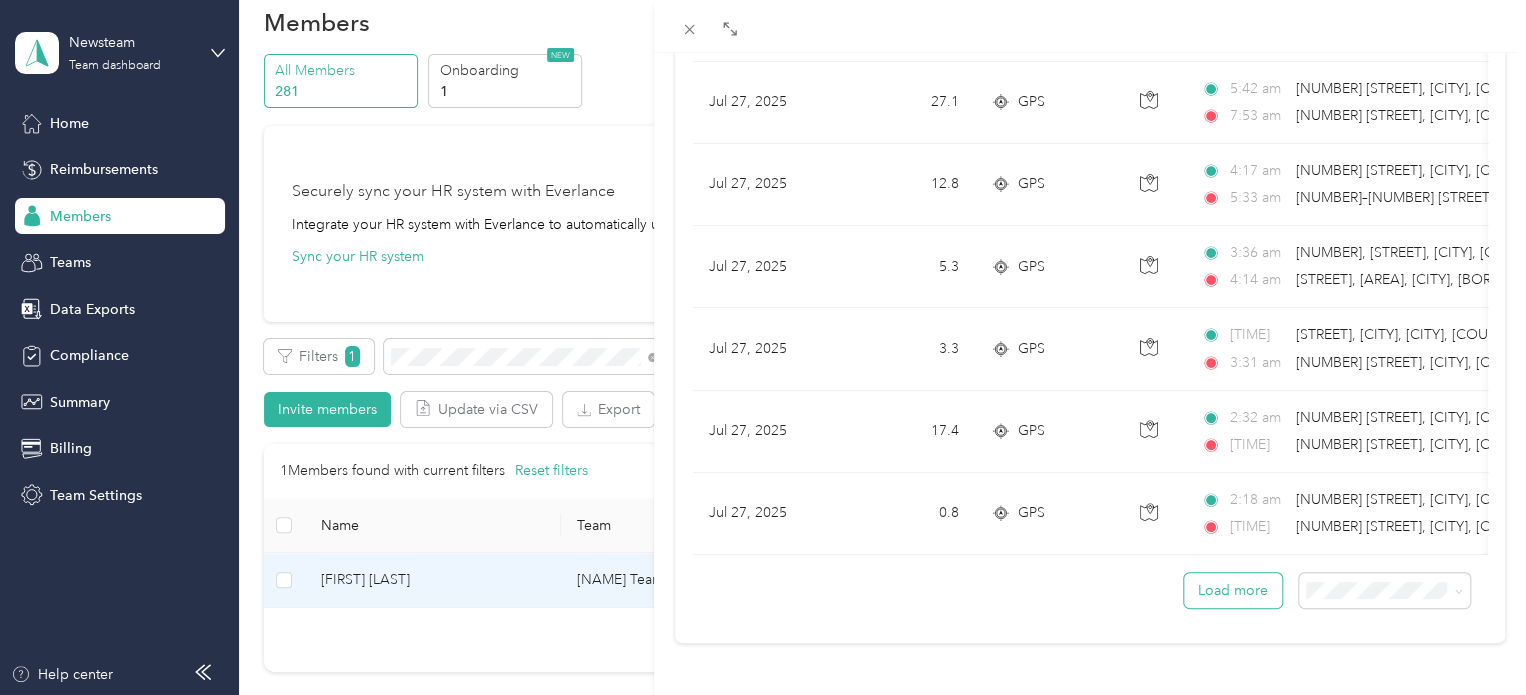 click on "Load more" at bounding box center [1233, 590] 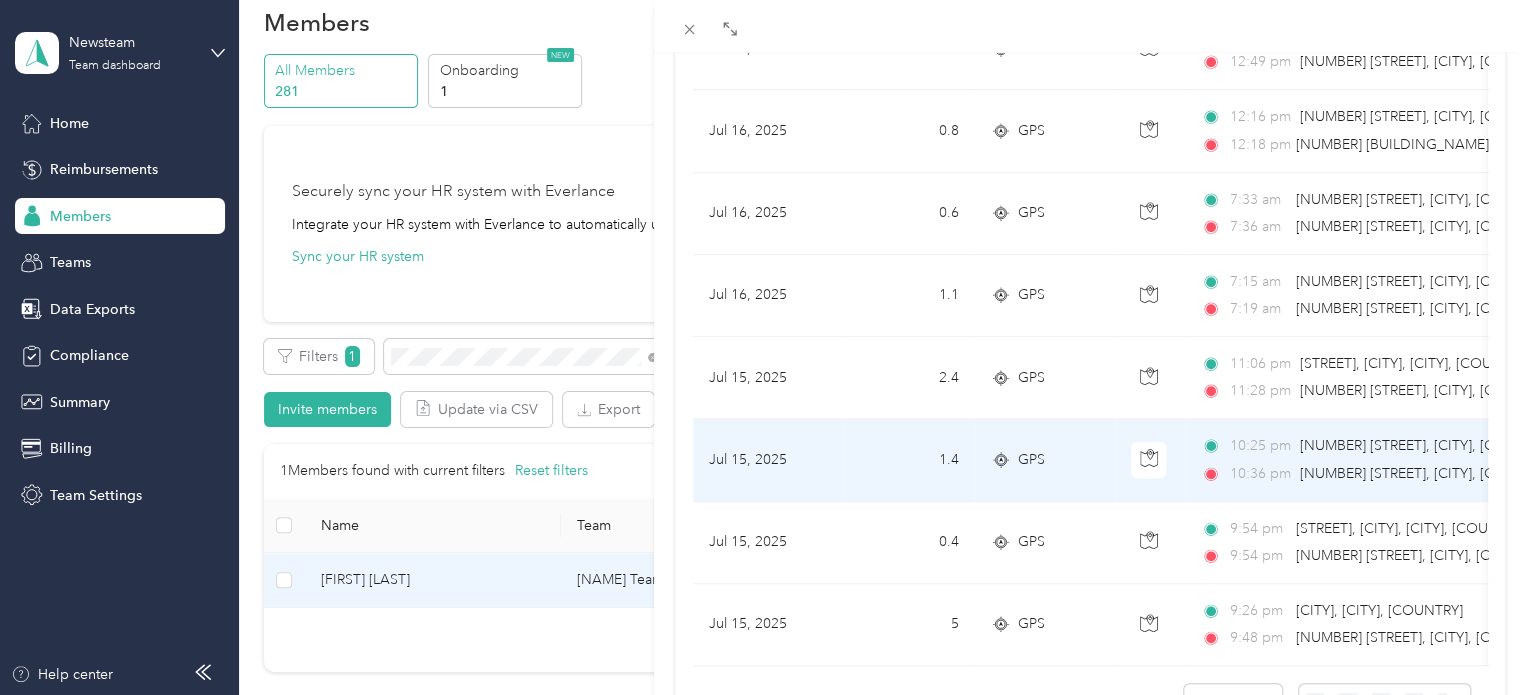 scroll, scrollTop: 16213, scrollLeft: 0, axis: vertical 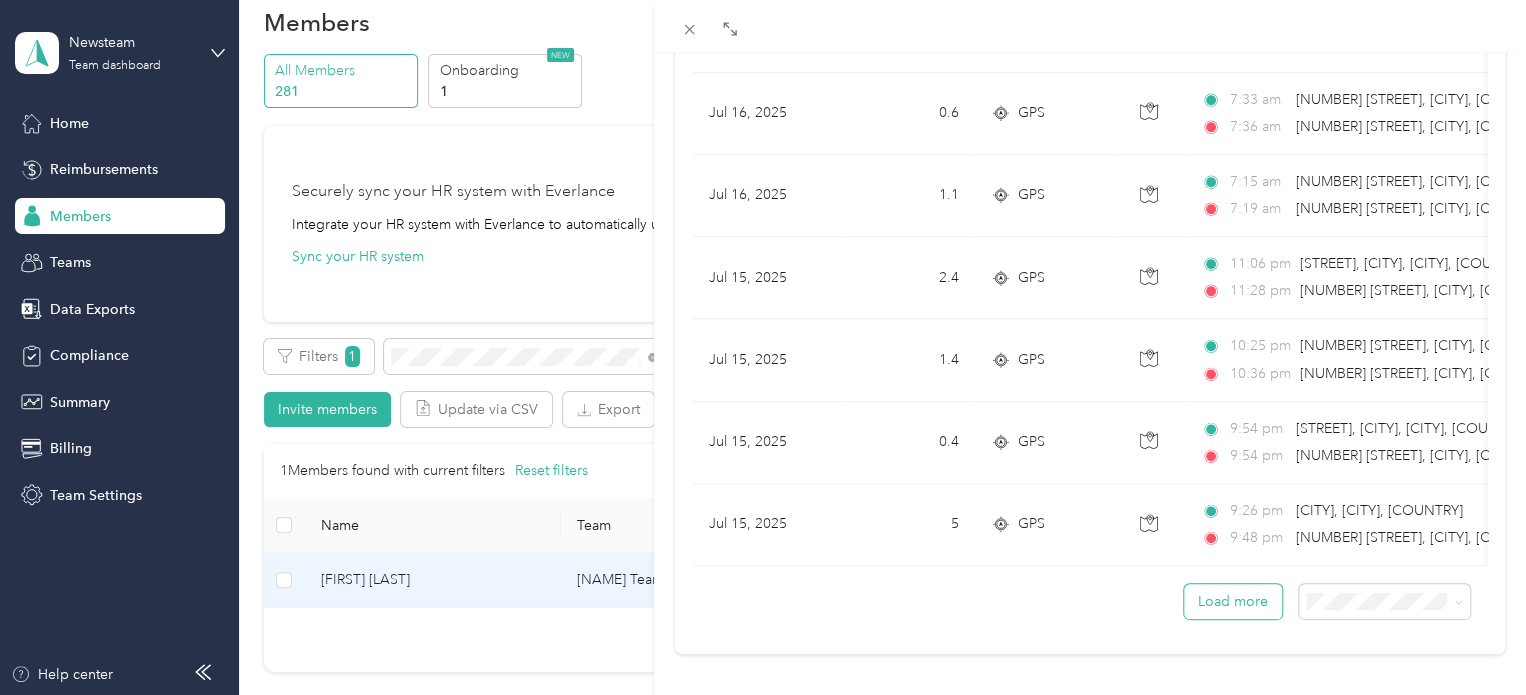 click on "Load more" at bounding box center (1233, 601) 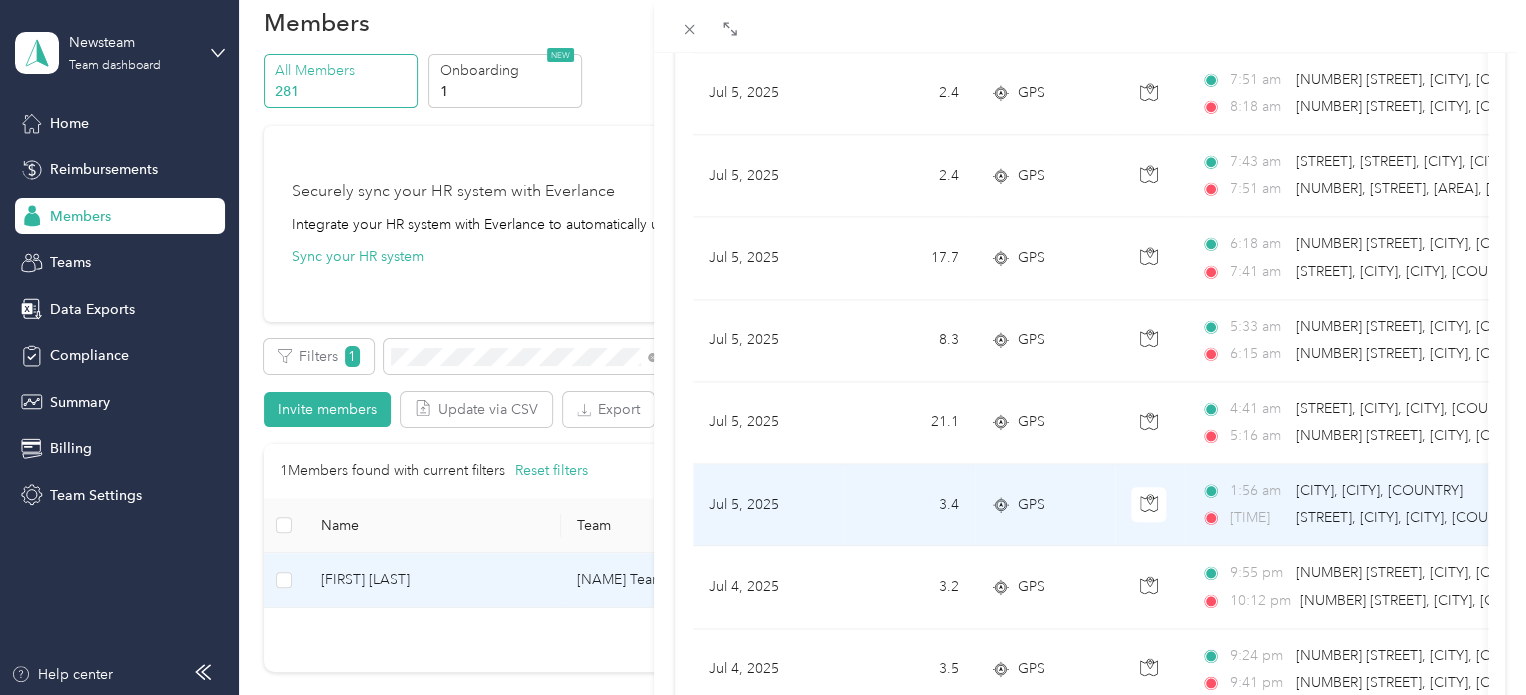scroll, scrollTop: 24418, scrollLeft: 0, axis: vertical 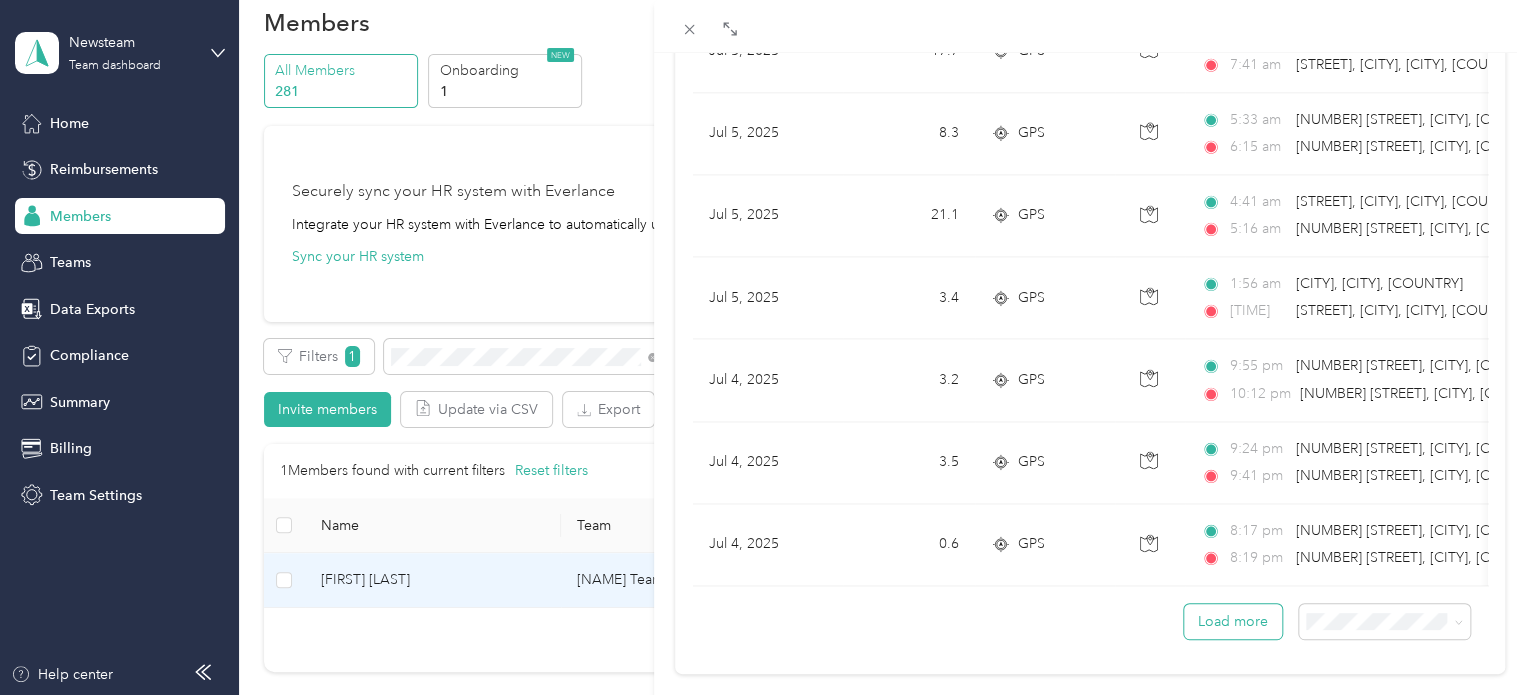 click on "Load more" at bounding box center [1233, 621] 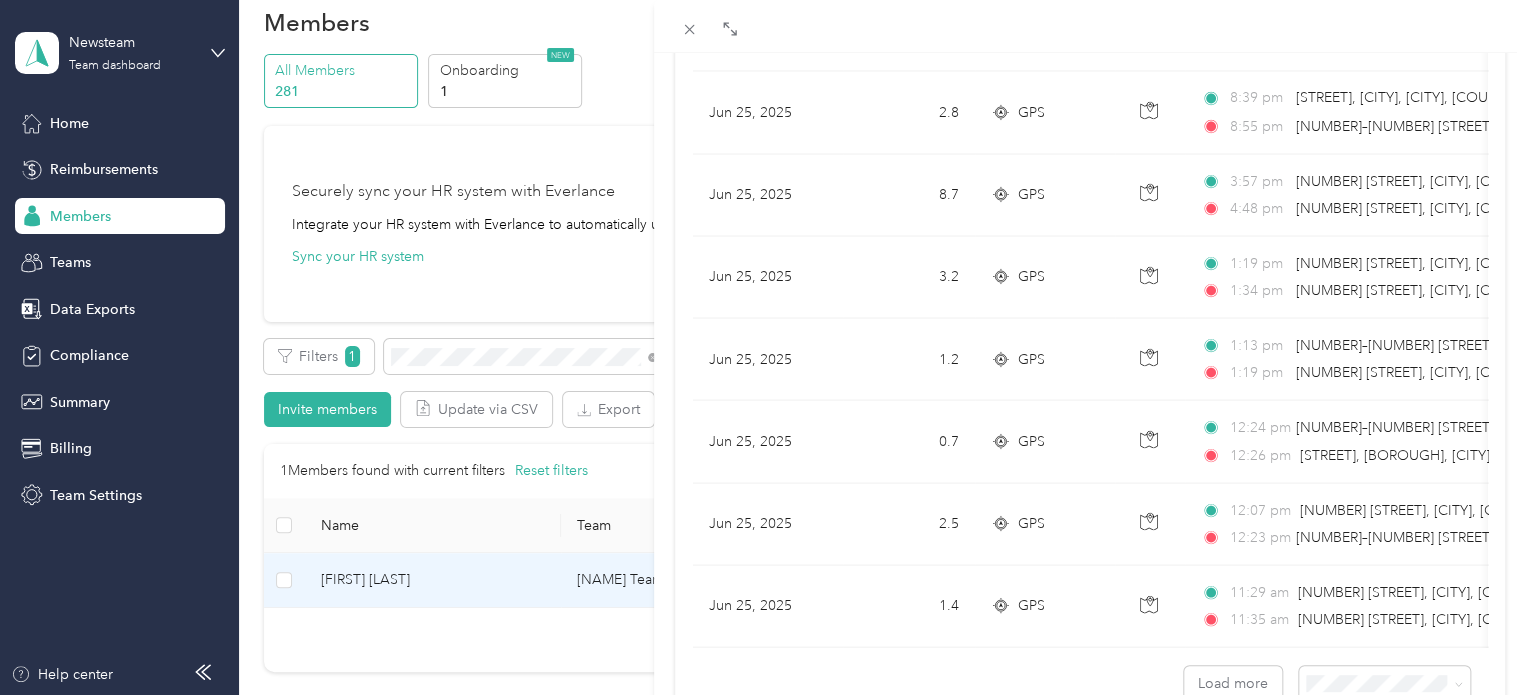scroll, scrollTop: 32624, scrollLeft: 0, axis: vertical 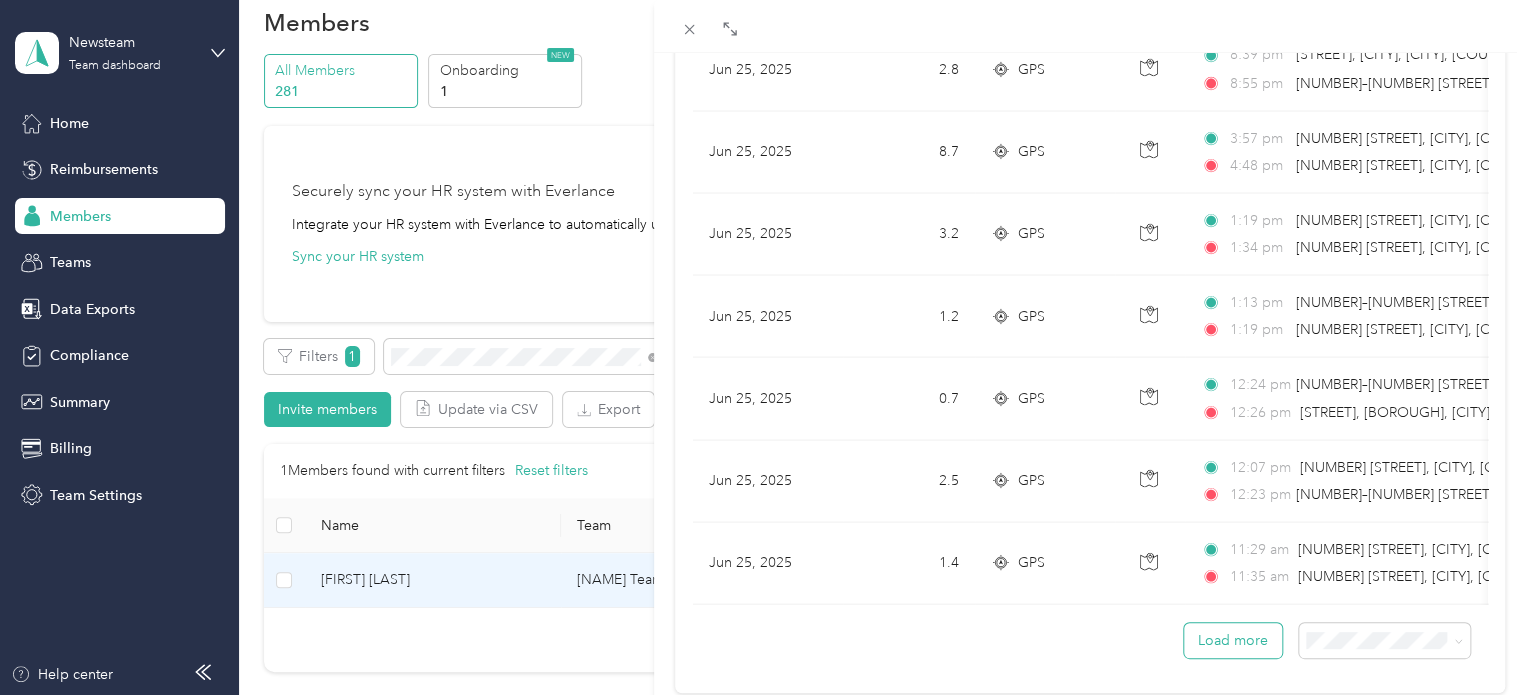 click on "Load more" at bounding box center (1233, 640) 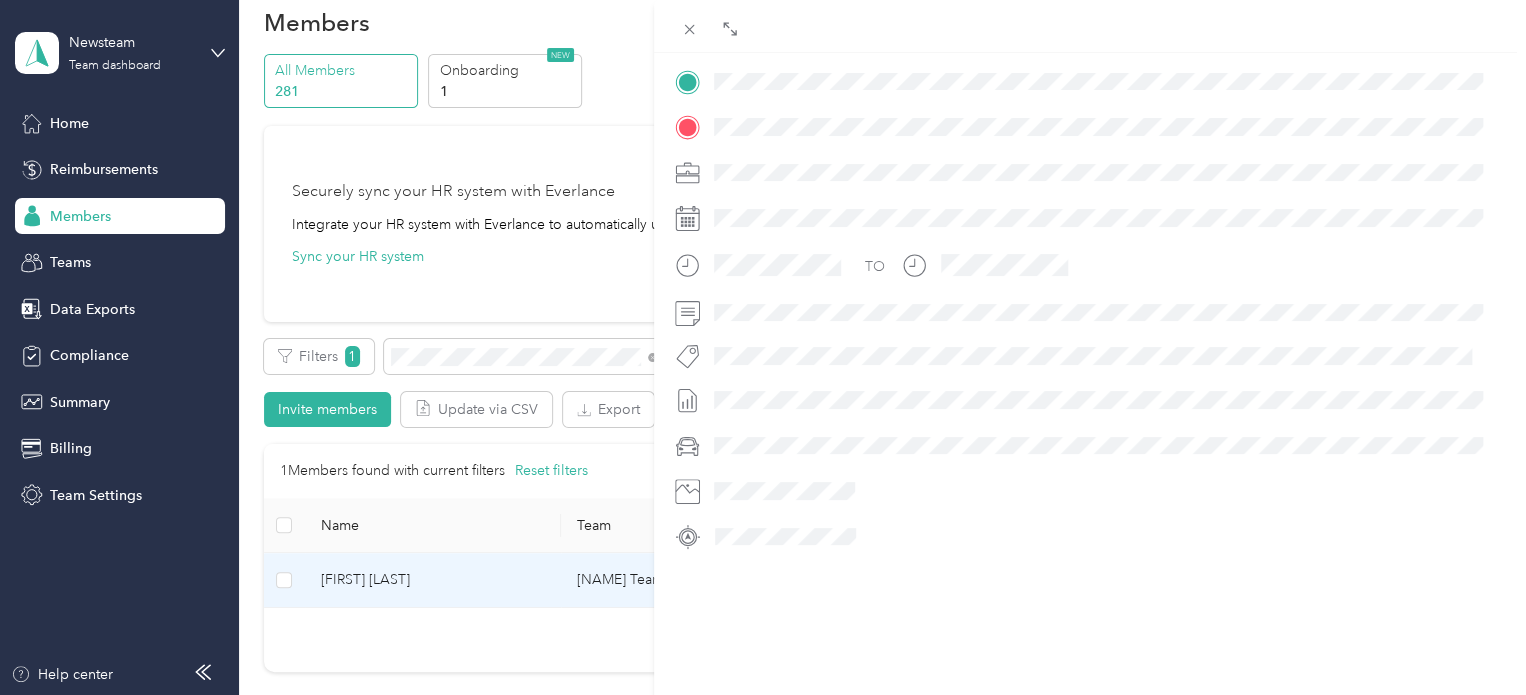scroll, scrollTop: 0, scrollLeft: 0, axis: both 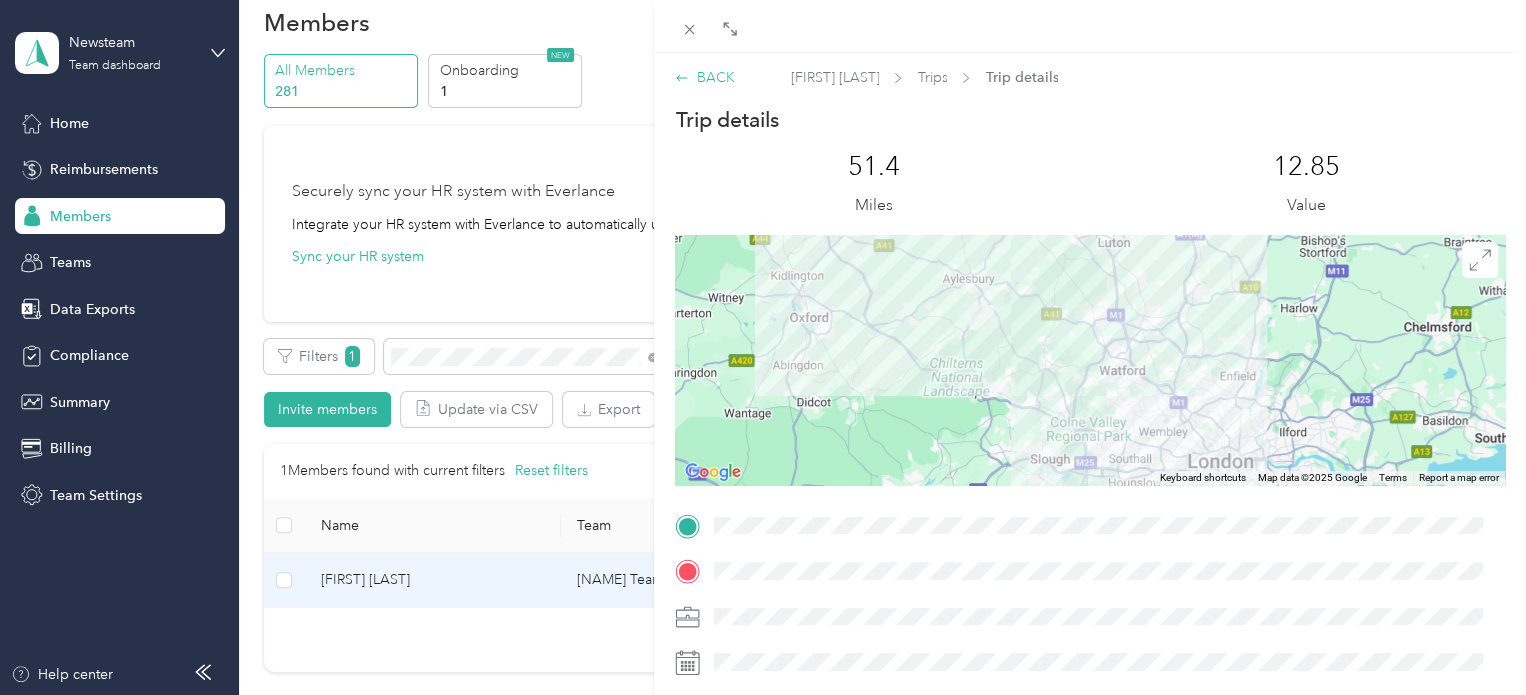 click on "BACK" at bounding box center (704, 77) 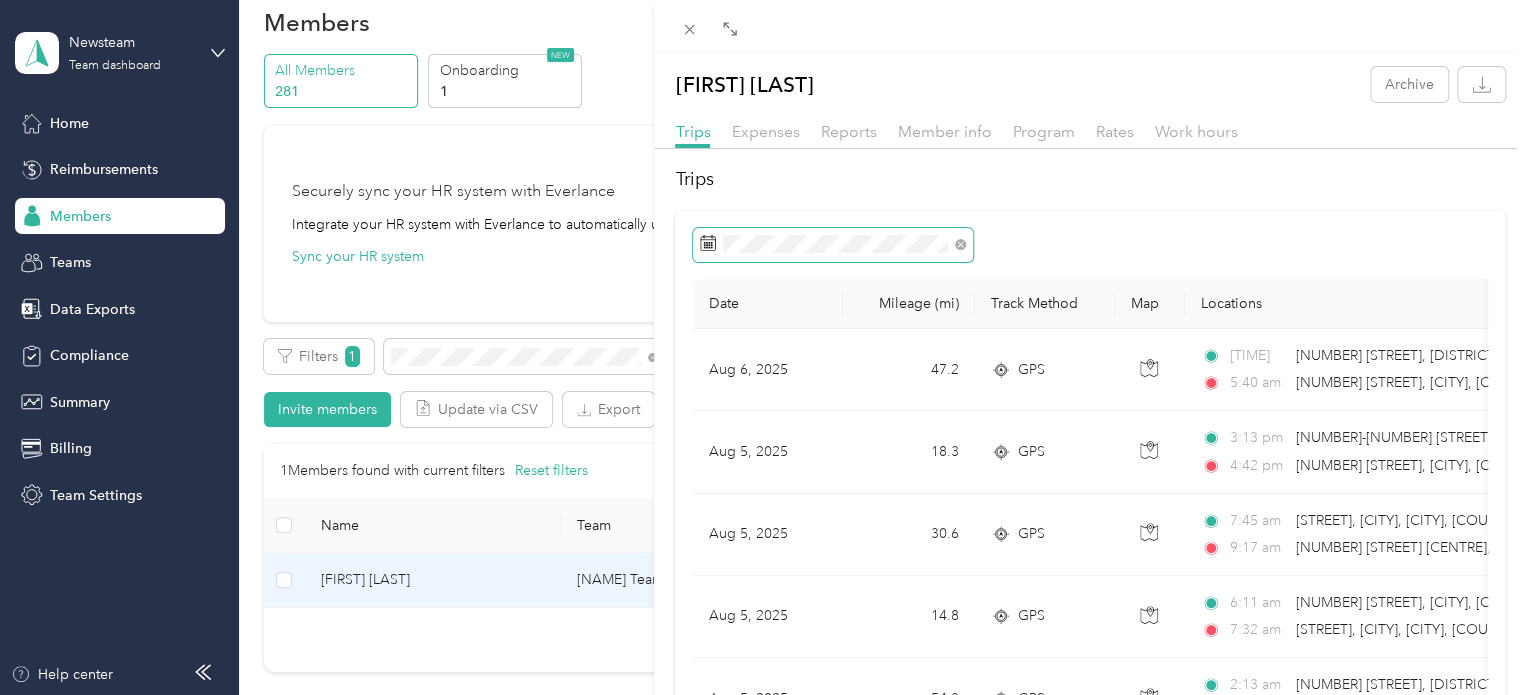 click 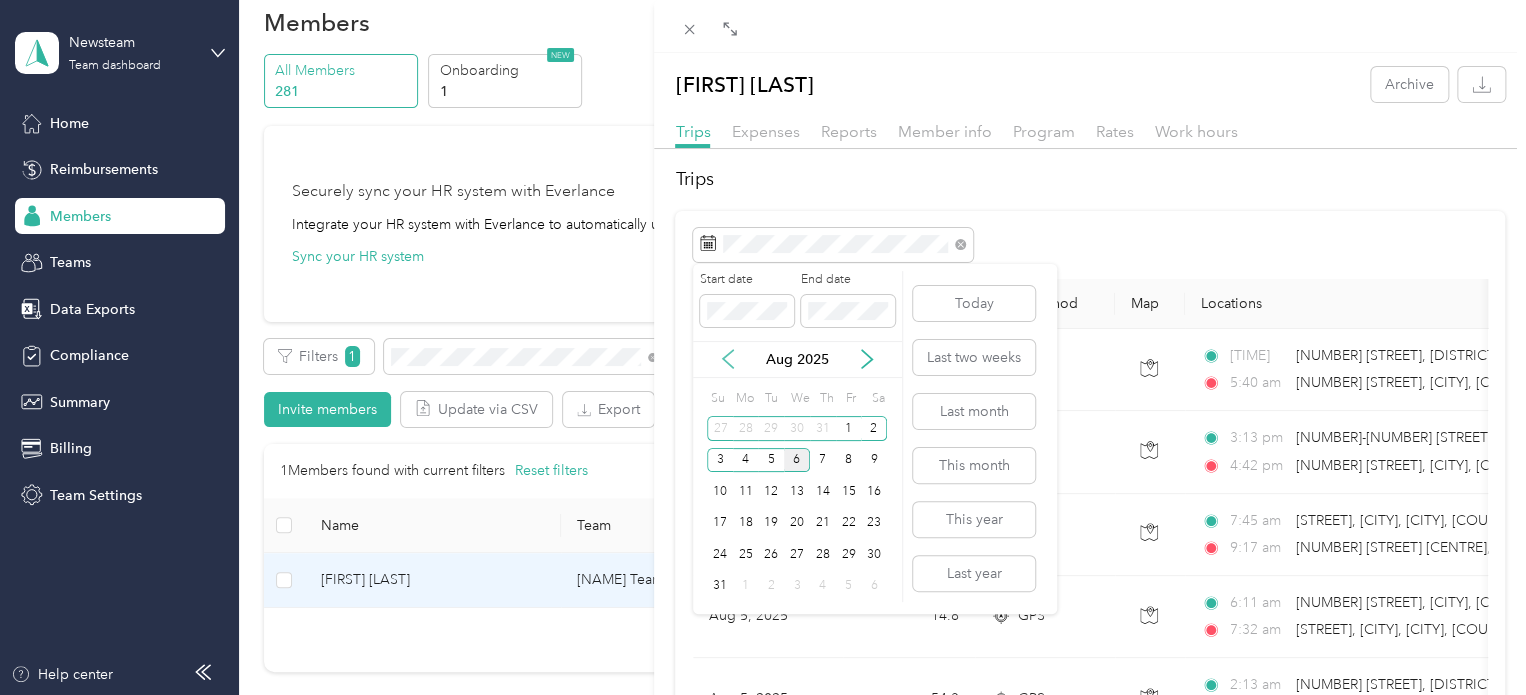 click 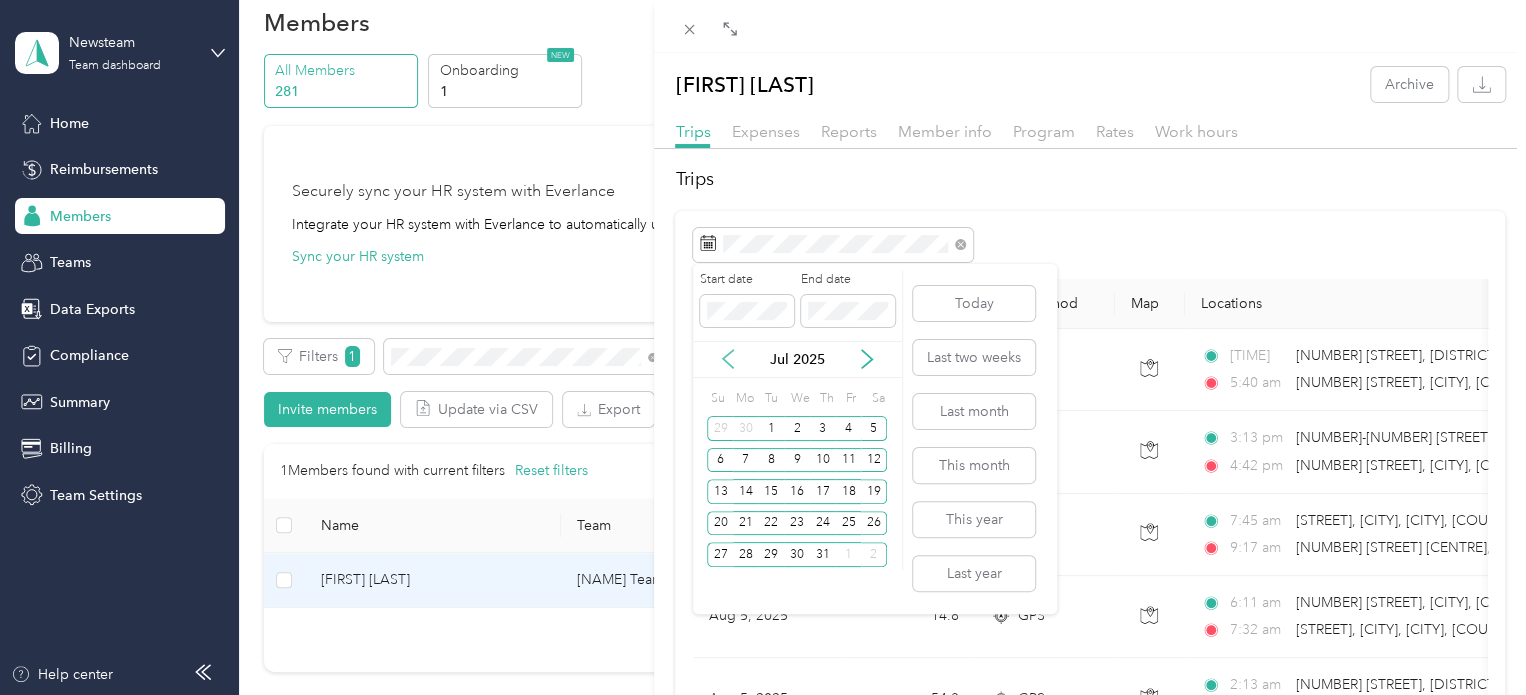 click 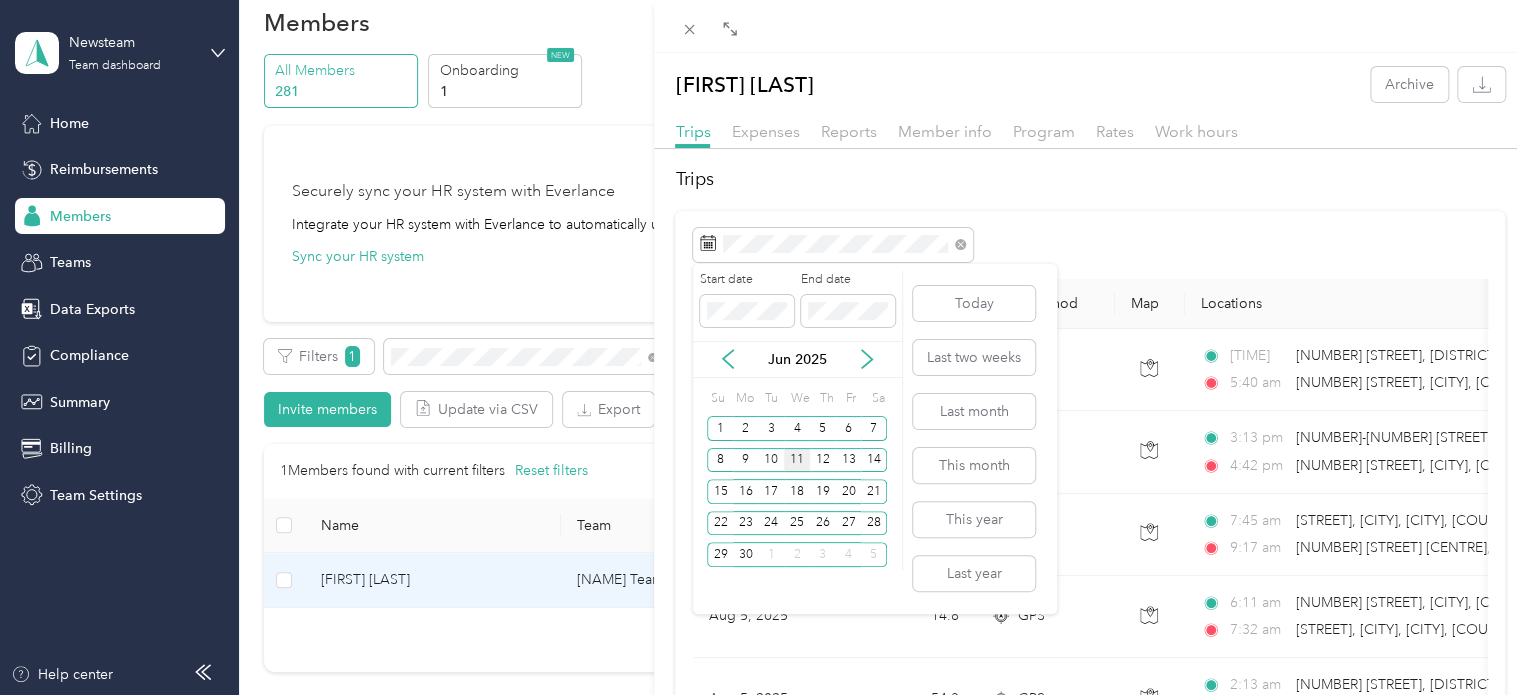 click on "11" at bounding box center (797, 460) 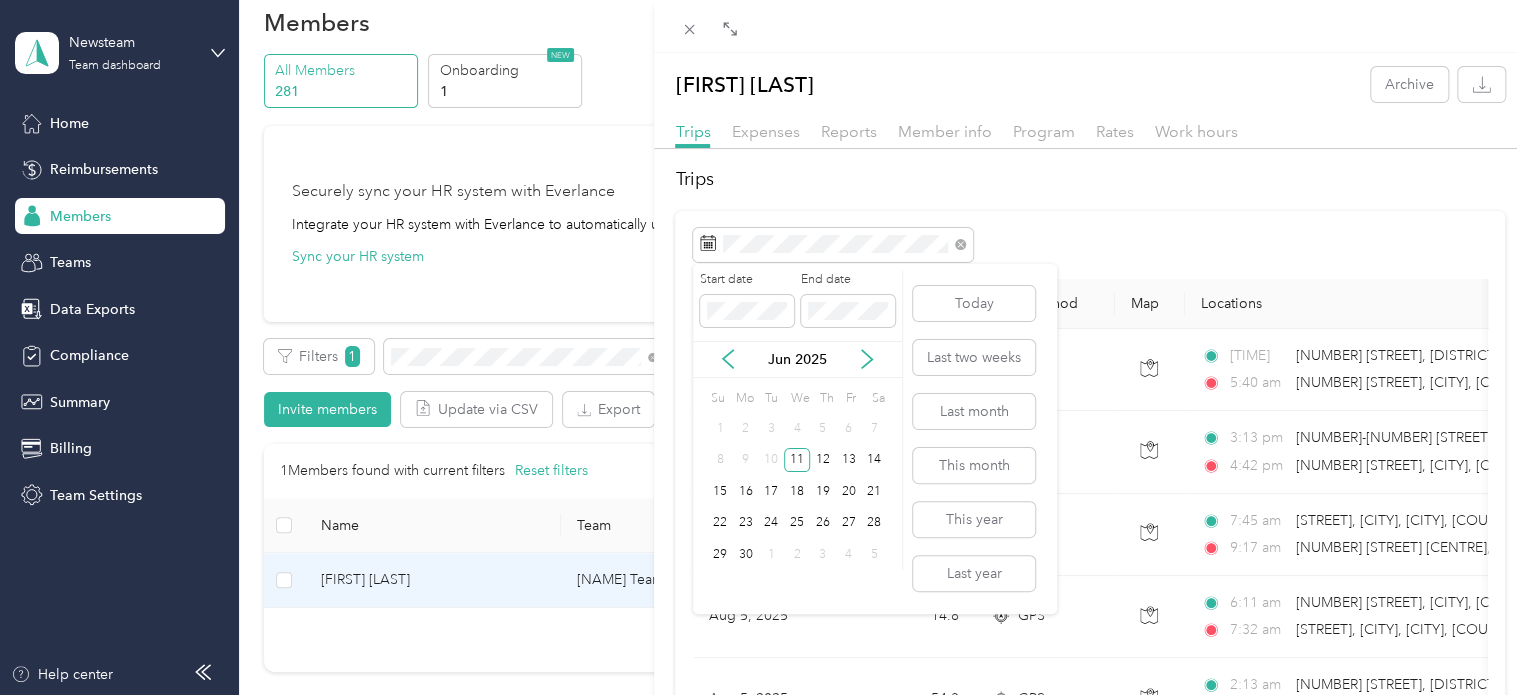 click on "End date" at bounding box center (848, 280) 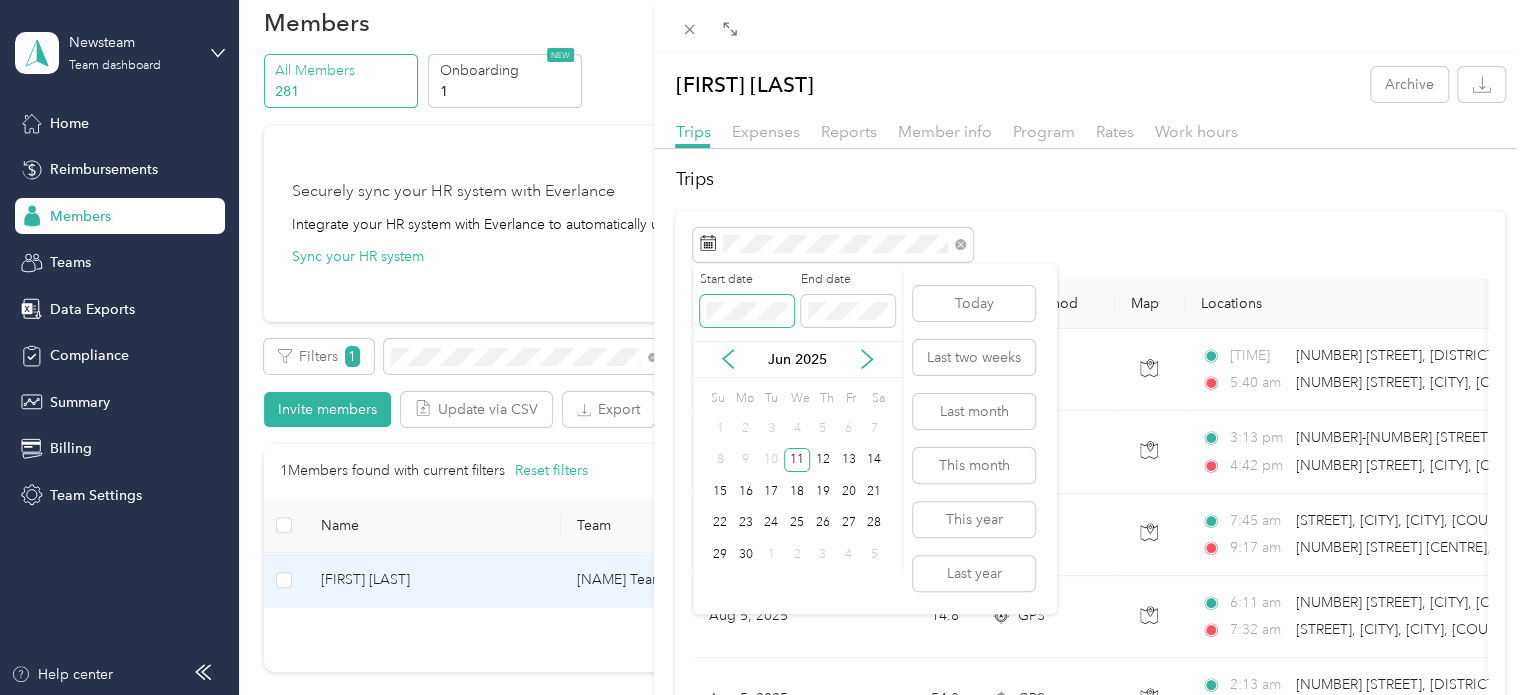 click at bounding box center [747, 311] 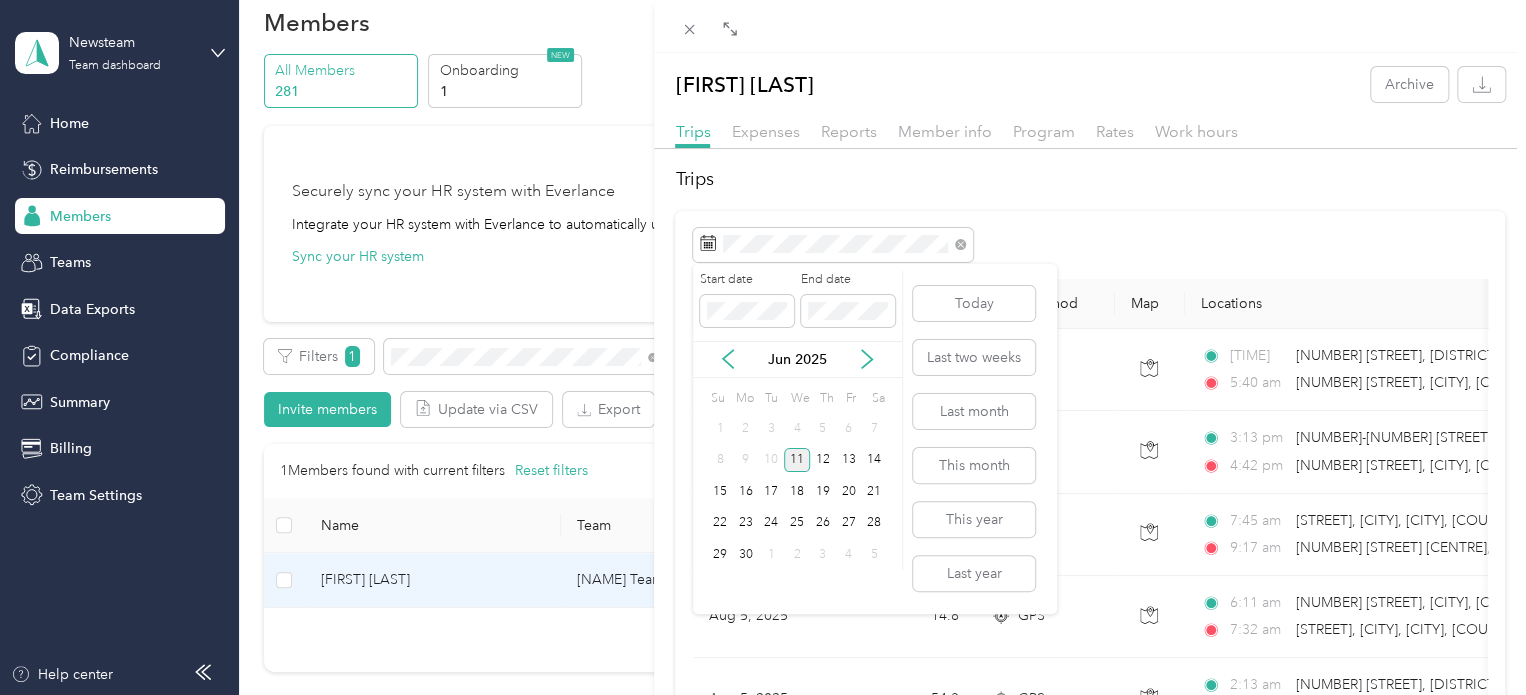 click on "11" at bounding box center (797, 460) 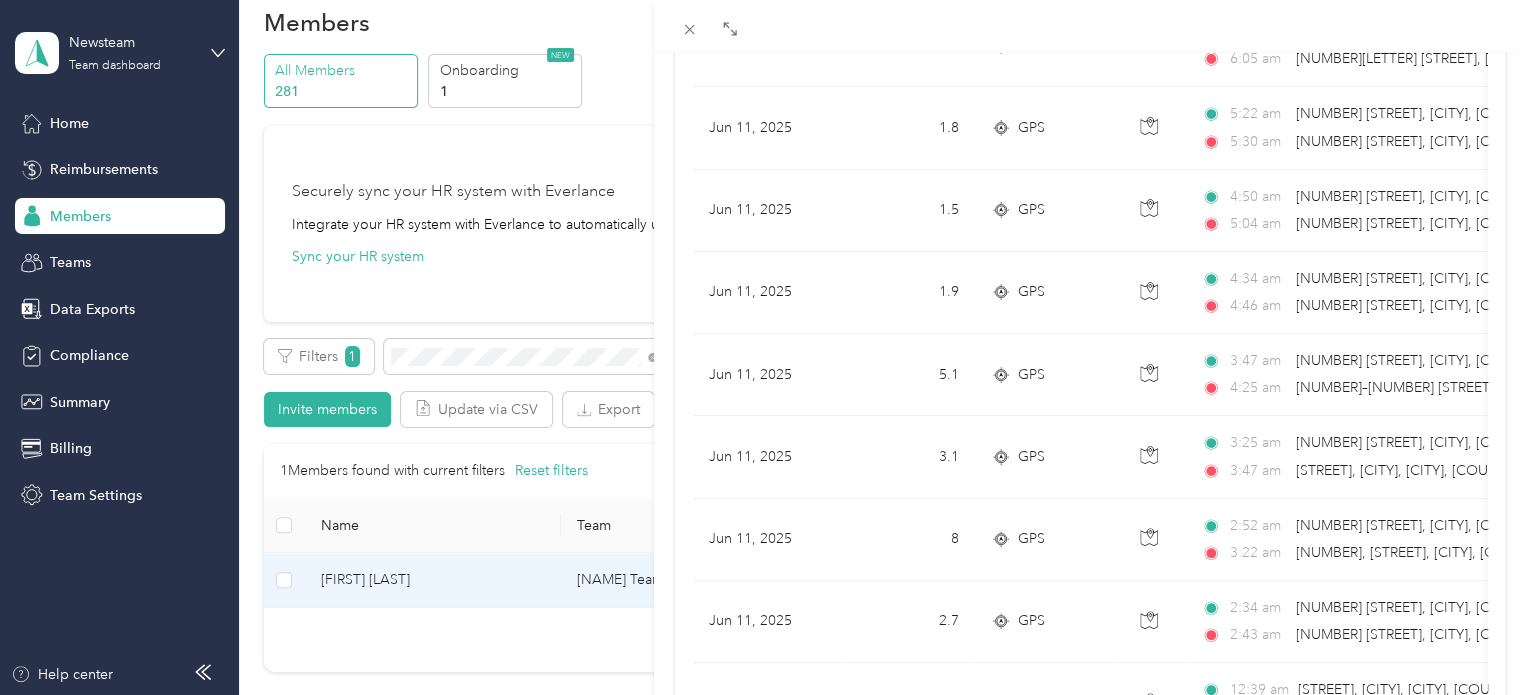 scroll, scrollTop: 2183, scrollLeft: 0, axis: vertical 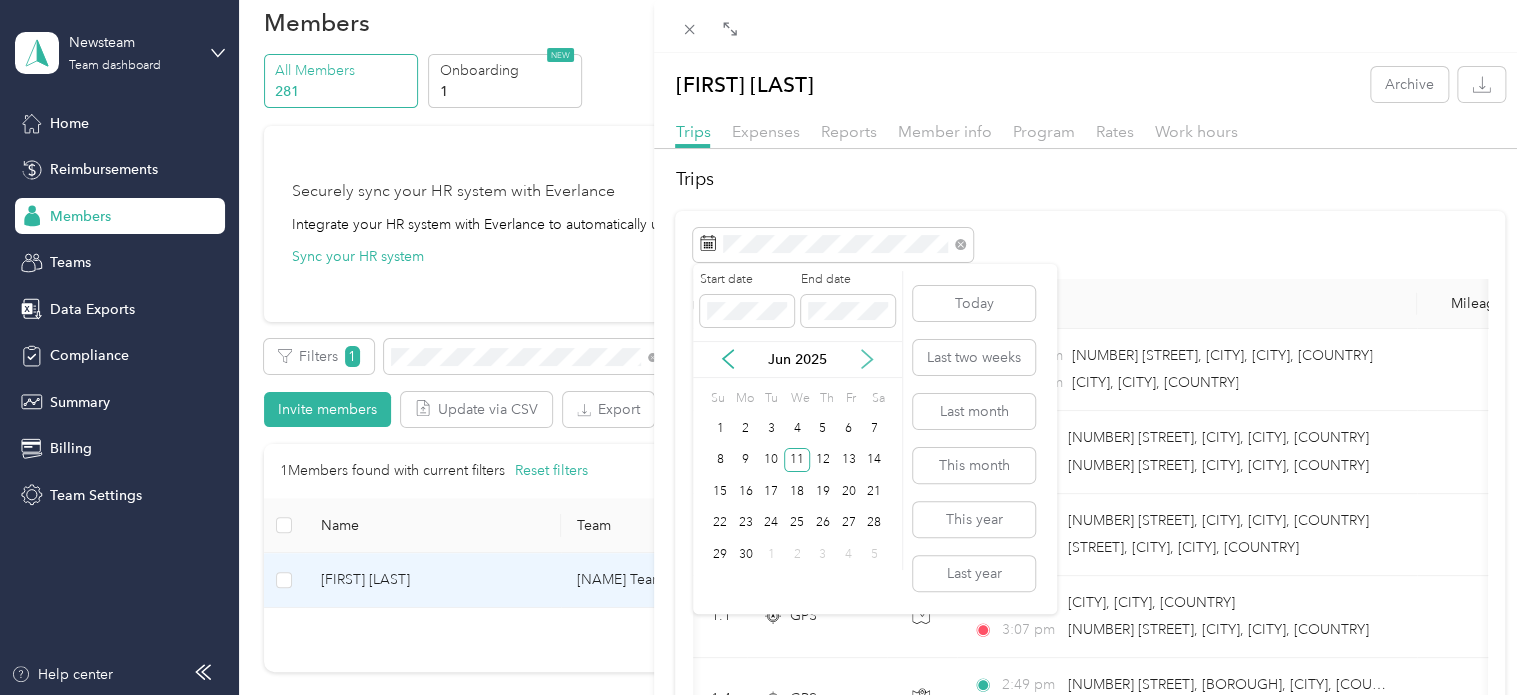 click 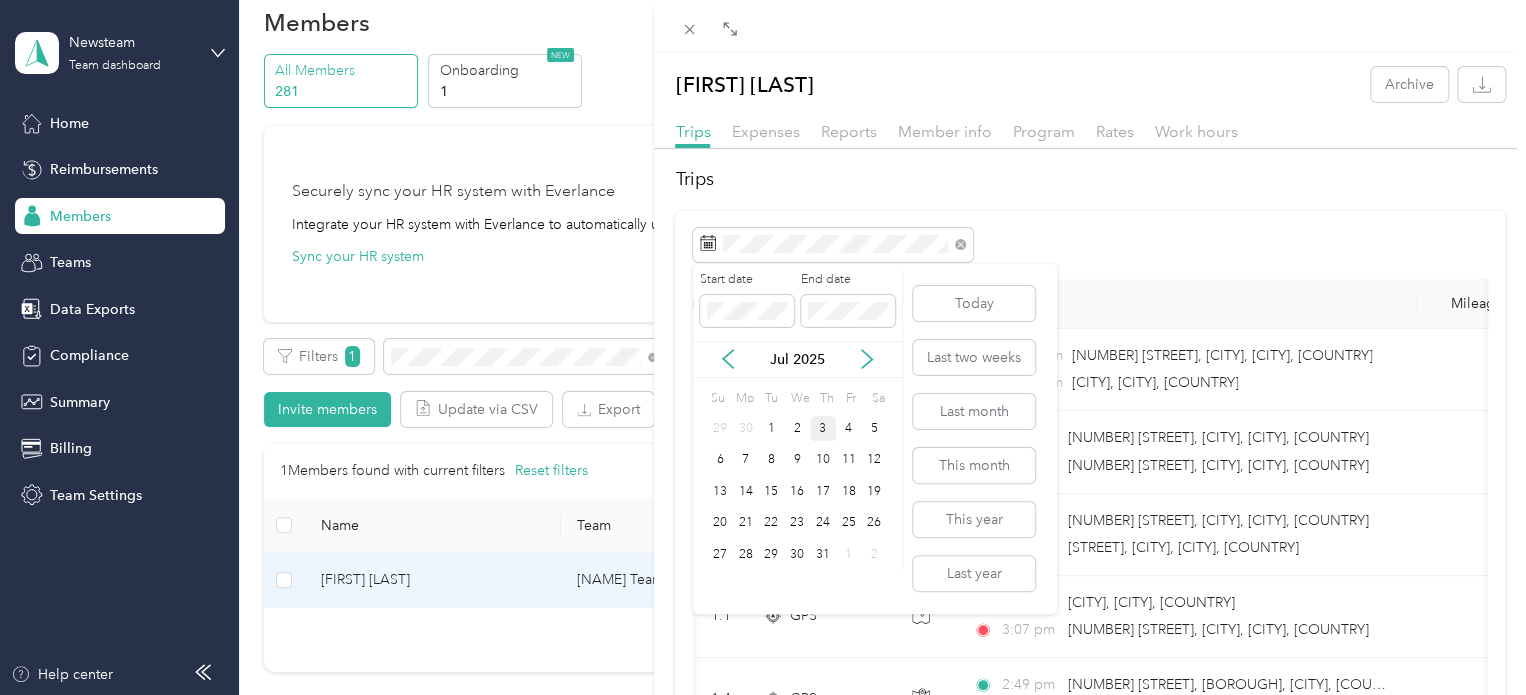 click on "3" at bounding box center [823, 428] 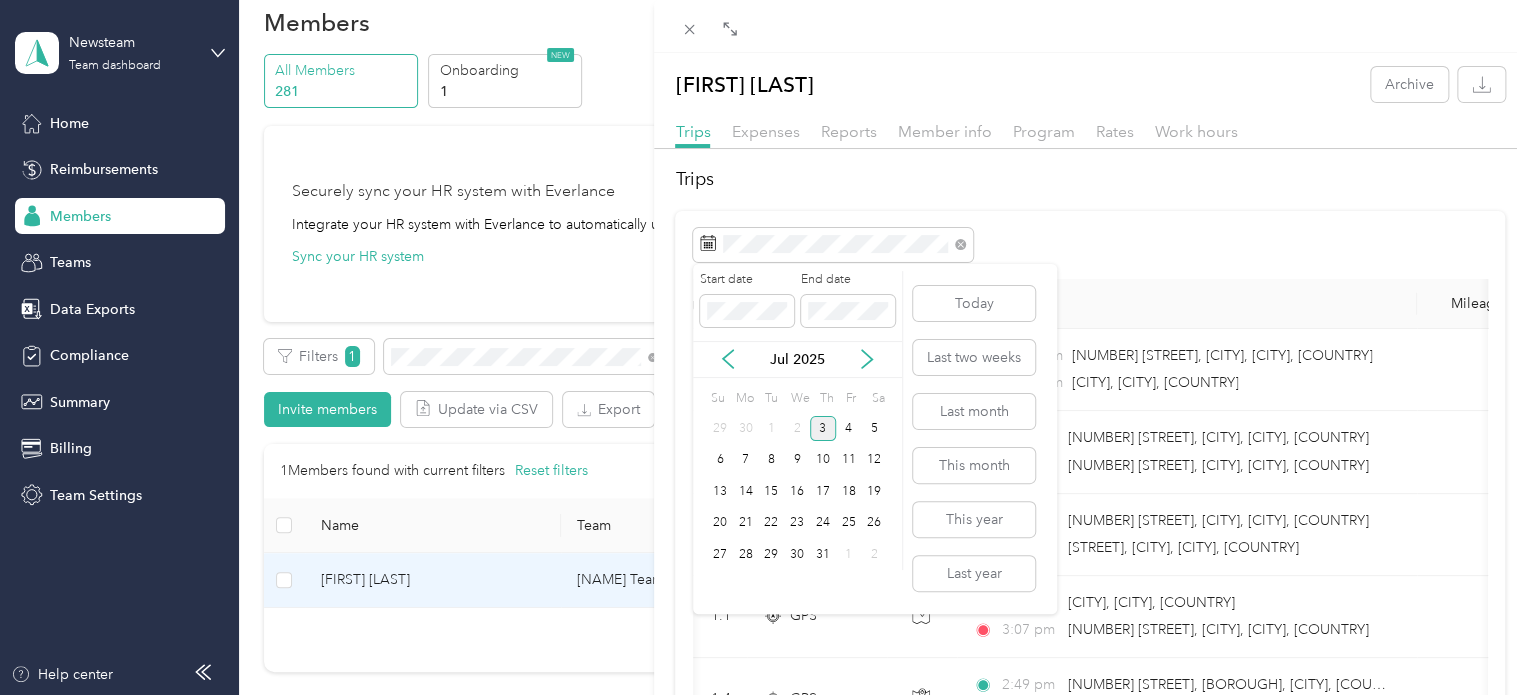 click on "3" at bounding box center [823, 428] 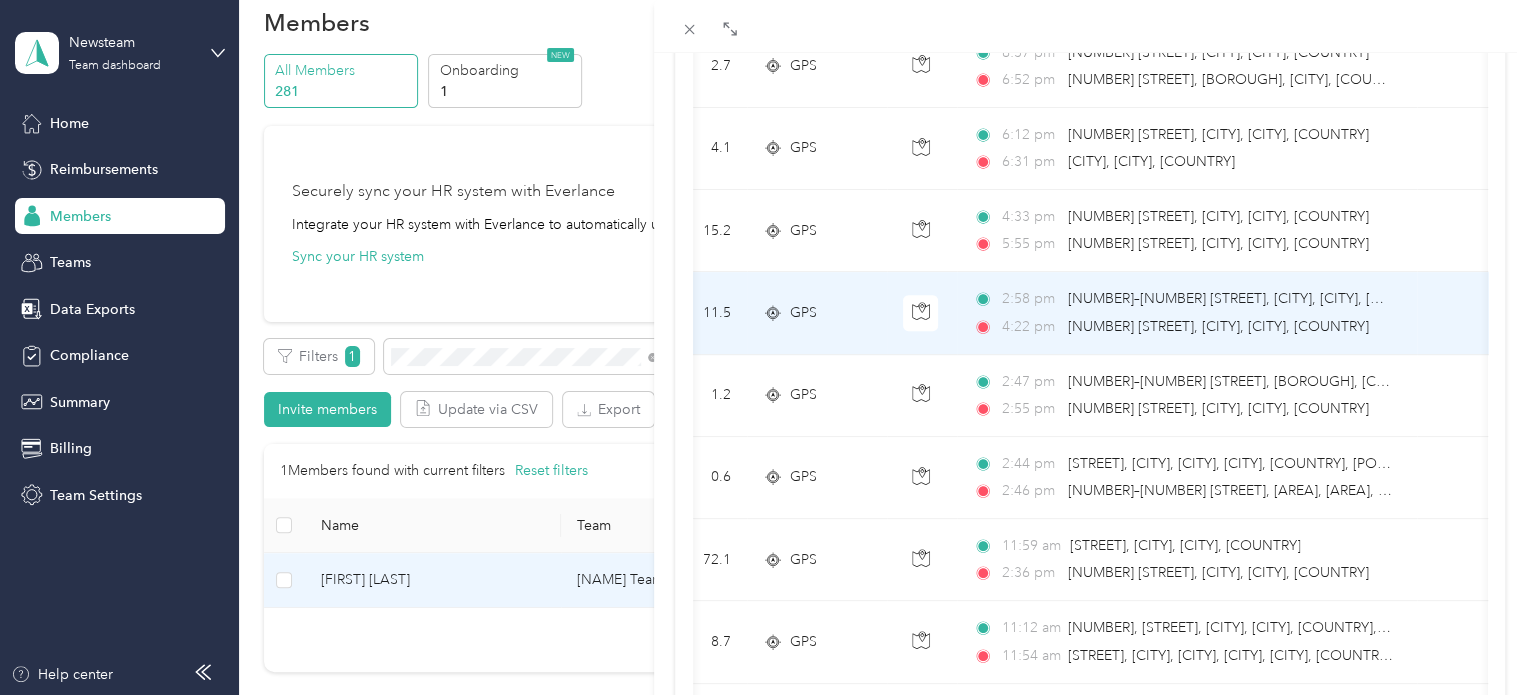 scroll, scrollTop: 600, scrollLeft: 0, axis: vertical 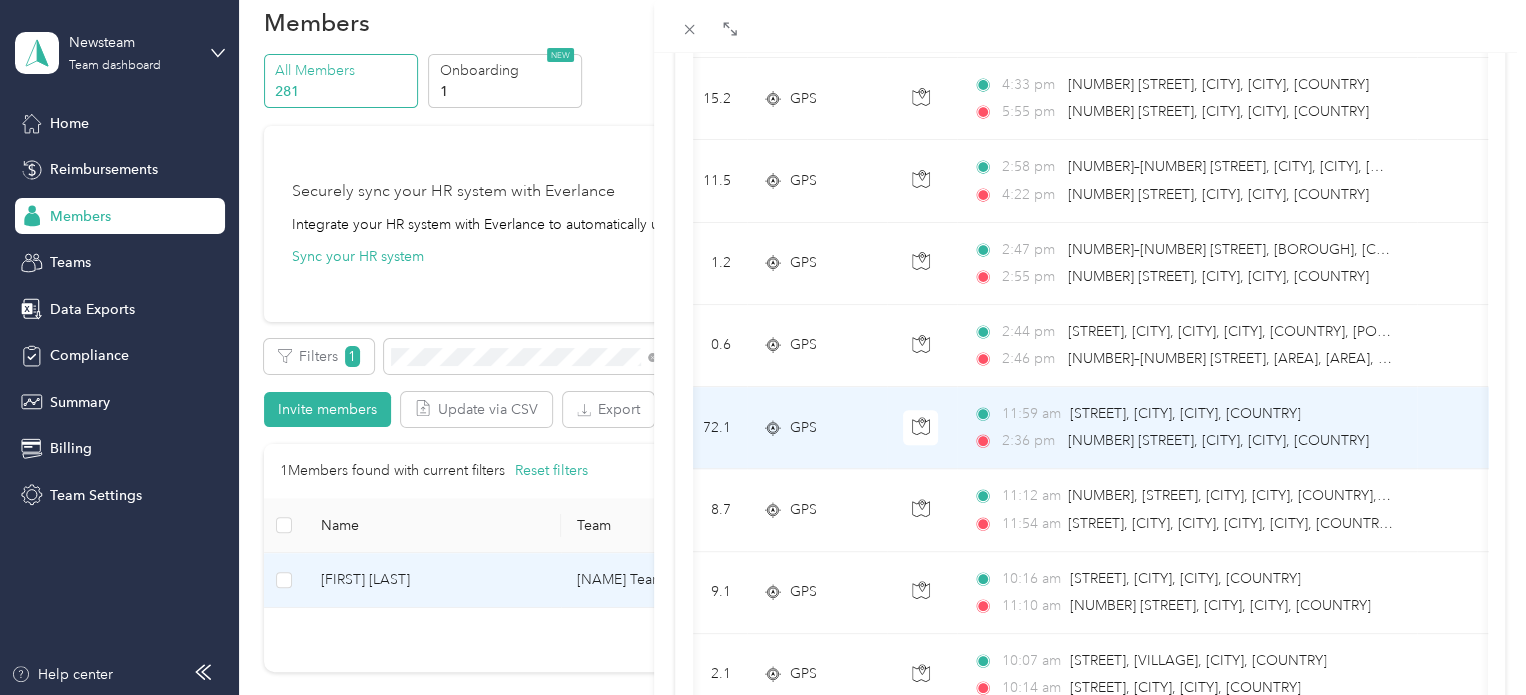 click on "[STREET], [CITY], [CITY], [COUNTRY]" at bounding box center [1184, 413] 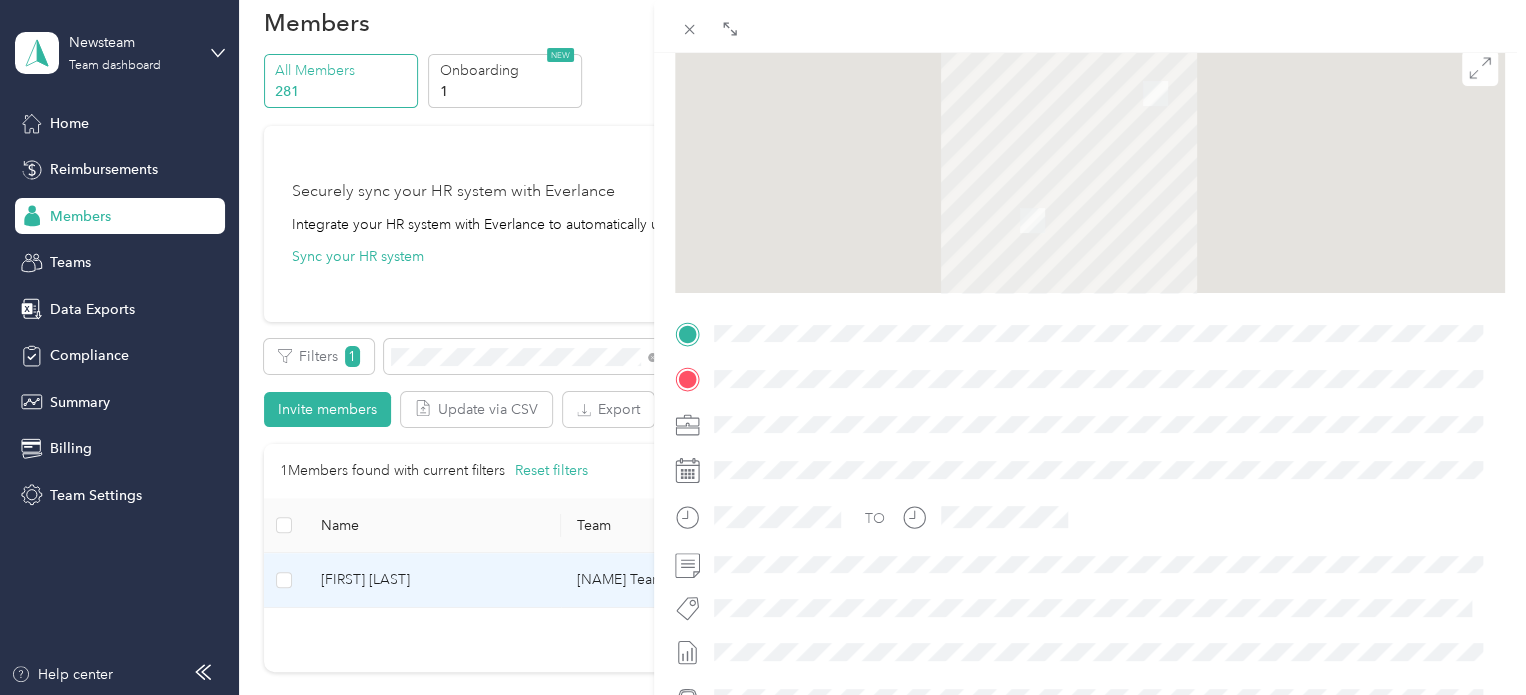 scroll, scrollTop: 158, scrollLeft: 0, axis: vertical 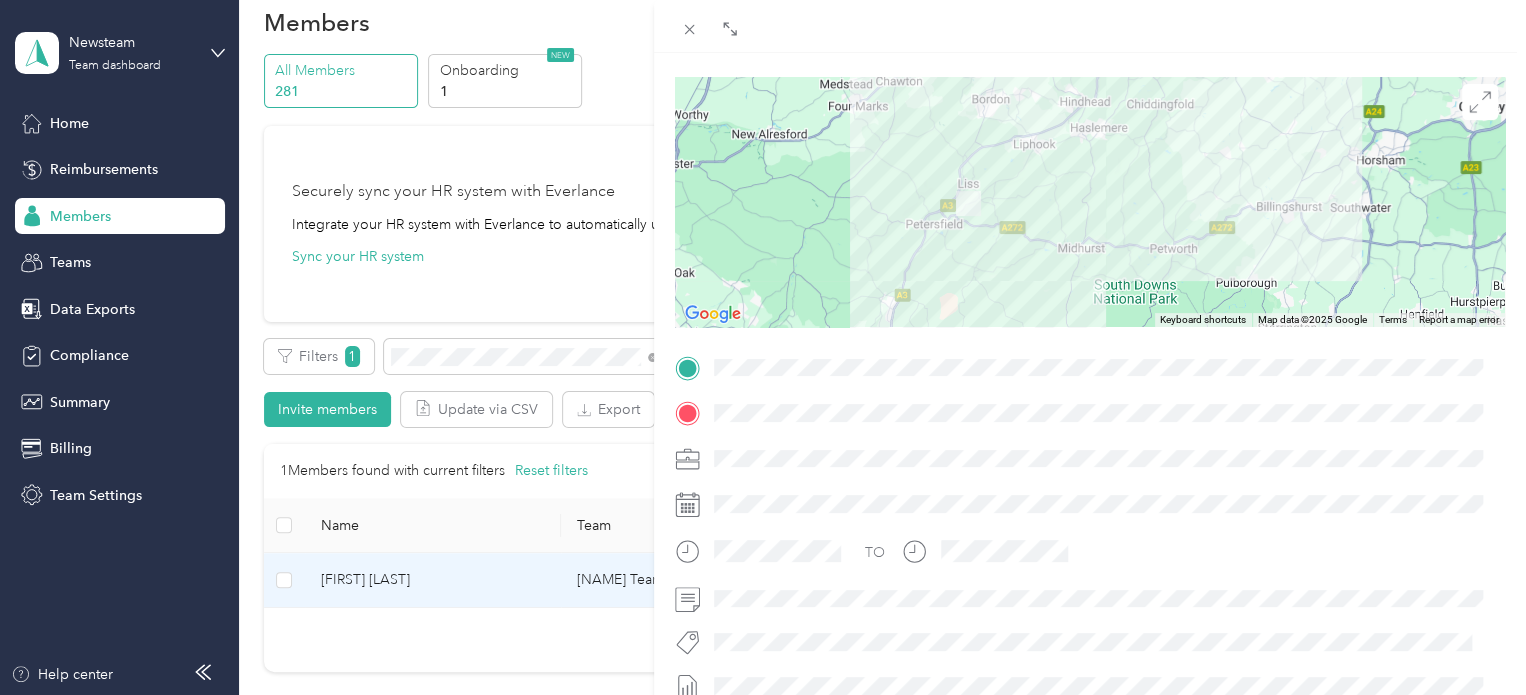 drag, startPoint x: 1063, startPoint y: 227, endPoint x: 1150, endPoint y: 167, distance: 105.68349 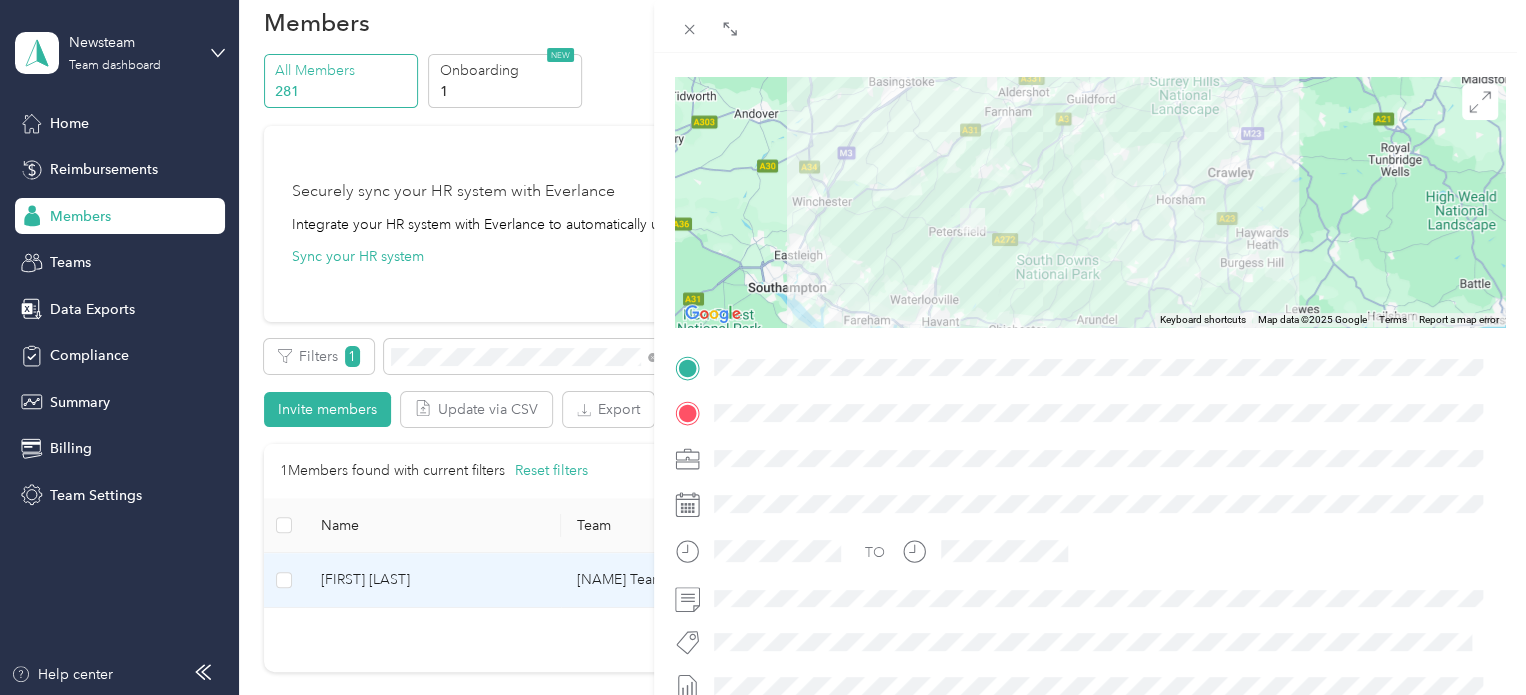 drag, startPoint x: 1179, startPoint y: 200, endPoint x: 1064, endPoint y: 260, distance: 129.71121 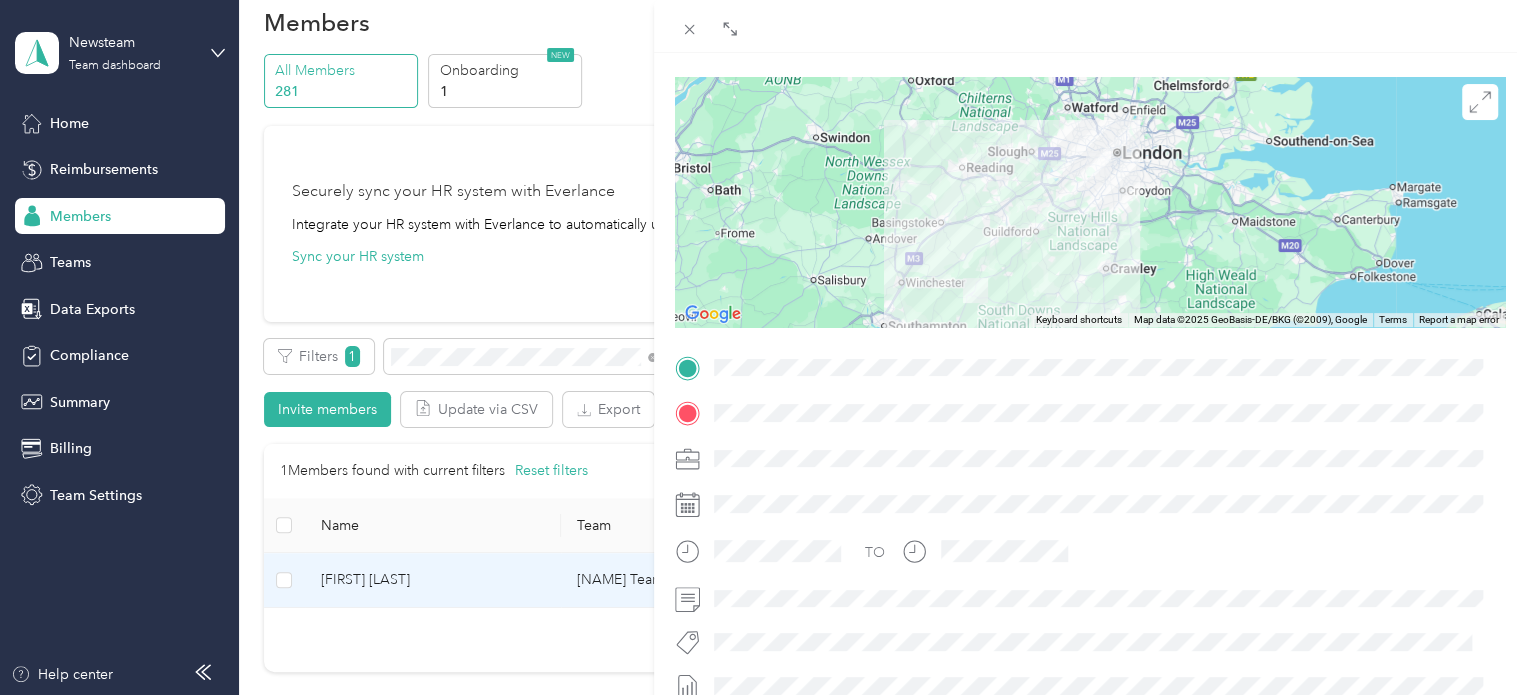 drag, startPoint x: 1128, startPoint y: 200, endPoint x: 1091, endPoint y: 252, distance: 63.82006 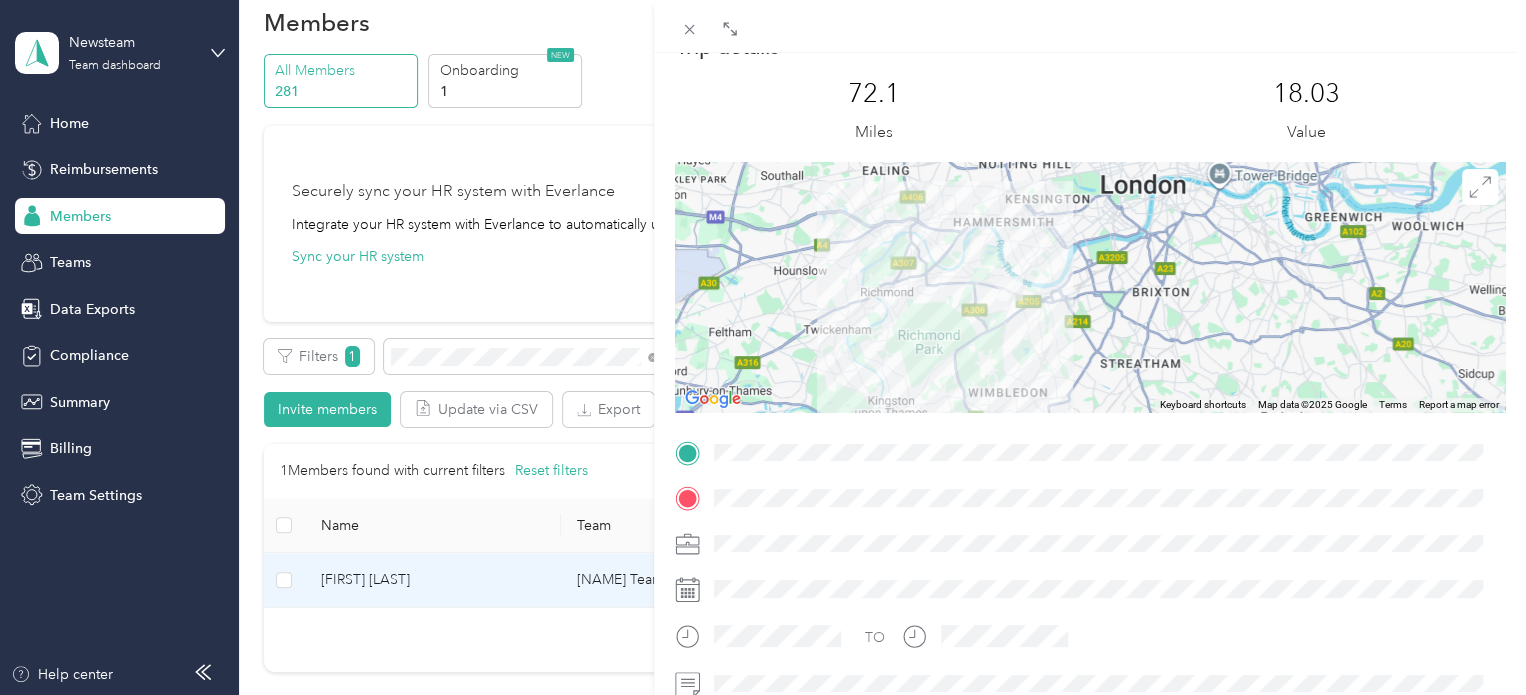 scroll, scrollTop: 0, scrollLeft: 0, axis: both 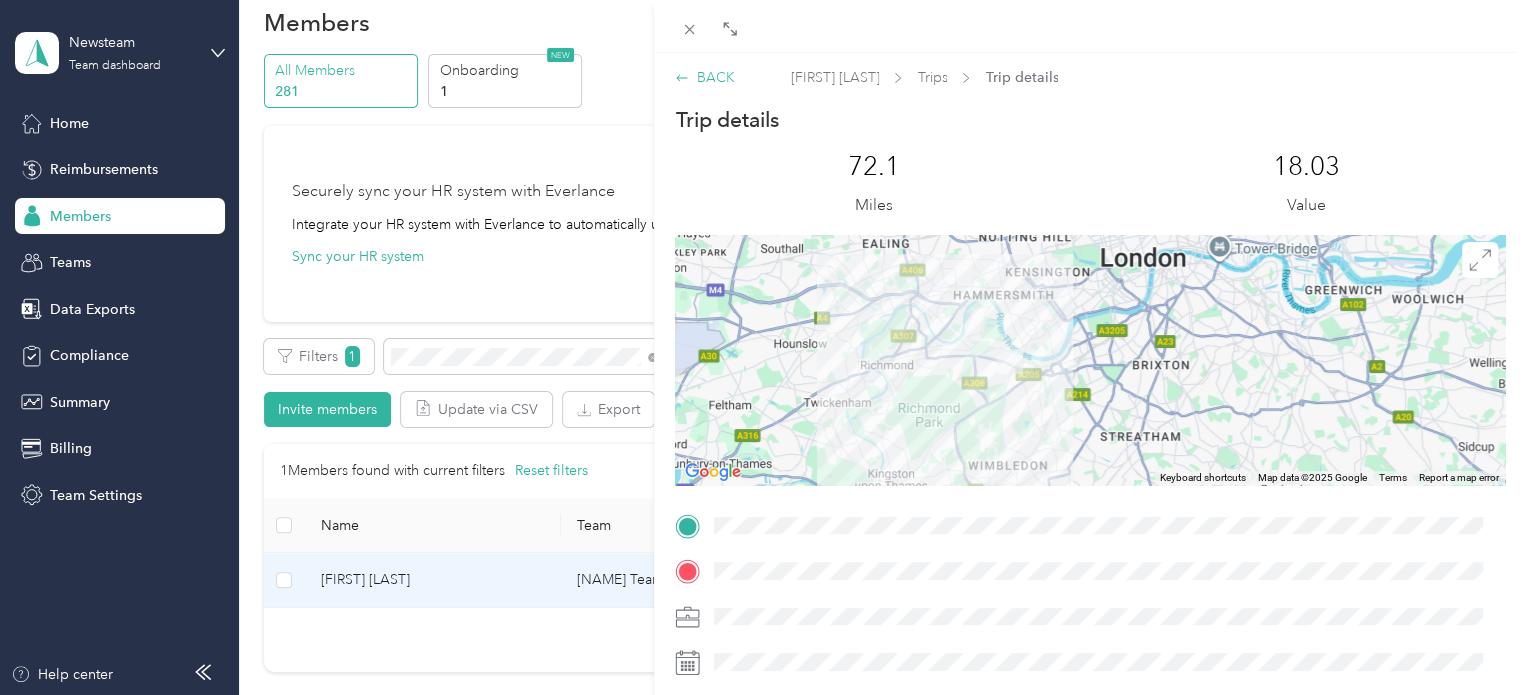 click on "BACK" at bounding box center (704, 77) 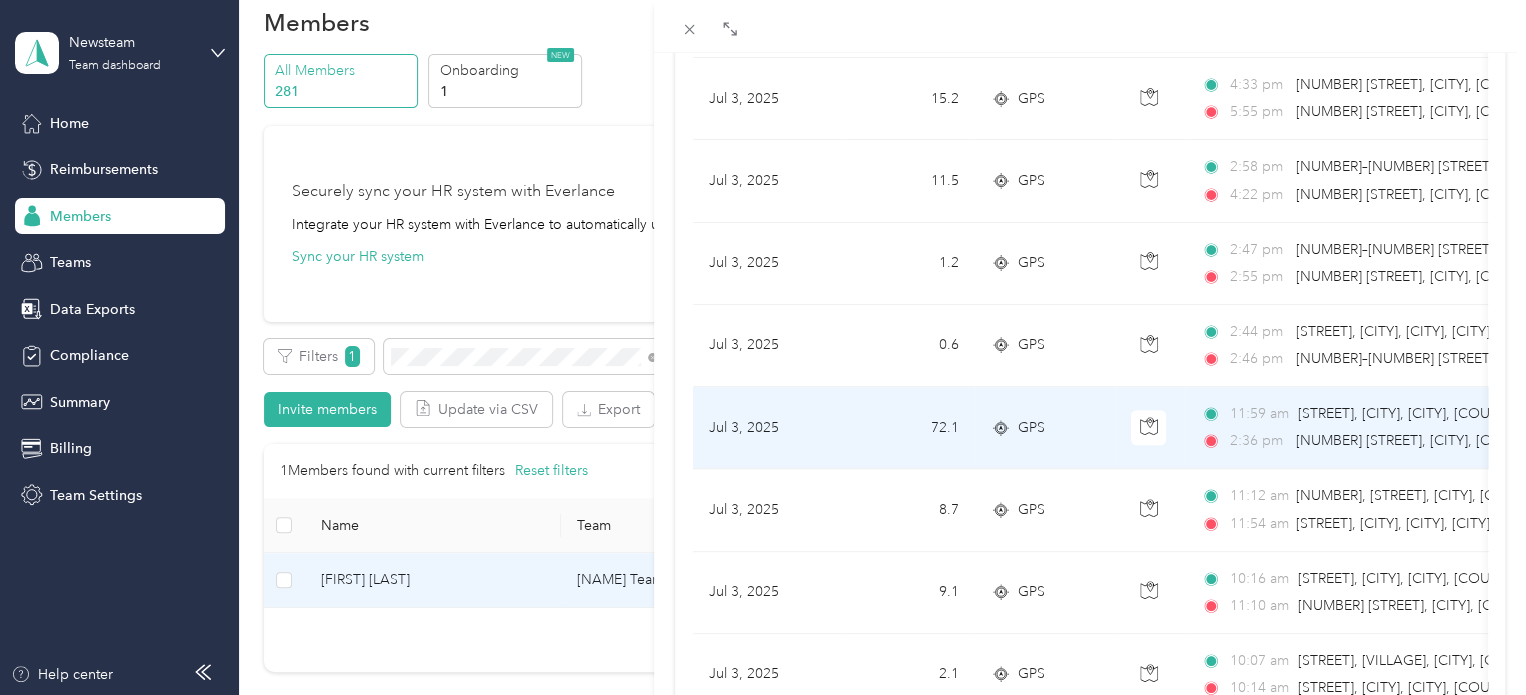 scroll, scrollTop: 500, scrollLeft: 0, axis: vertical 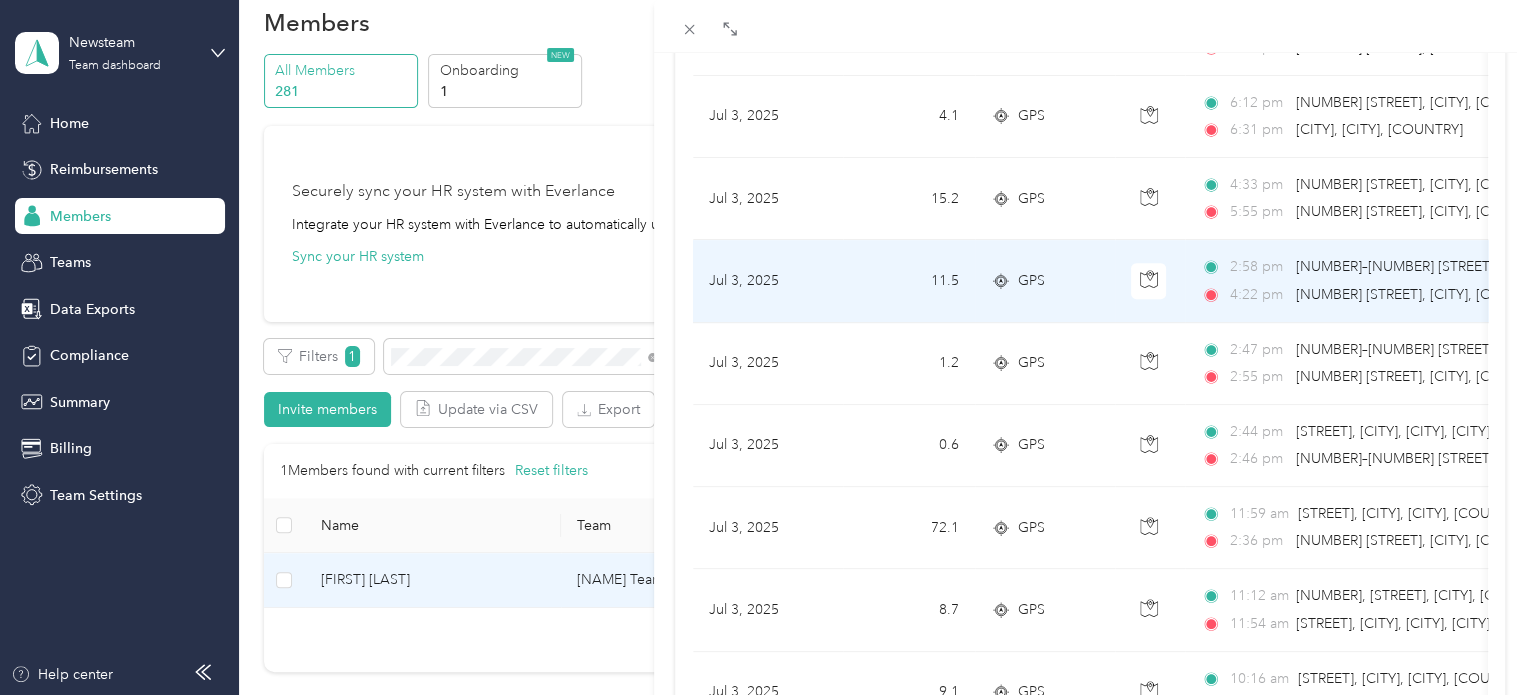 click on "[TIME] [NUMBER]–[NUMBER] [STREET], [CITY], [CITY], [COUNTRY] [TIME] [NUMBER] [STREET], [CITY], [CITY], [COUNTRY]" at bounding box center [1411, 280] 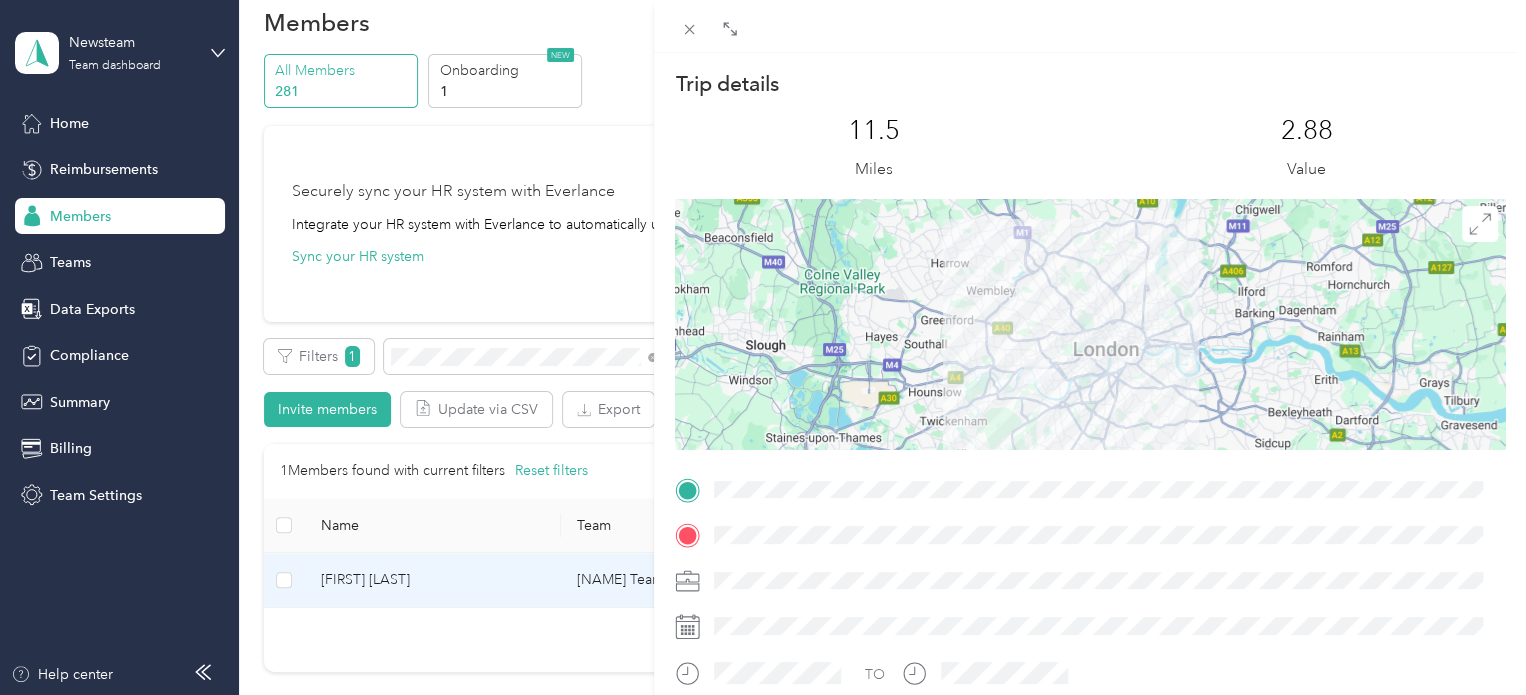 scroll, scrollTop: 0, scrollLeft: 0, axis: both 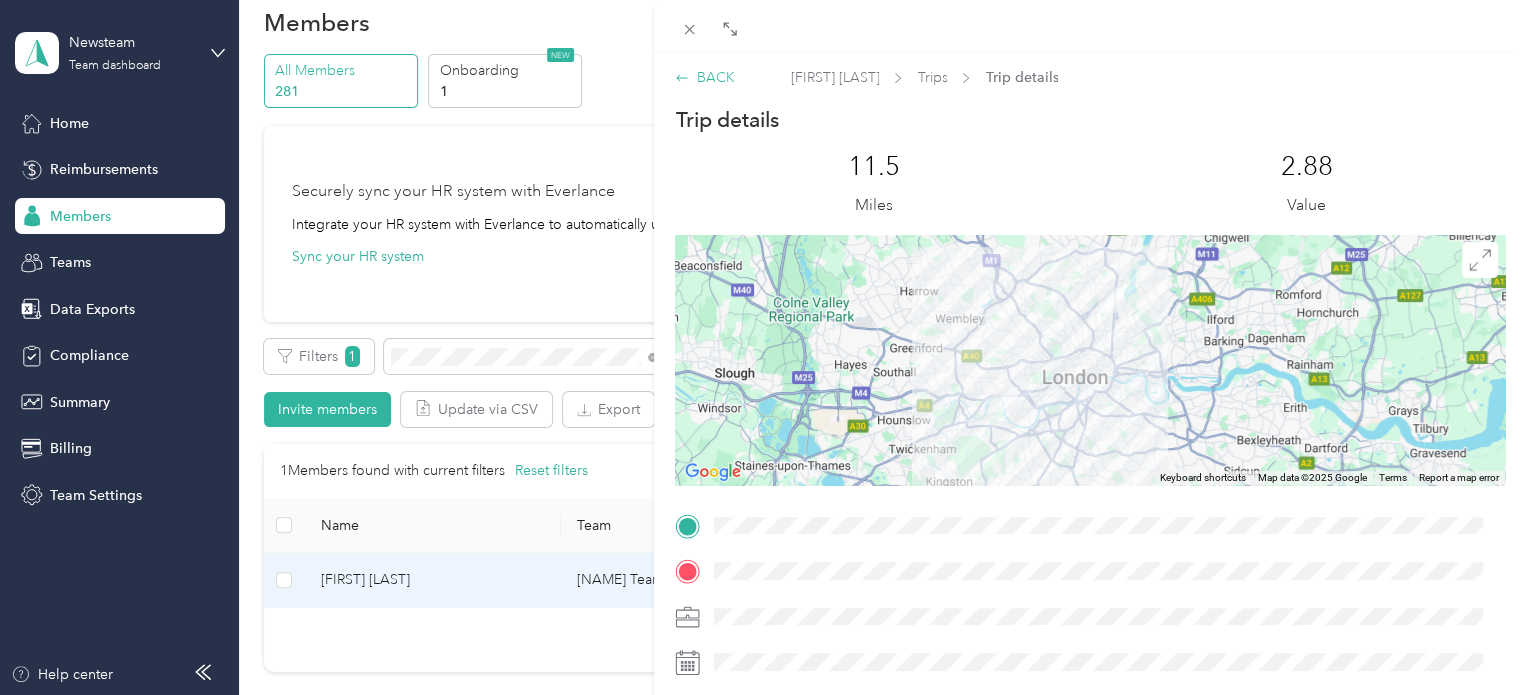 click 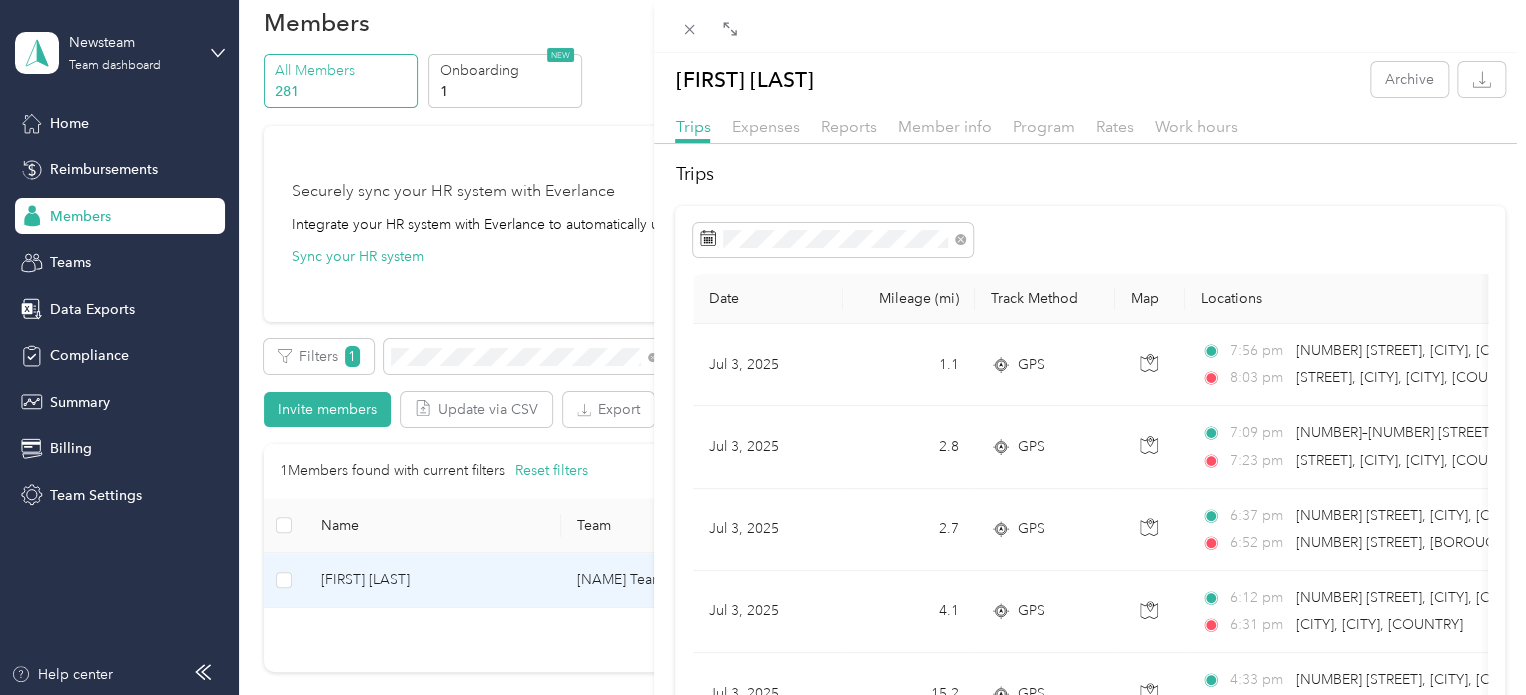 scroll, scrollTop: 0, scrollLeft: 0, axis: both 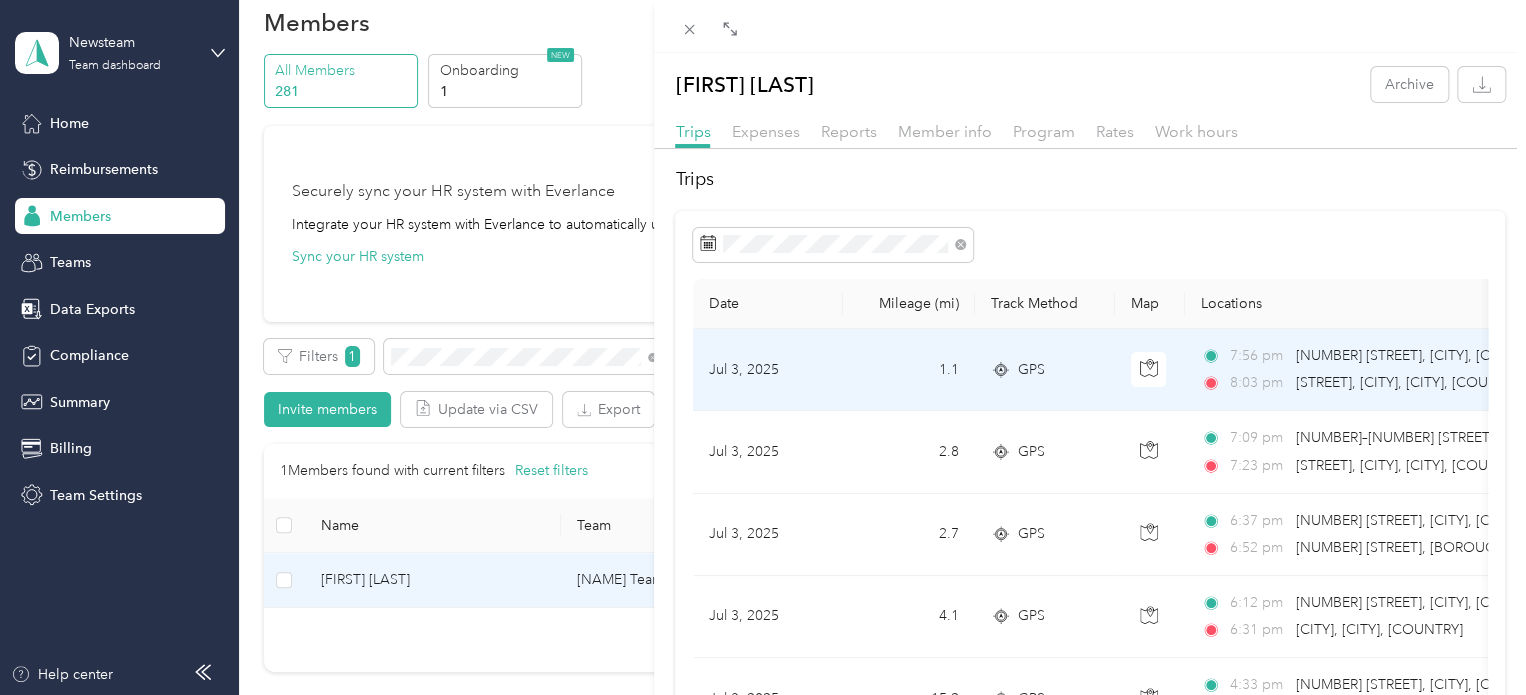 click on "[NUMBER] [STREET], [CITY], [CITY], [COUNTRY]" at bounding box center [1446, 355] 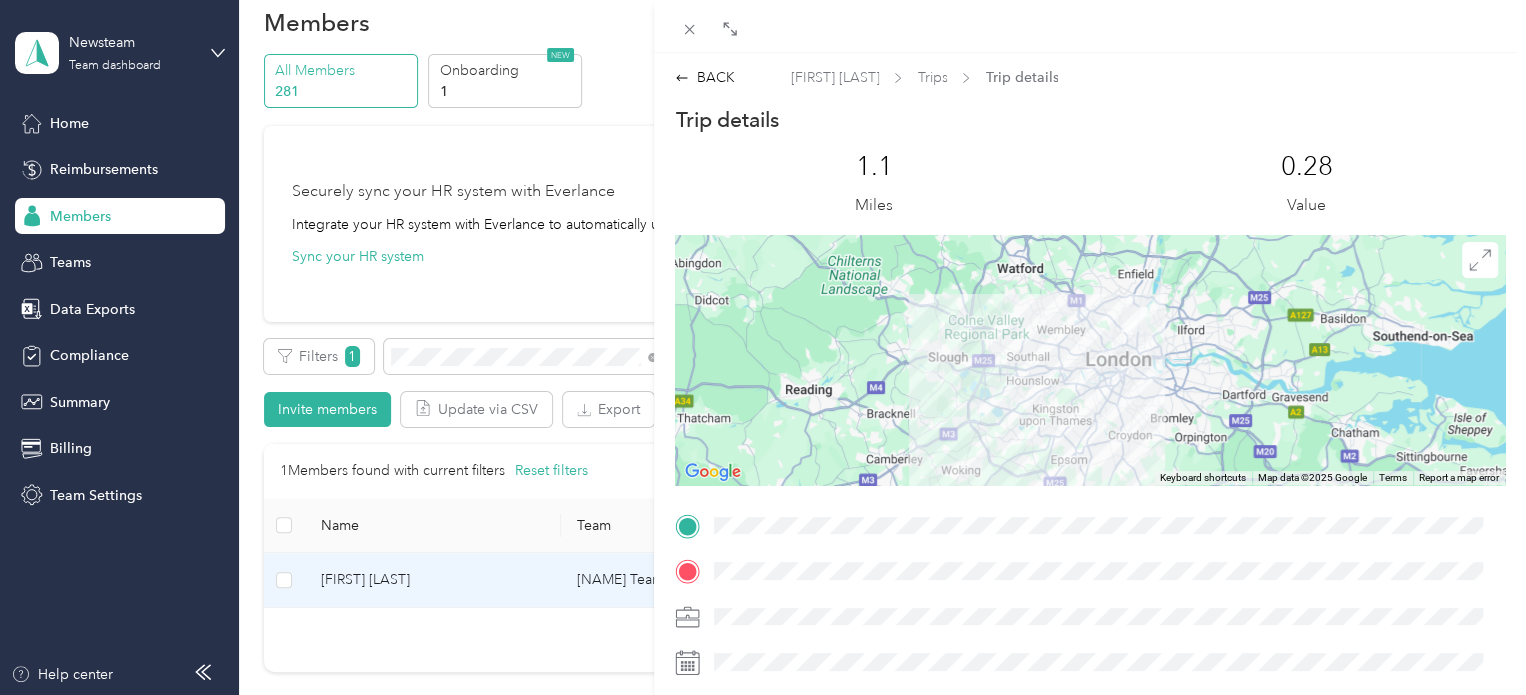 drag, startPoint x: 1157, startPoint y: 412, endPoint x: 1152, endPoint y: 369, distance: 43.289722 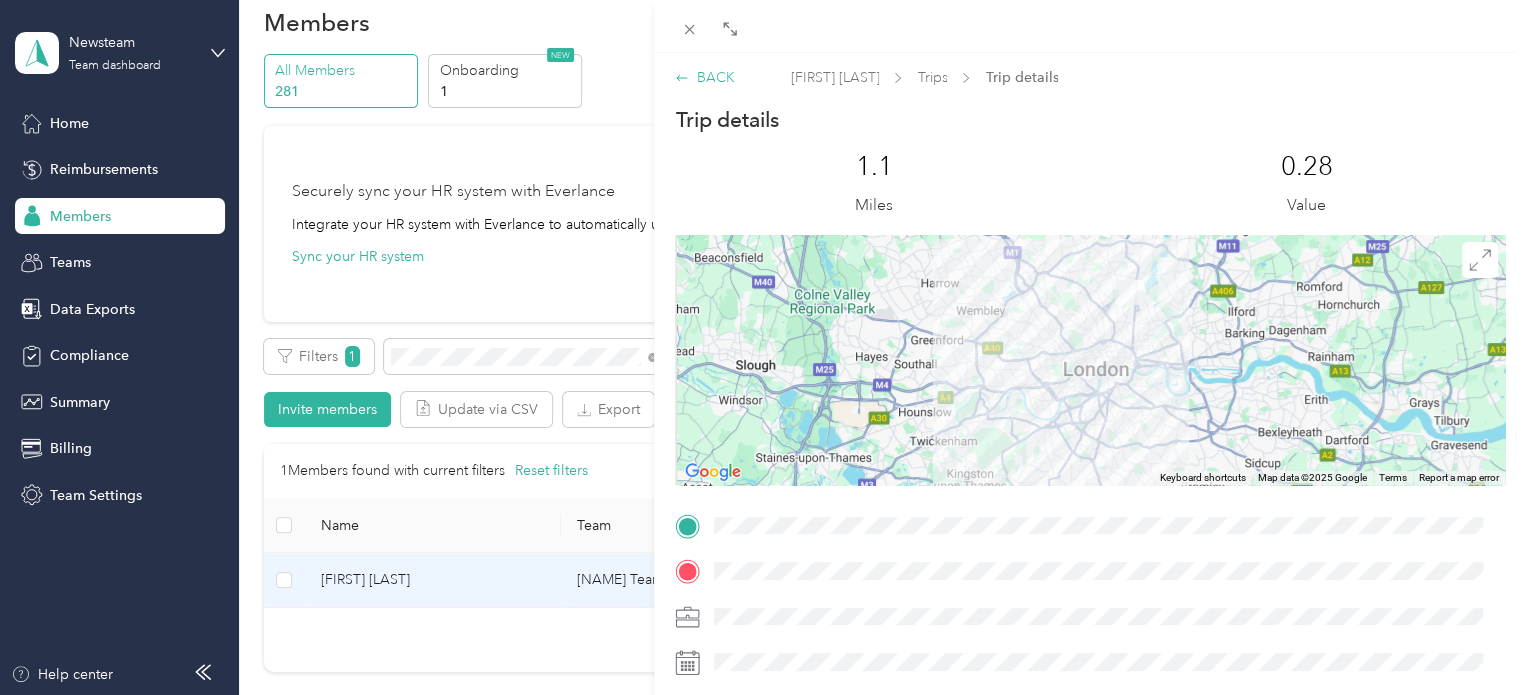 click on "BACK" at bounding box center (704, 77) 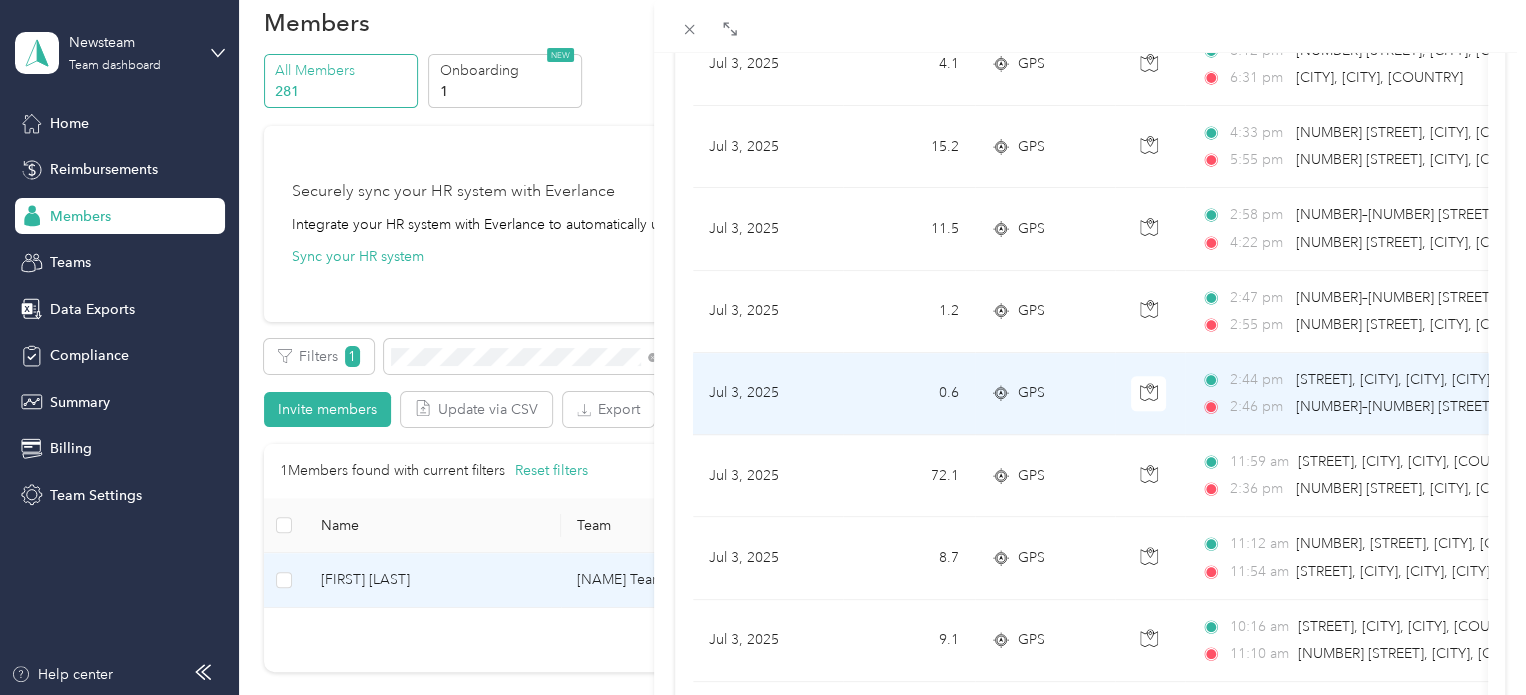 scroll, scrollTop: 600, scrollLeft: 0, axis: vertical 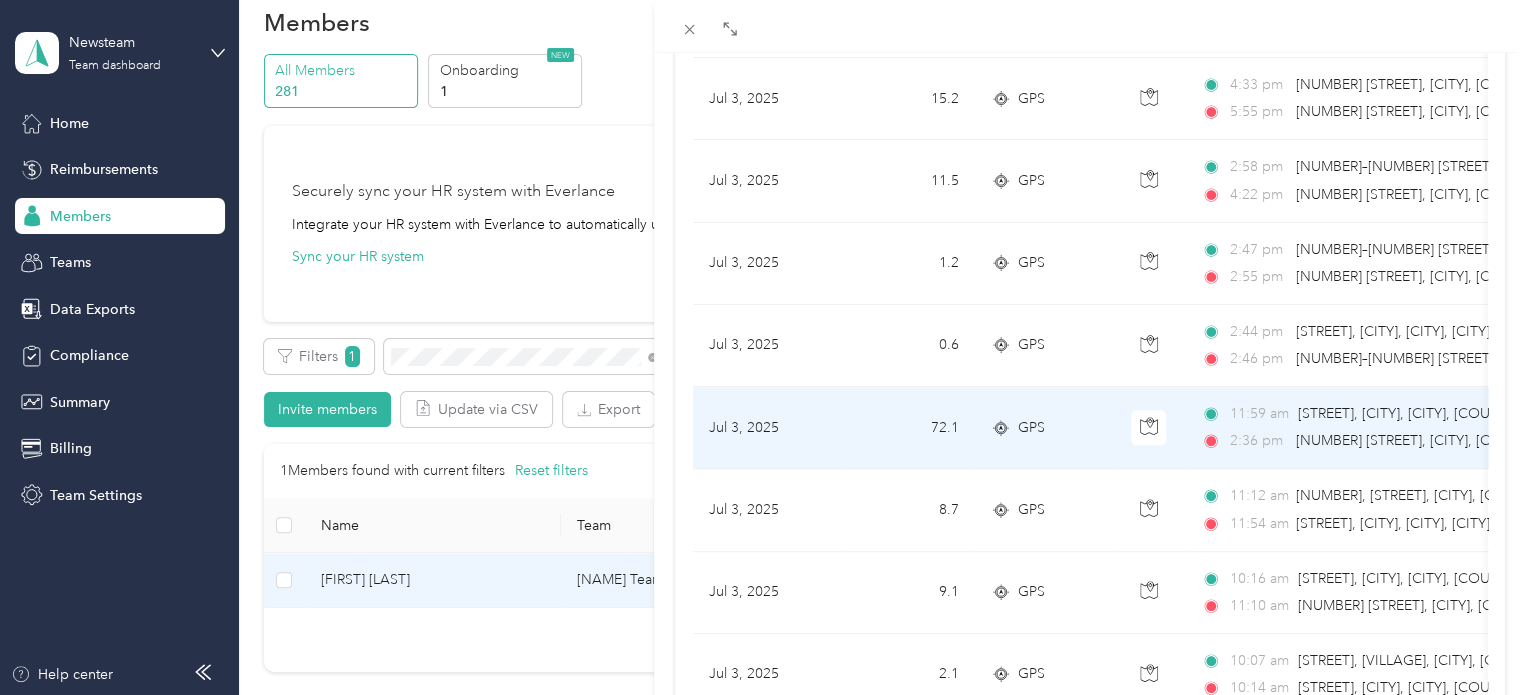 click on "2:36 pm" at bounding box center (1258, 441) 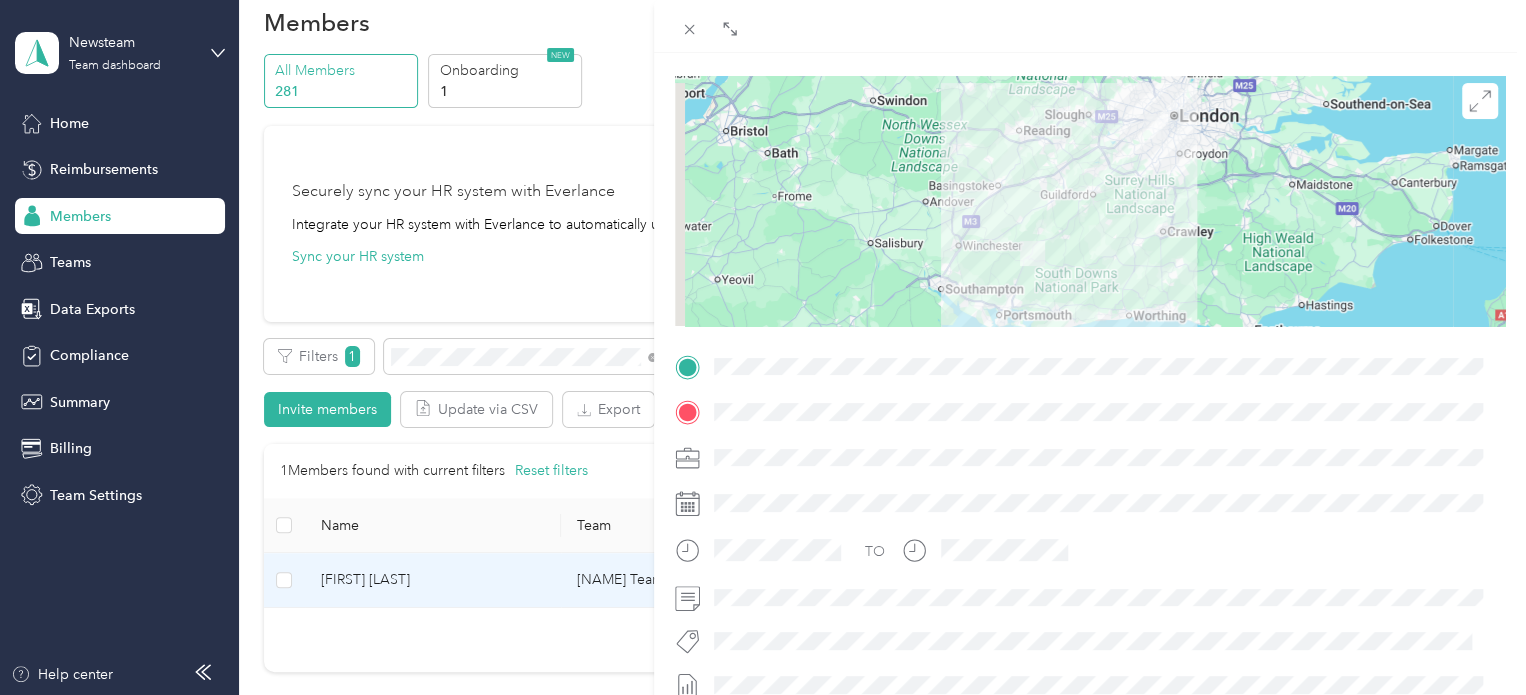 scroll, scrollTop: 0, scrollLeft: 0, axis: both 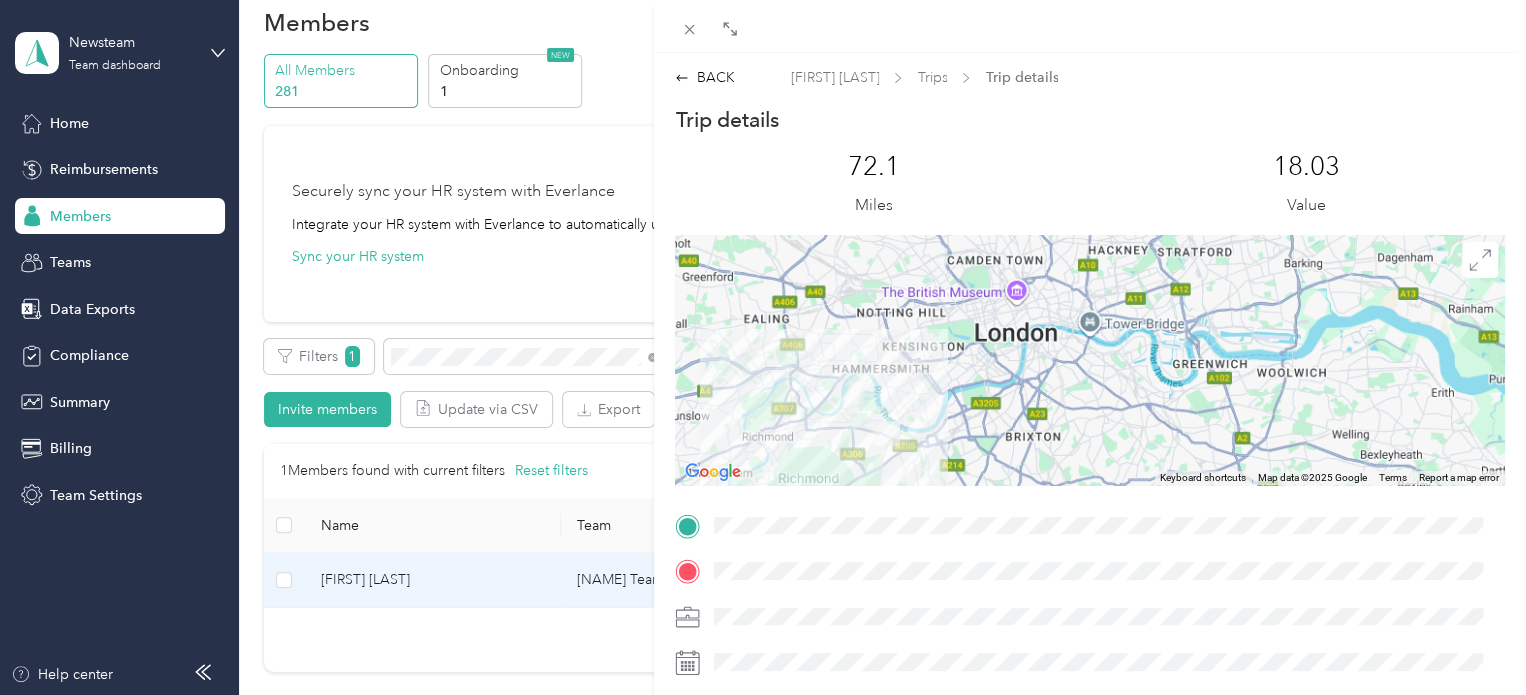 drag, startPoint x: 1090, startPoint y: 293, endPoint x: 1095, endPoint y: 427, distance: 134.09325 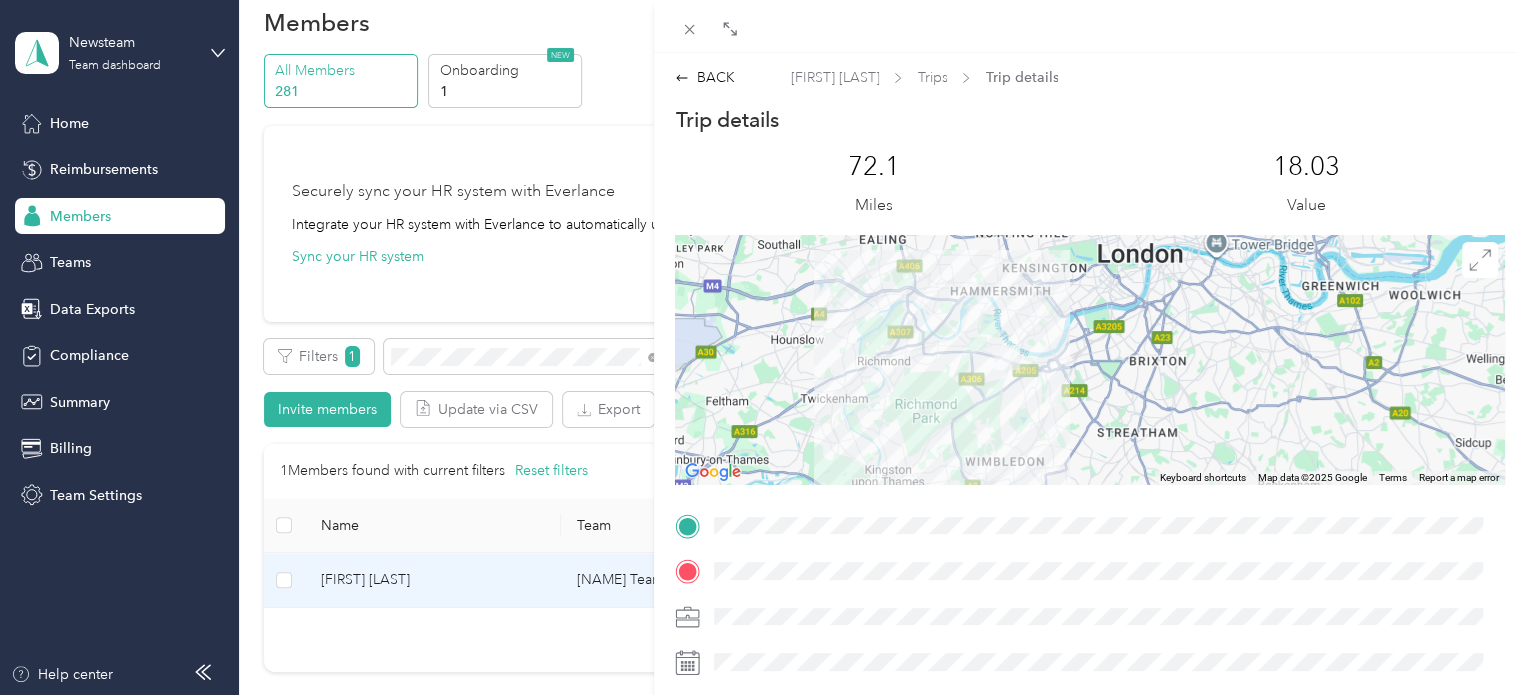 drag, startPoint x: 903, startPoint y: 455, endPoint x: 1026, endPoint y: 369, distance: 150.08331 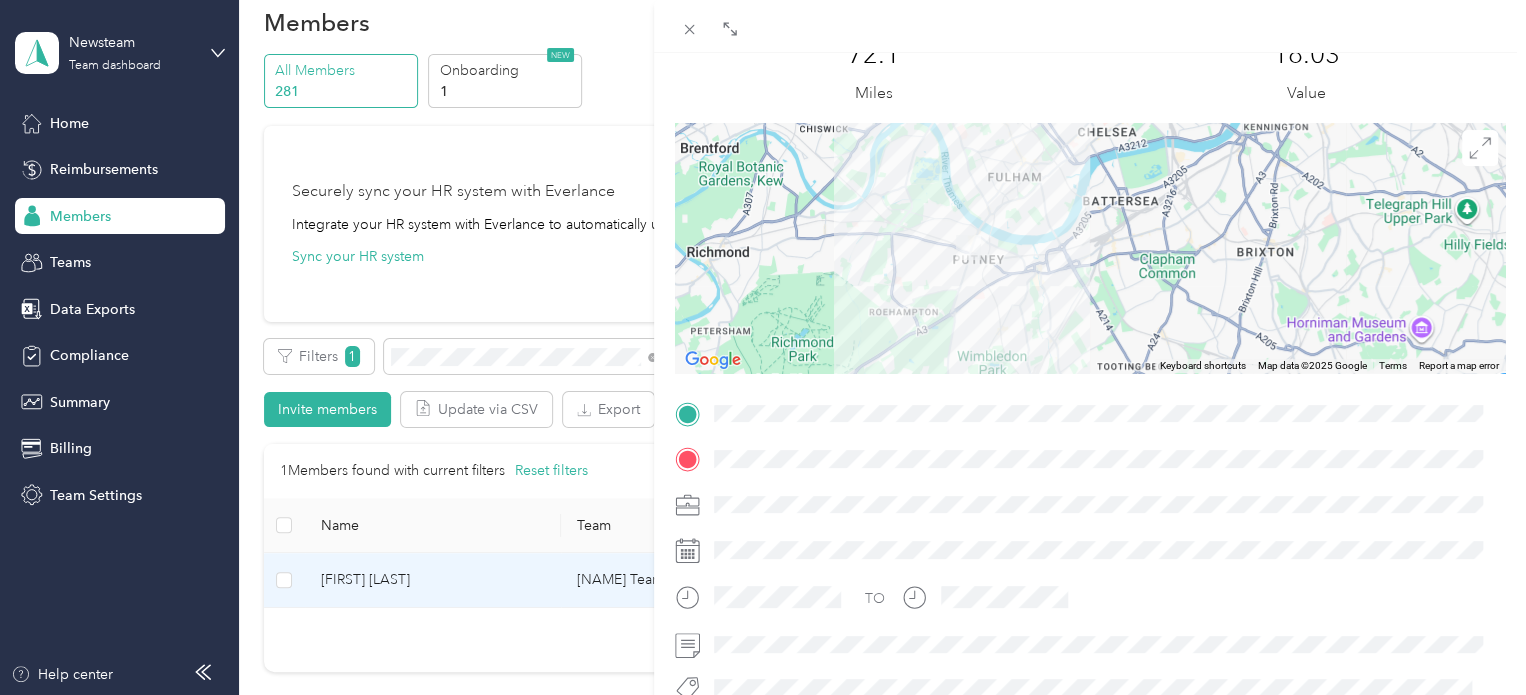 scroll, scrollTop: 0, scrollLeft: 0, axis: both 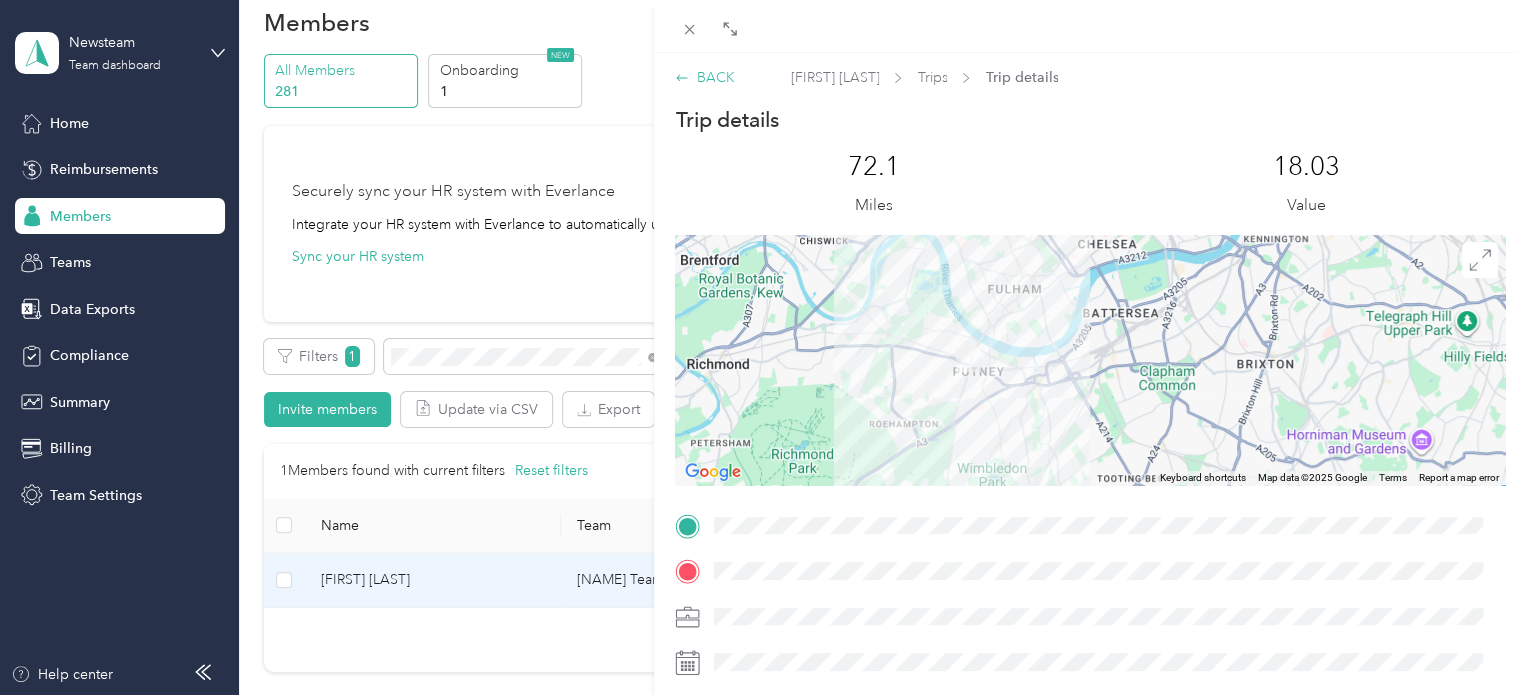 click on "BACK" at bounding box center [704, 77] 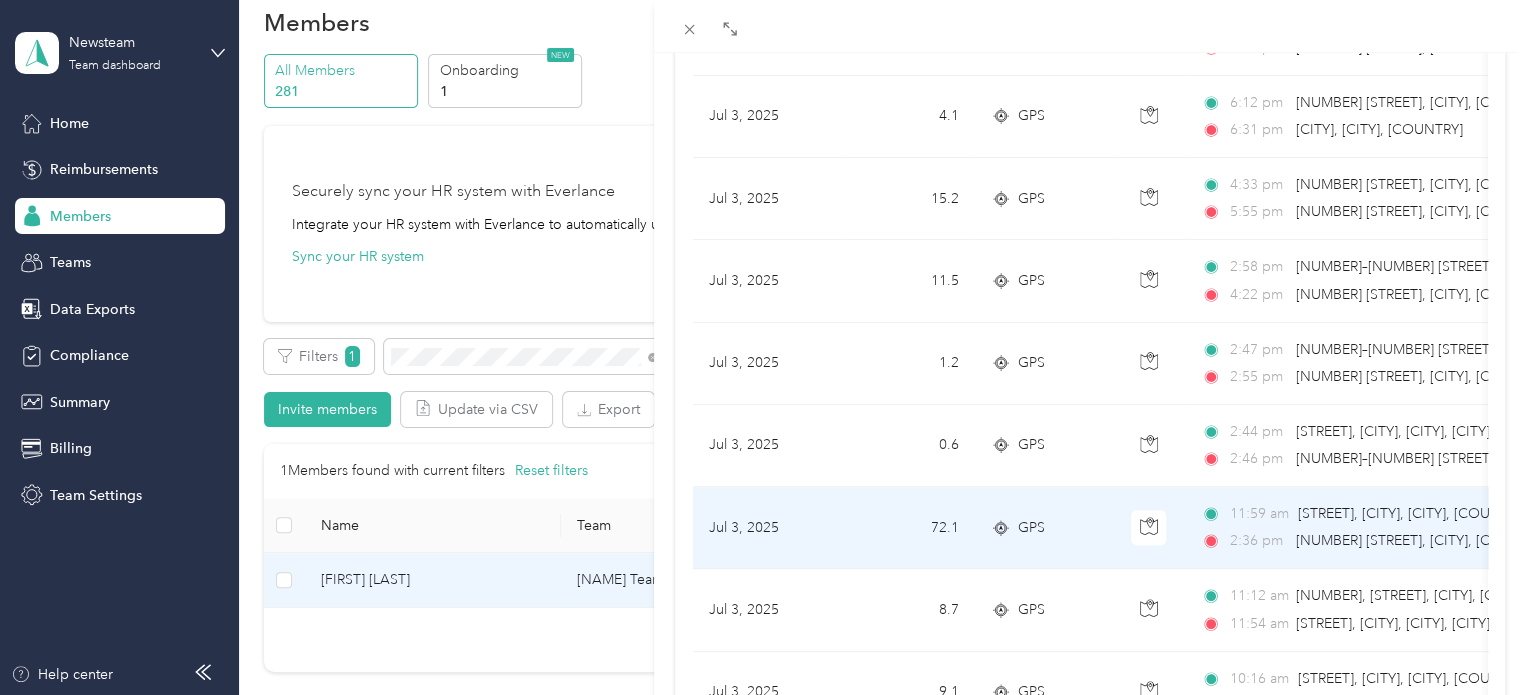 scroll, scrollTop: 600, scrollLeft: 0, axis: vertical 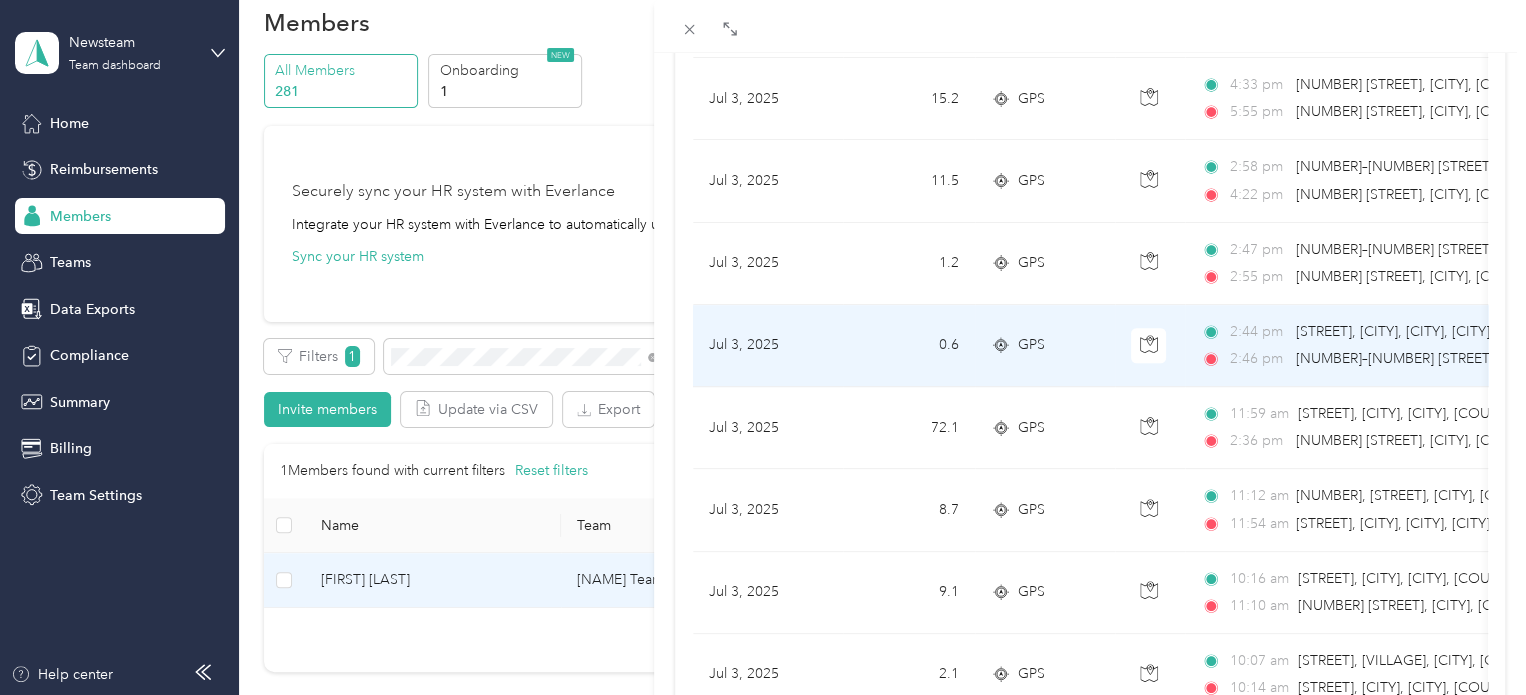 click on "[STREET], [CITY], [CITY], [CITY], [COUNTRY], [POSTAL CODE], [COUNTRY]" at bounding box center [1532, 331] 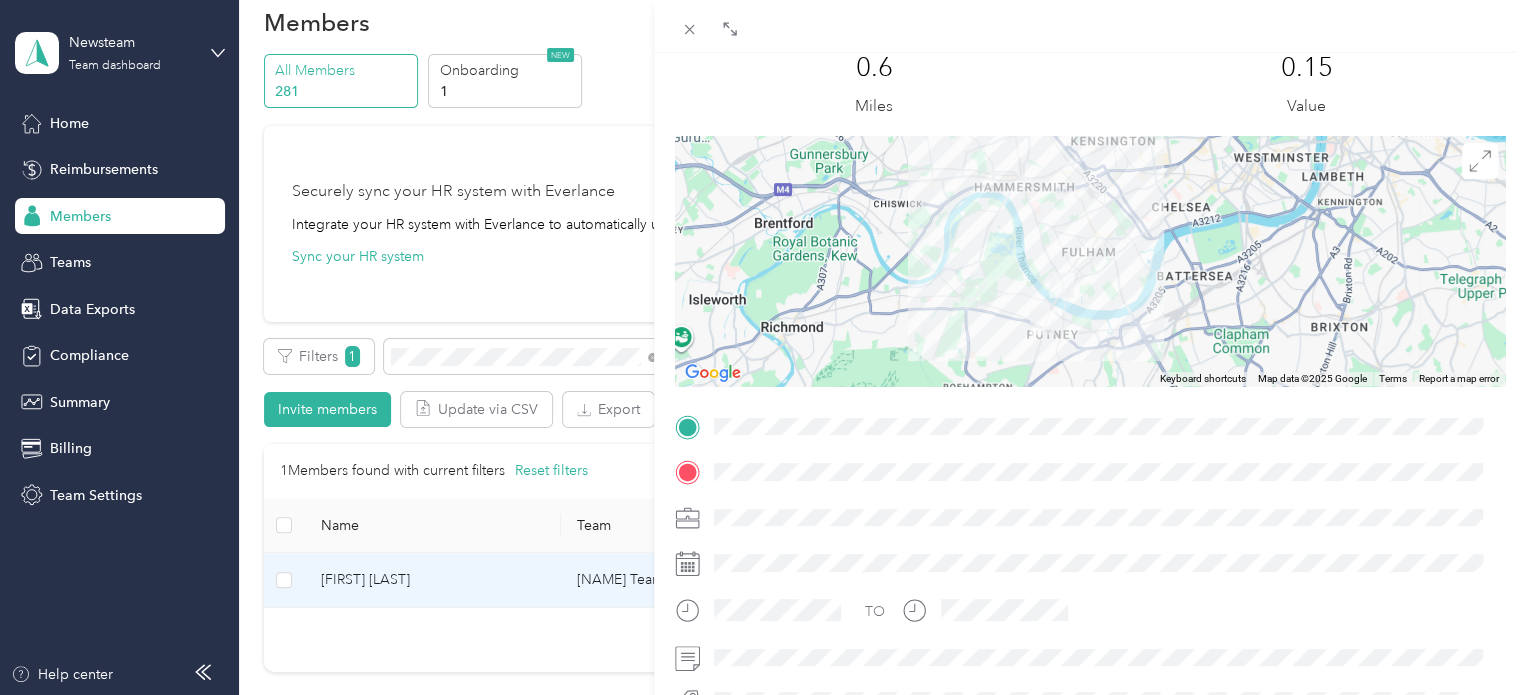 scroll, scrollTop: 200, scrollLeft: 0, axis: vertical 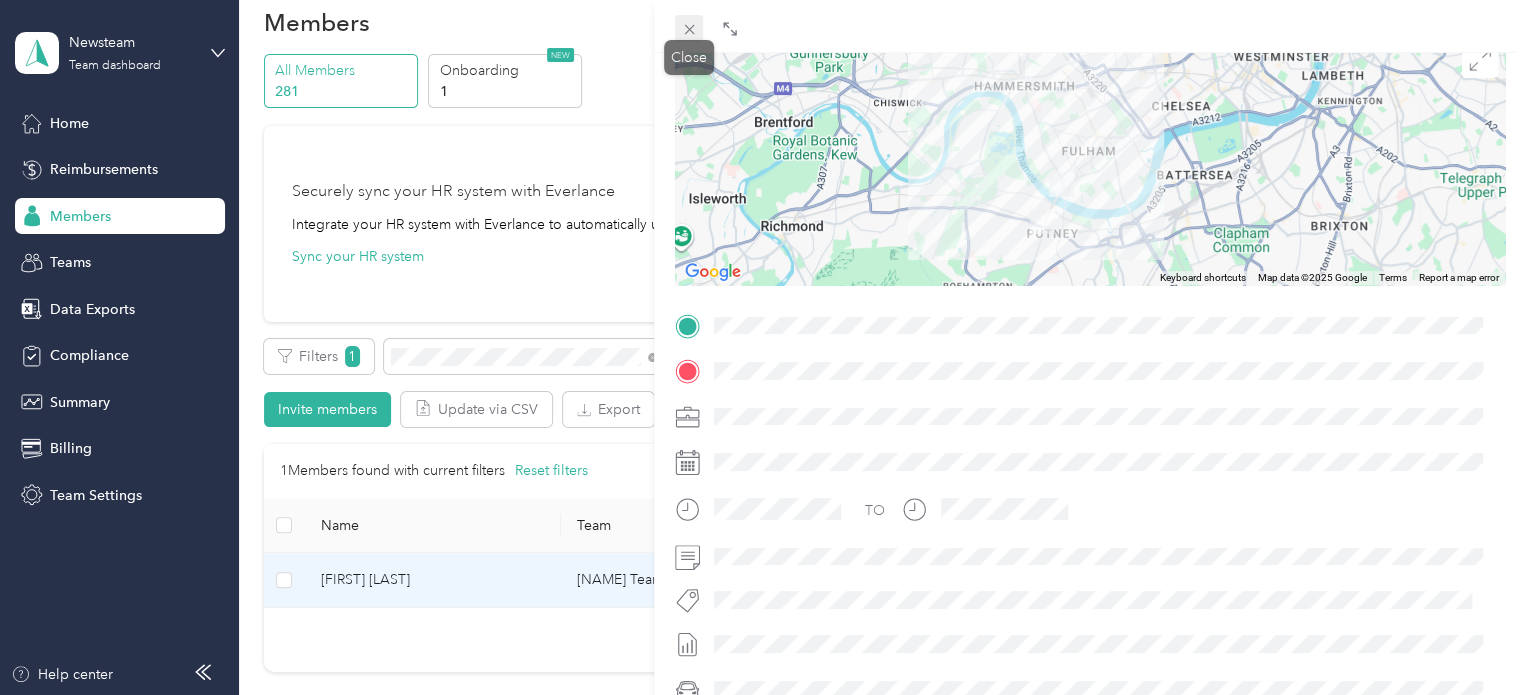 click 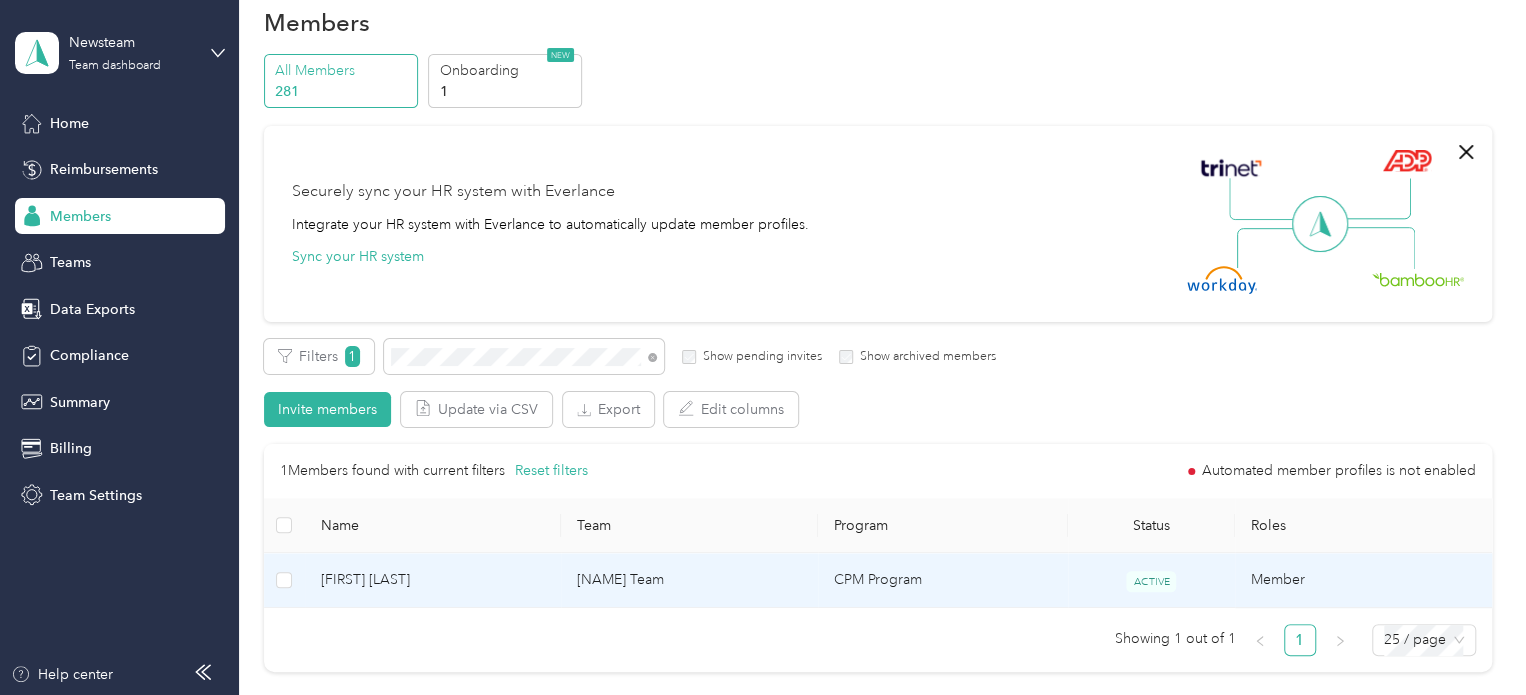 click on "[FIRST] [LAST]" at bounding box center [433, 580] 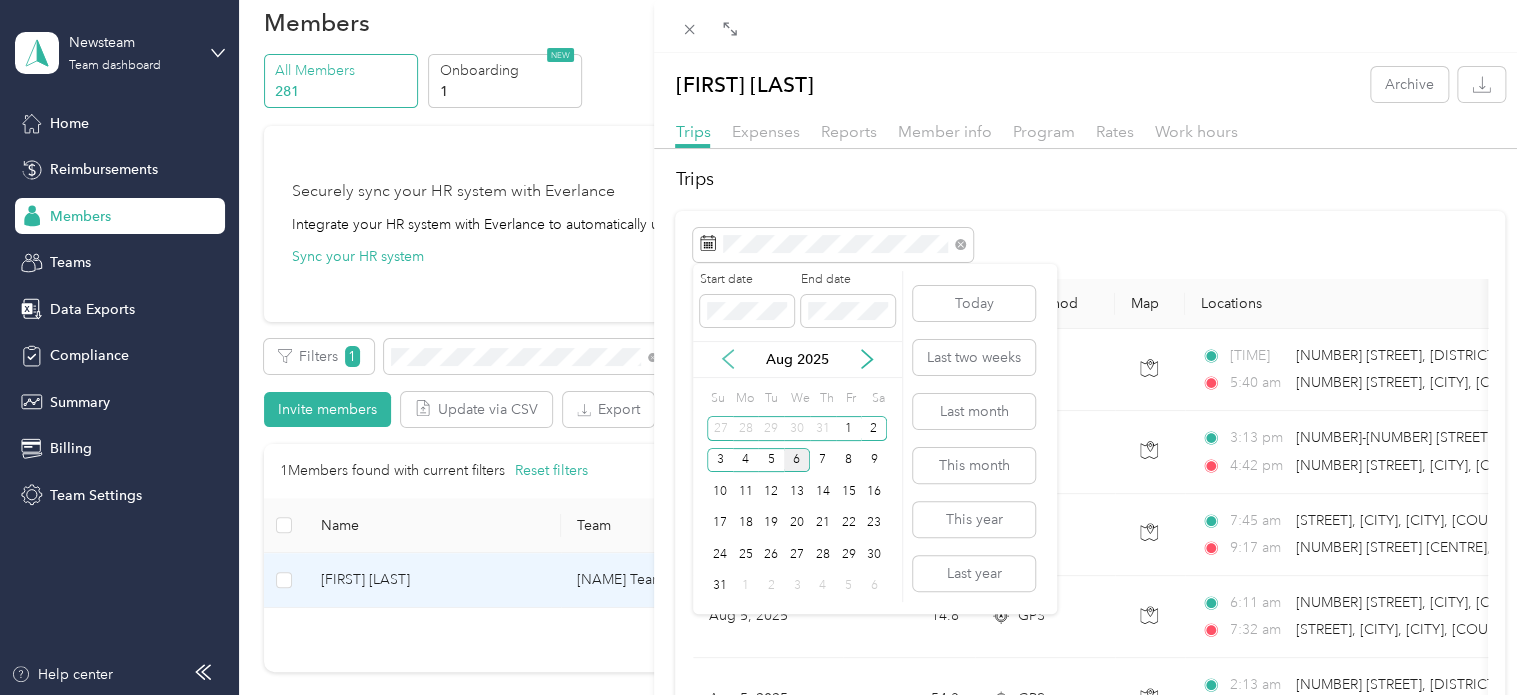 click 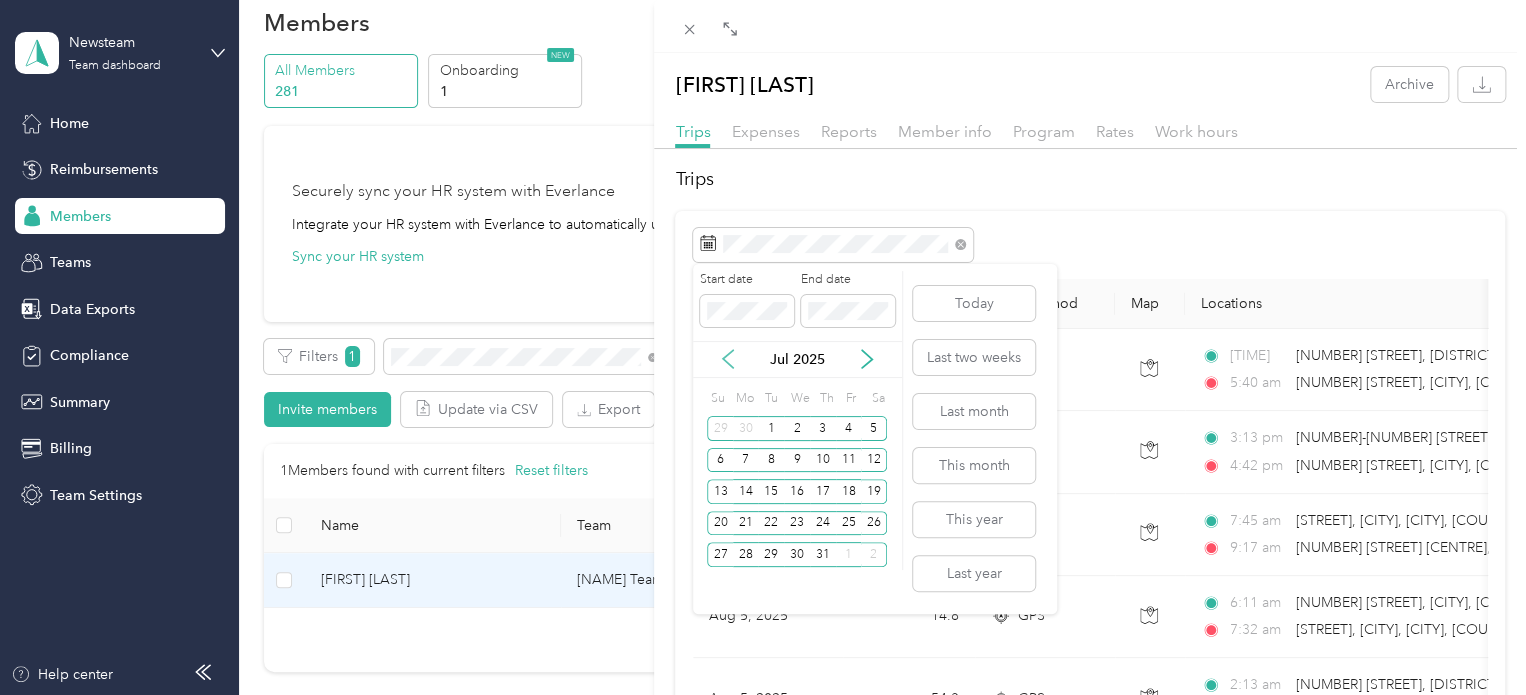 click 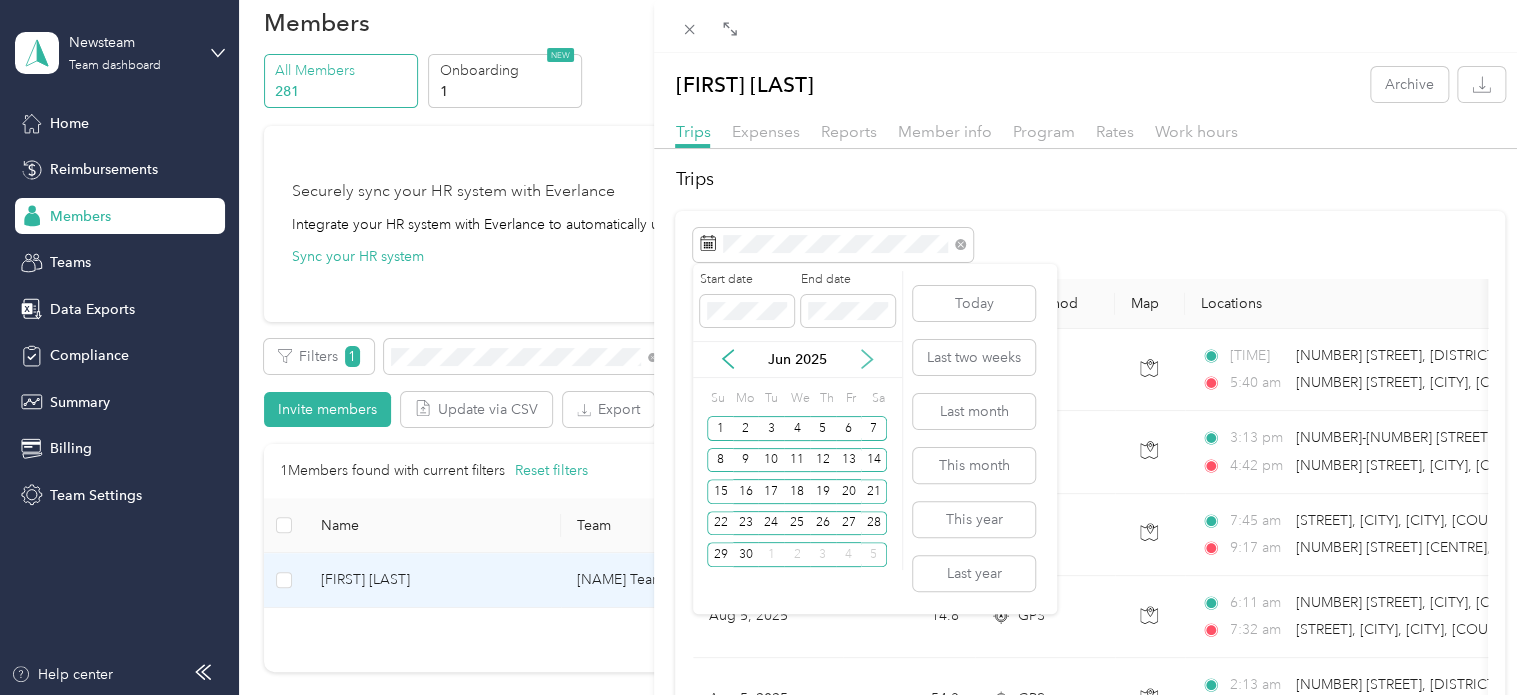 click 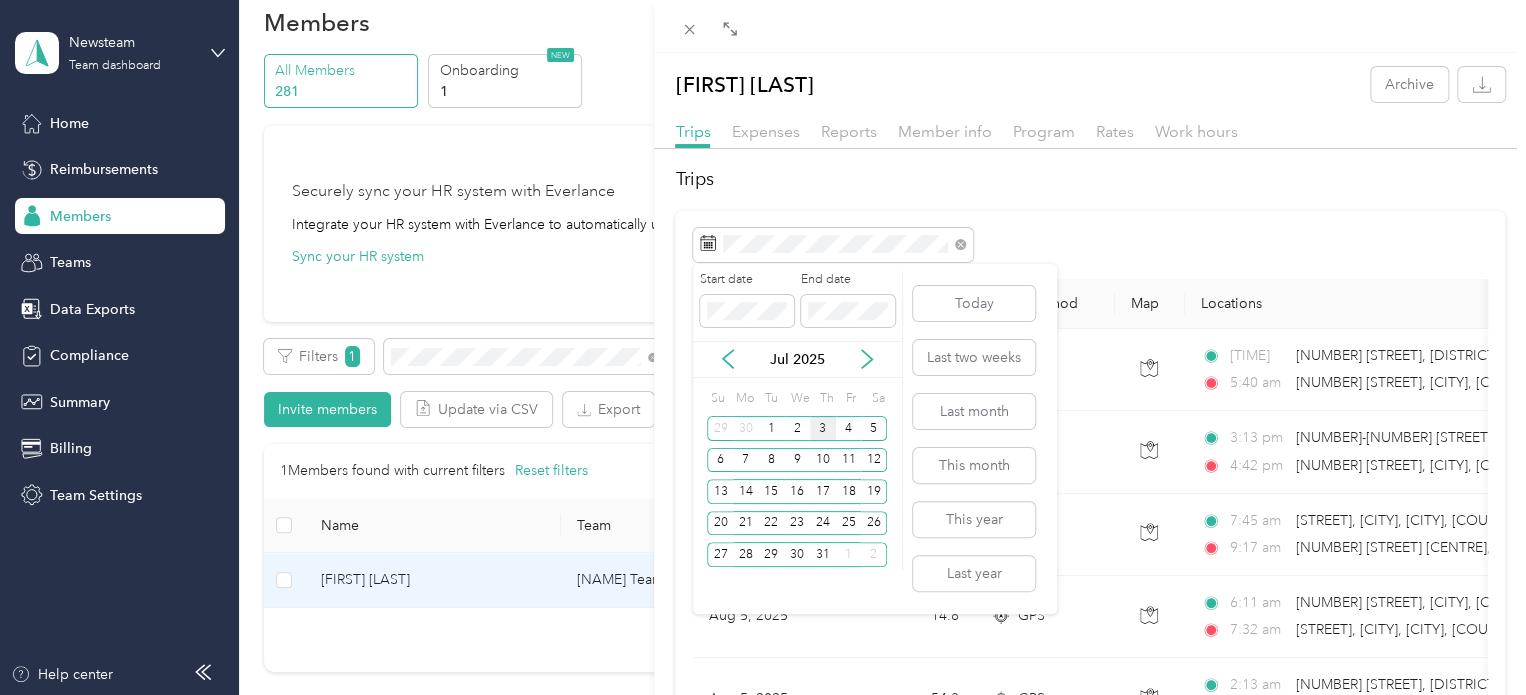 click on "3" at bounding box center (823, 428) 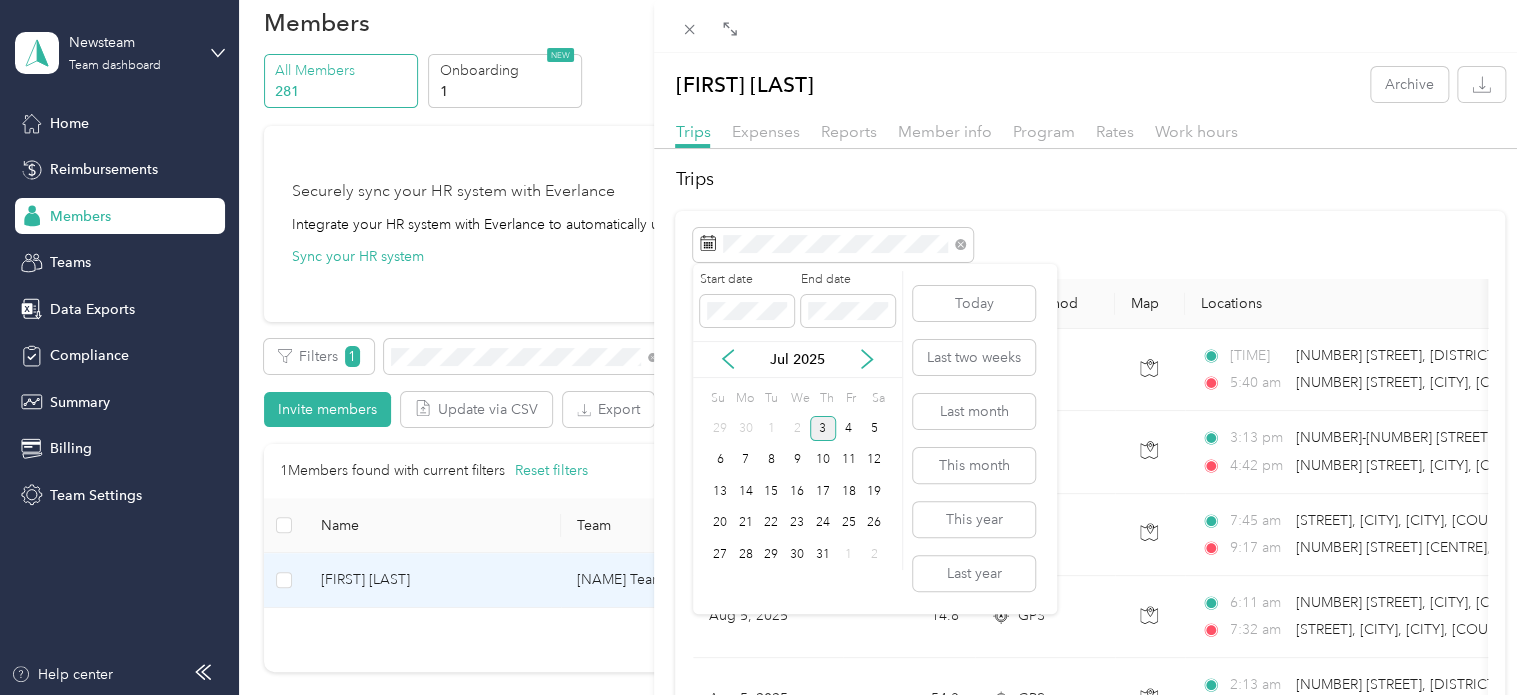 click on "3" at bounding box center [823, 428] 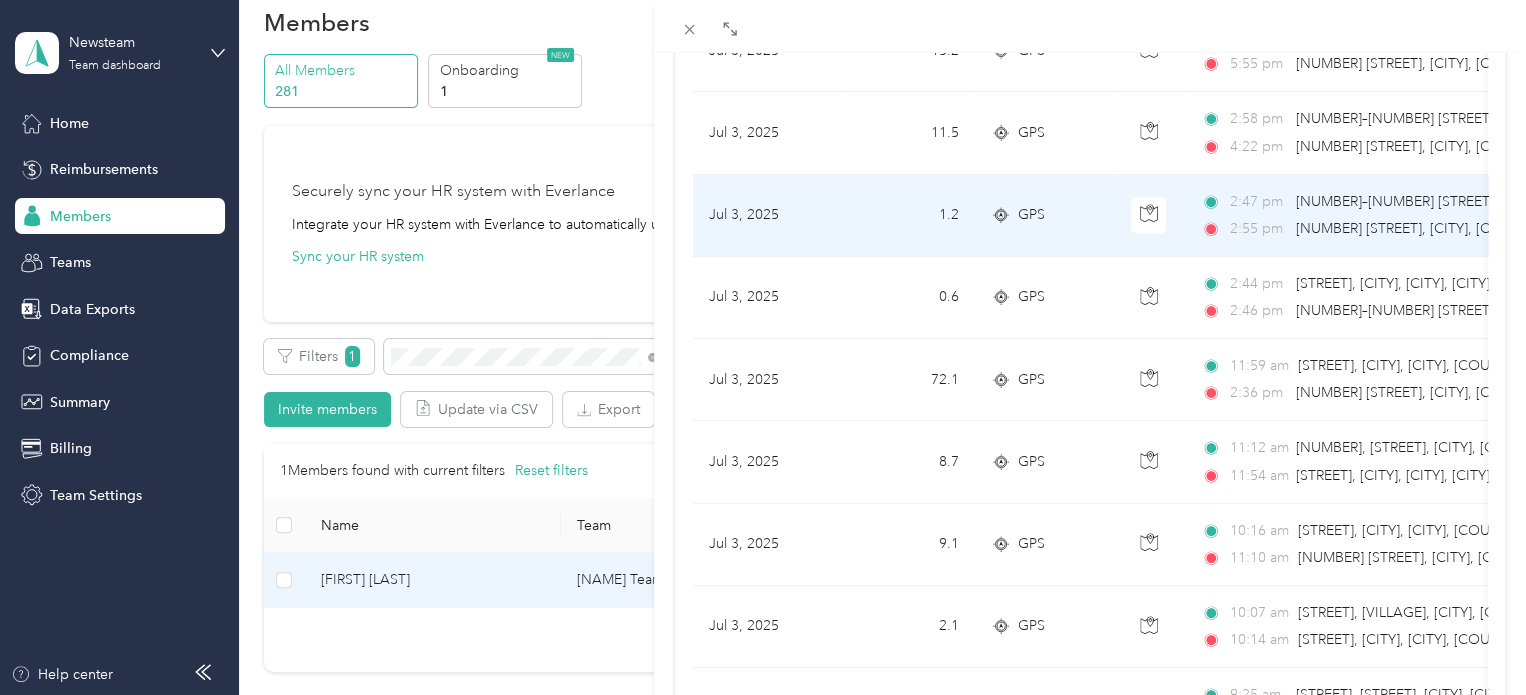 scroll, scrollTop: 600, scrollLeft: 0, axis: vertical 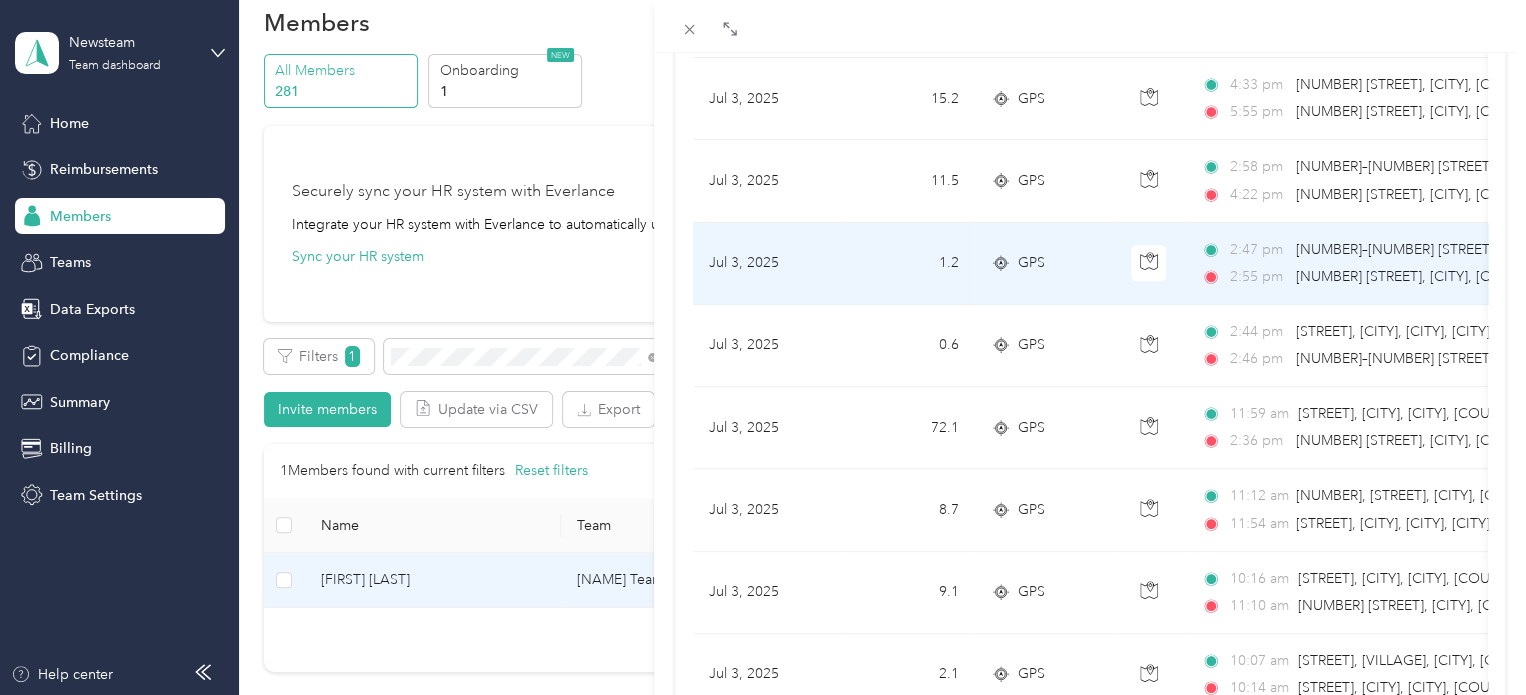 click on "[NUMBER] [STREET], [CITY], [CITY], [COUNTRY]" at bounding box center (1446, 276) 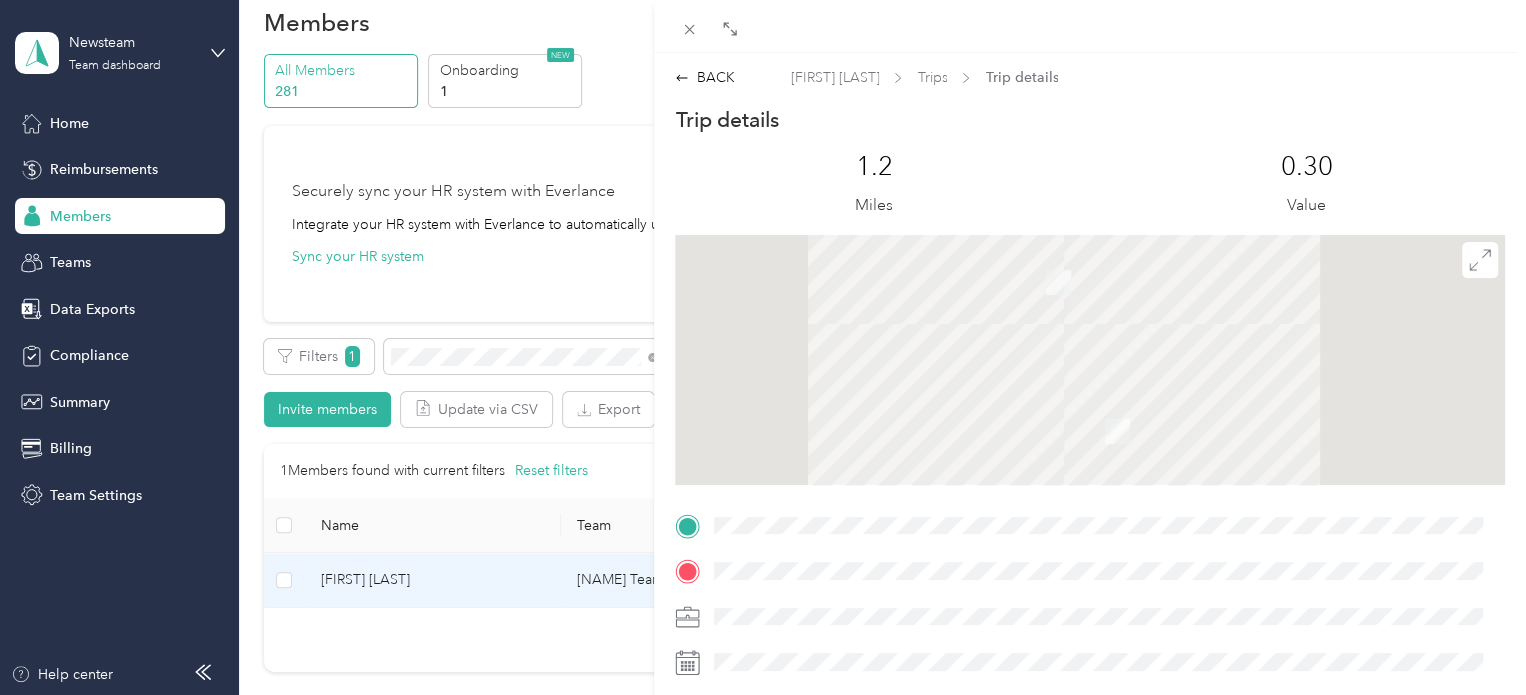scroll, scrollTop: 0, scrollLeft: 0, axis: both 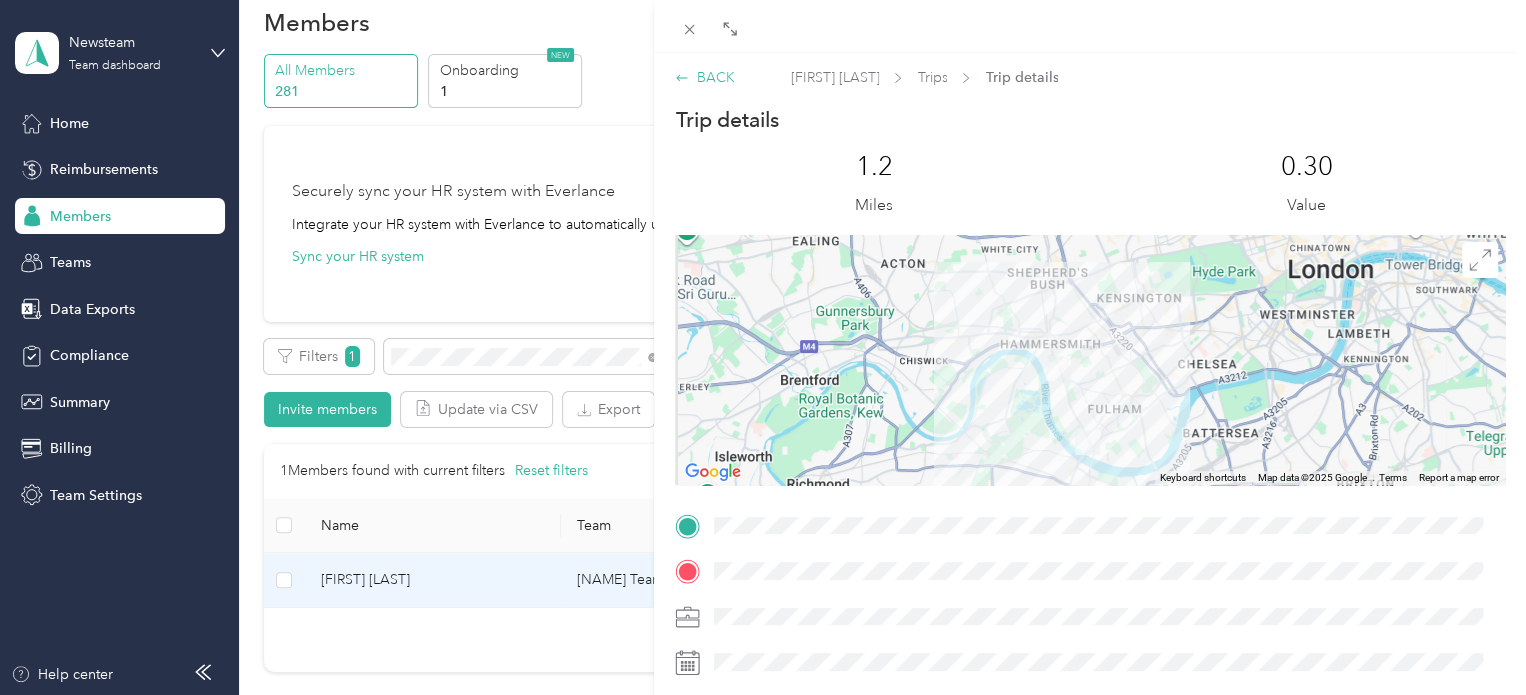 click on "BACK" at bounding box center [704, 77] 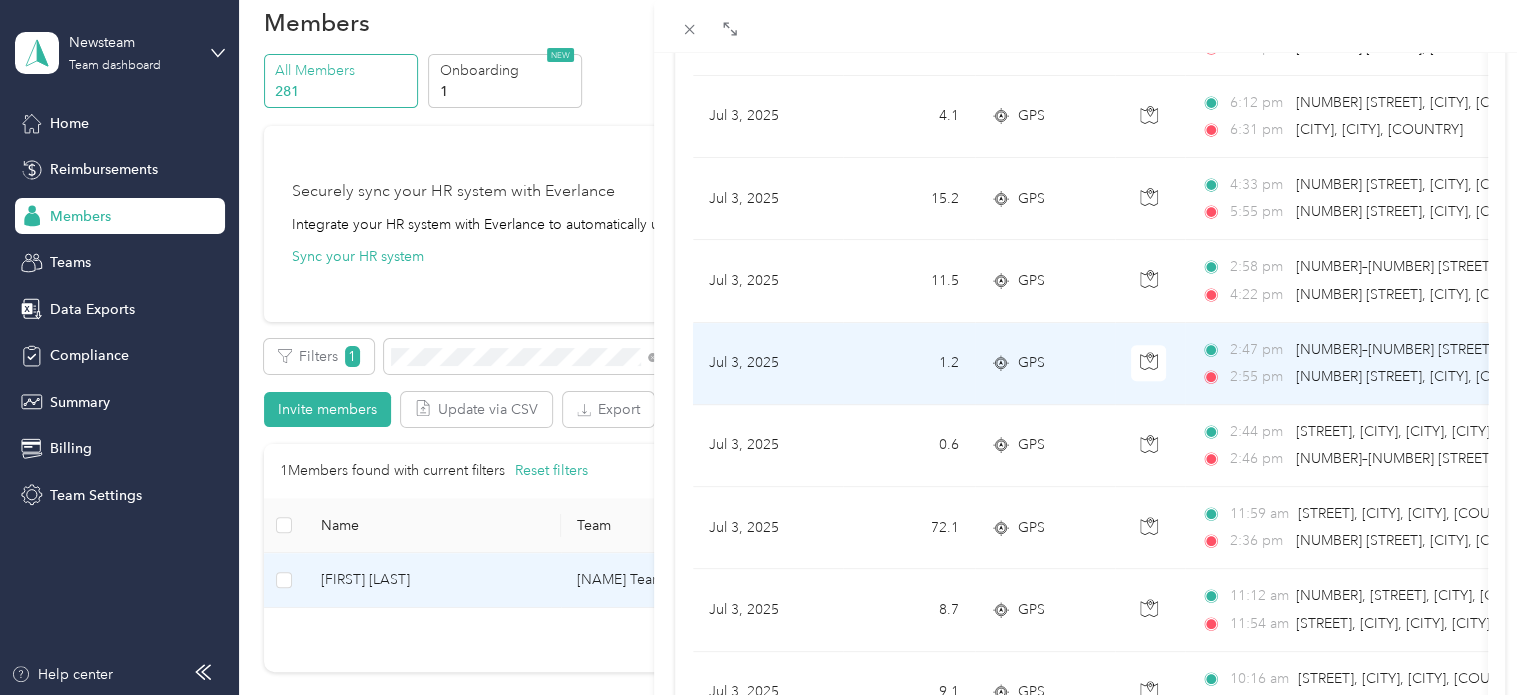 scroll, scrollTop: 500, scrollLeft: 0, axis: vertical 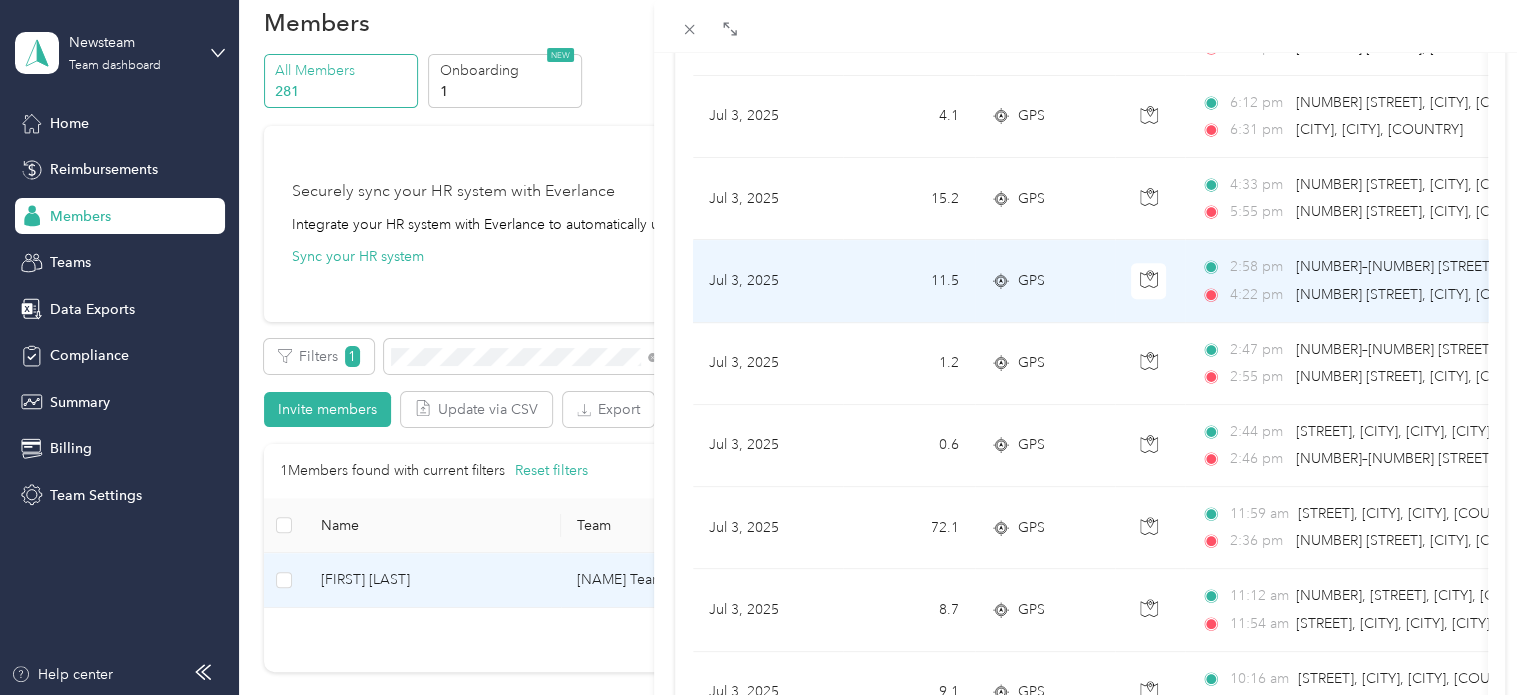 click on "[TIME] [NUMBER]–[NUMBER] [STREET], [CITY], [CITY], [COUNTRY] [TIME] [NUMBER] [STREET], [CITY], [CITY], [COUNTRY]" at bounding box center [1411, 280] 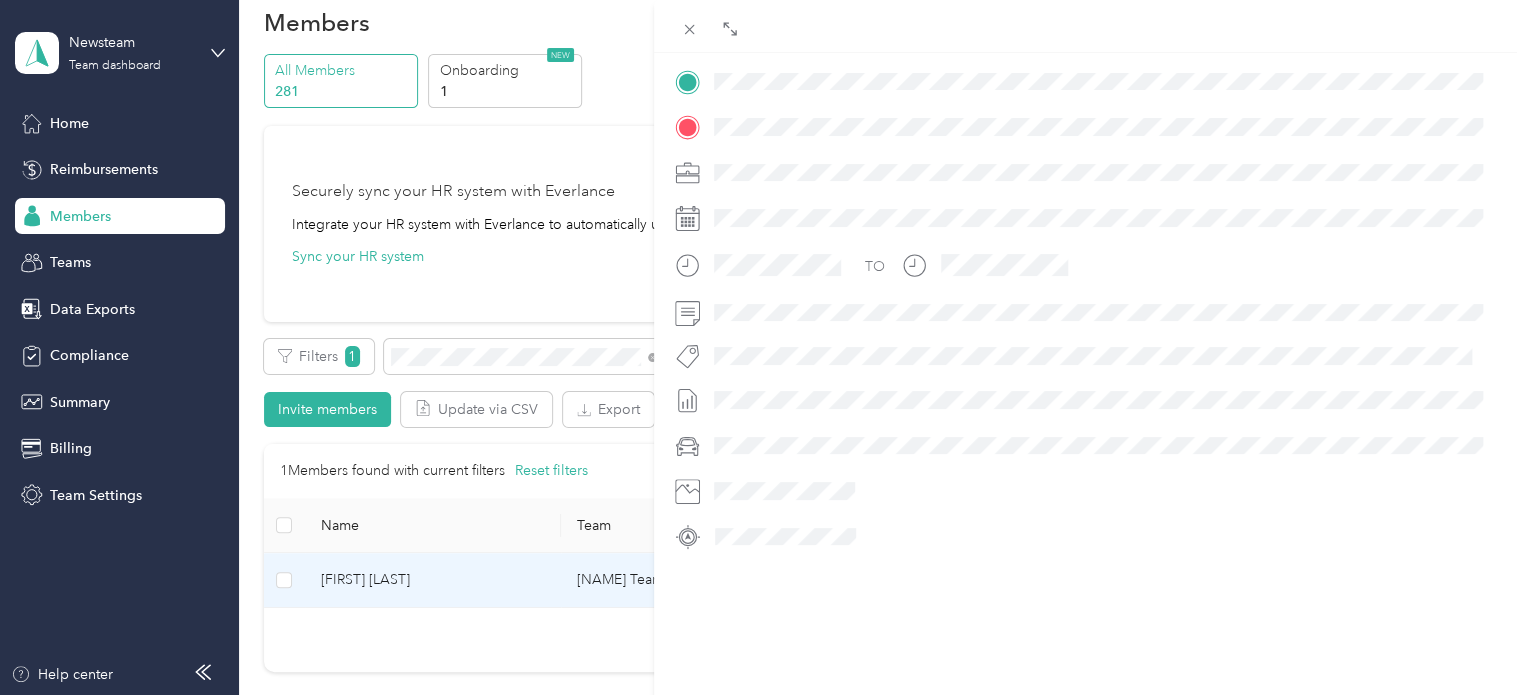 scroll, scrollTop: 58, scrollLeft: 0, axis: vertical 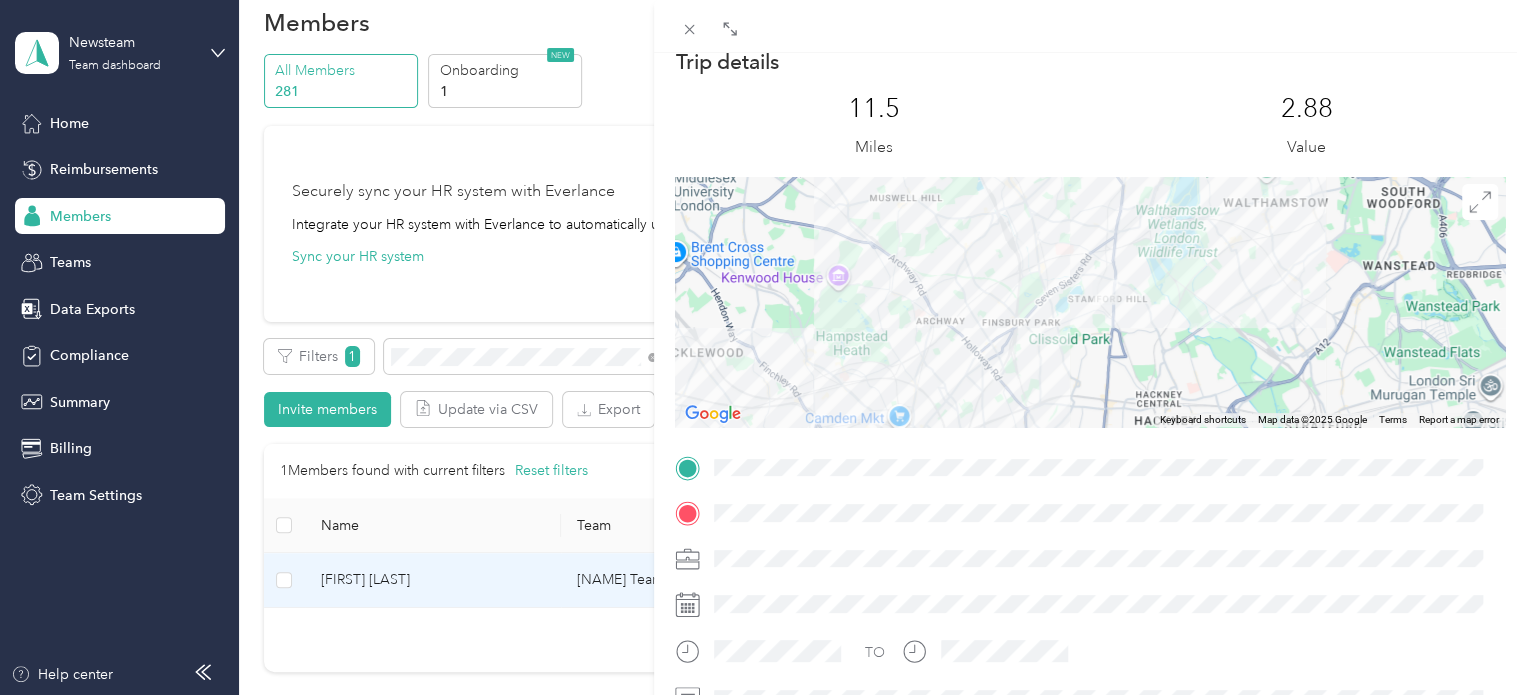 drag, startPoint x: 1097, startPoint y: 269, endPoint x: 1075, endPoint y: 348, distance: 82.006096 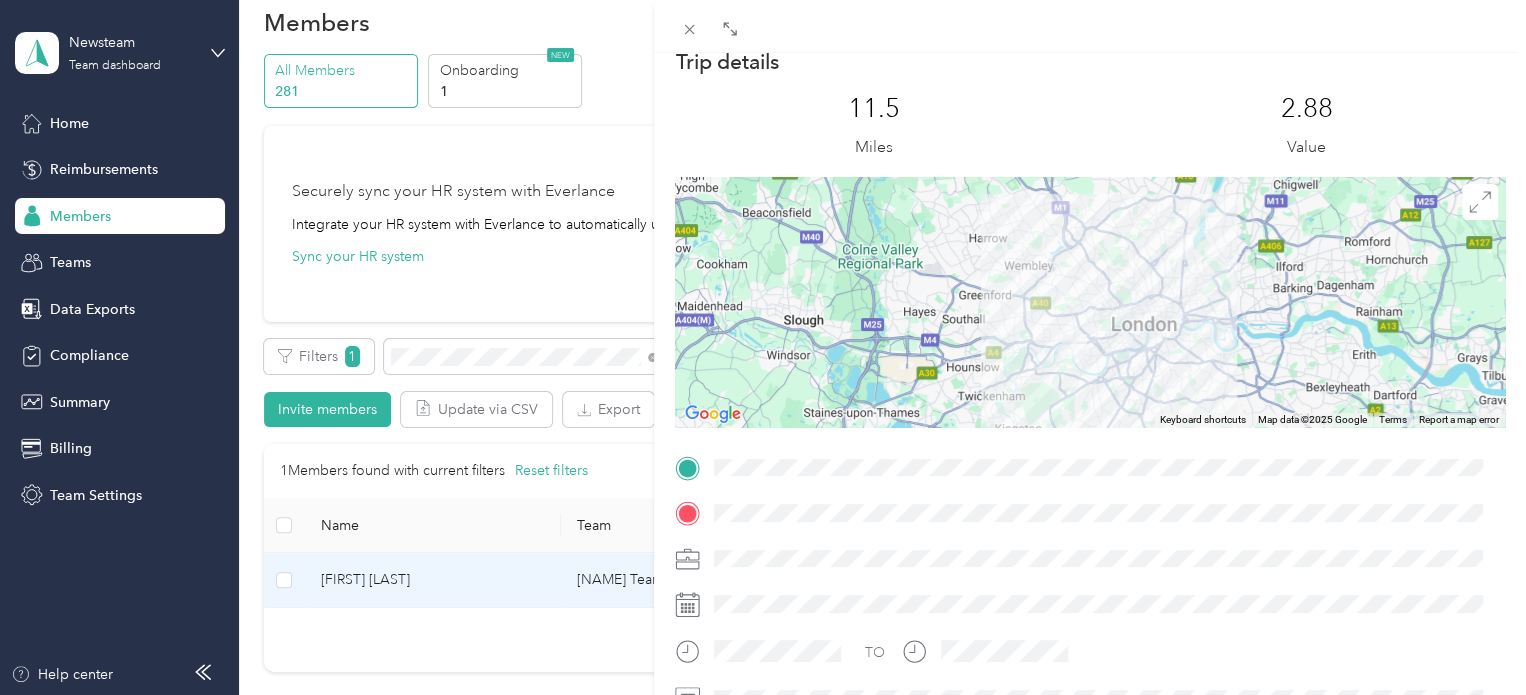 drag, startPoint x: 1032, startPoint y: 336, endPoint x: 1045, endPoint y: 263, distance: 74.1485 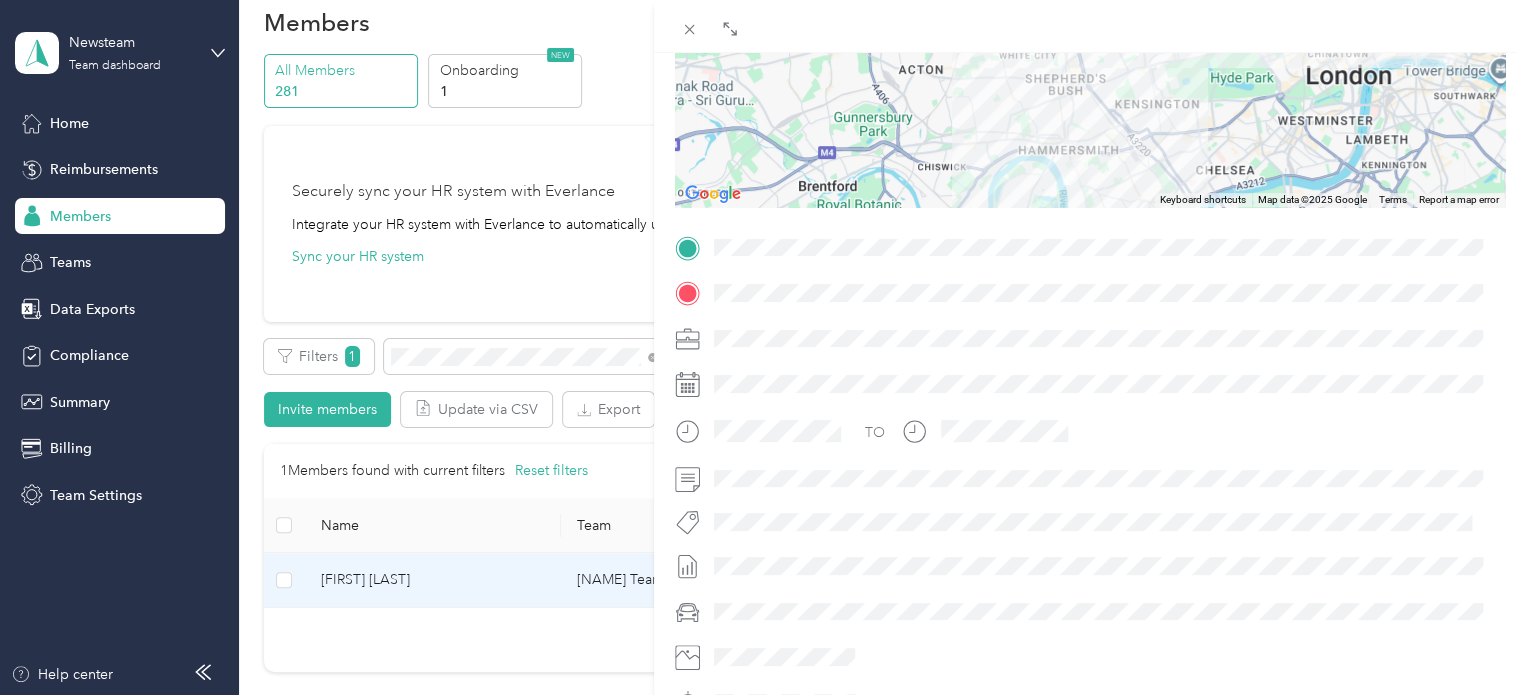 scroll, scrollTop: 0, scrollLeft: 0, axis: both 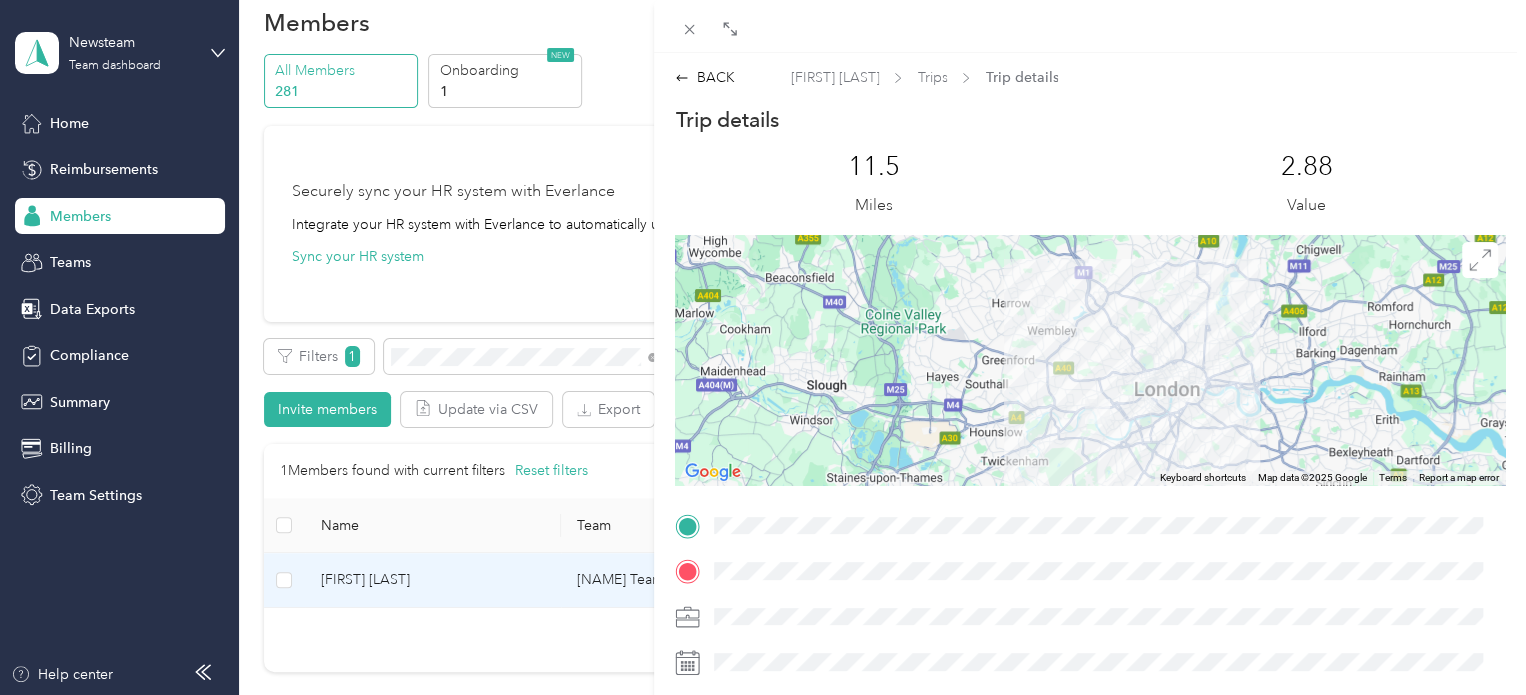 drag, startPoint x: 1201, startPoint y: 339, endPoint x: 1168, endPoint y: 368, distance: 43.931767 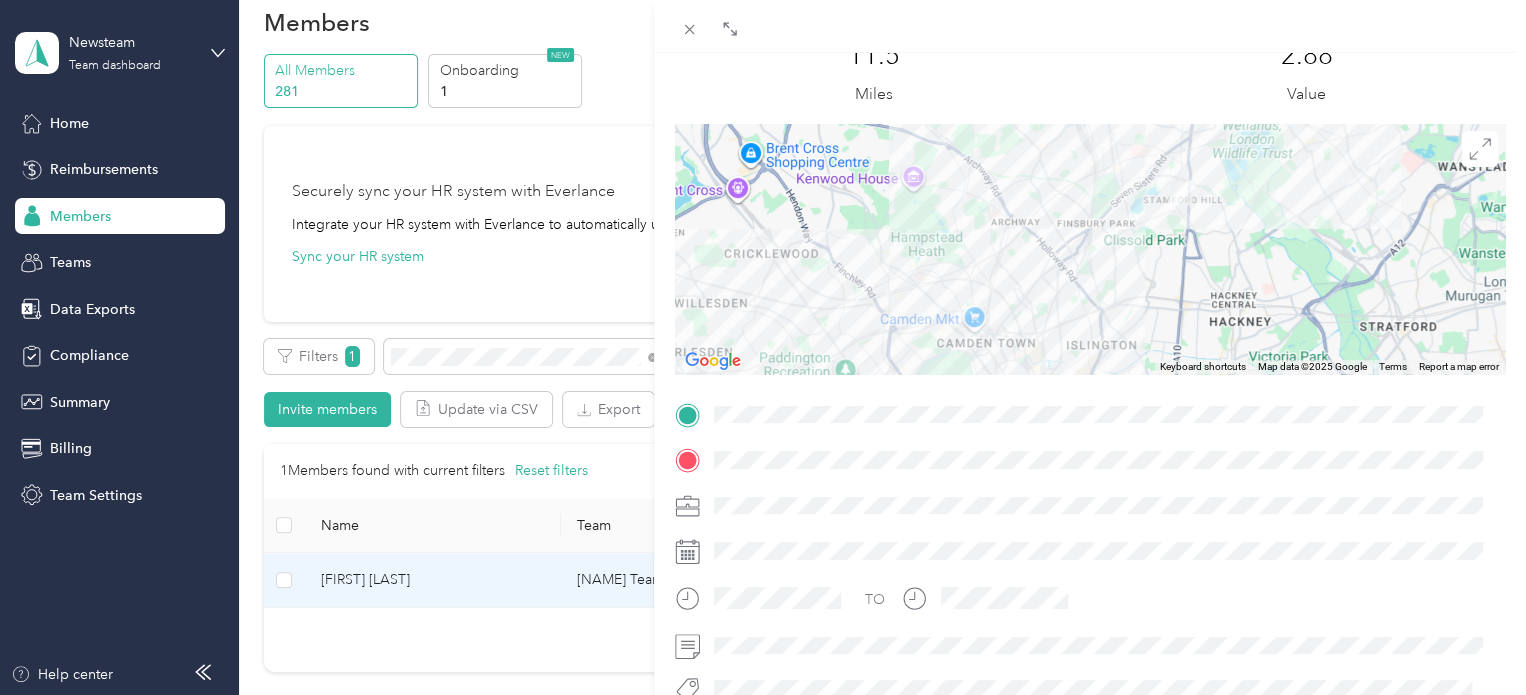scroll, scrollTop: 0, scrollLeft: 0, axis: both 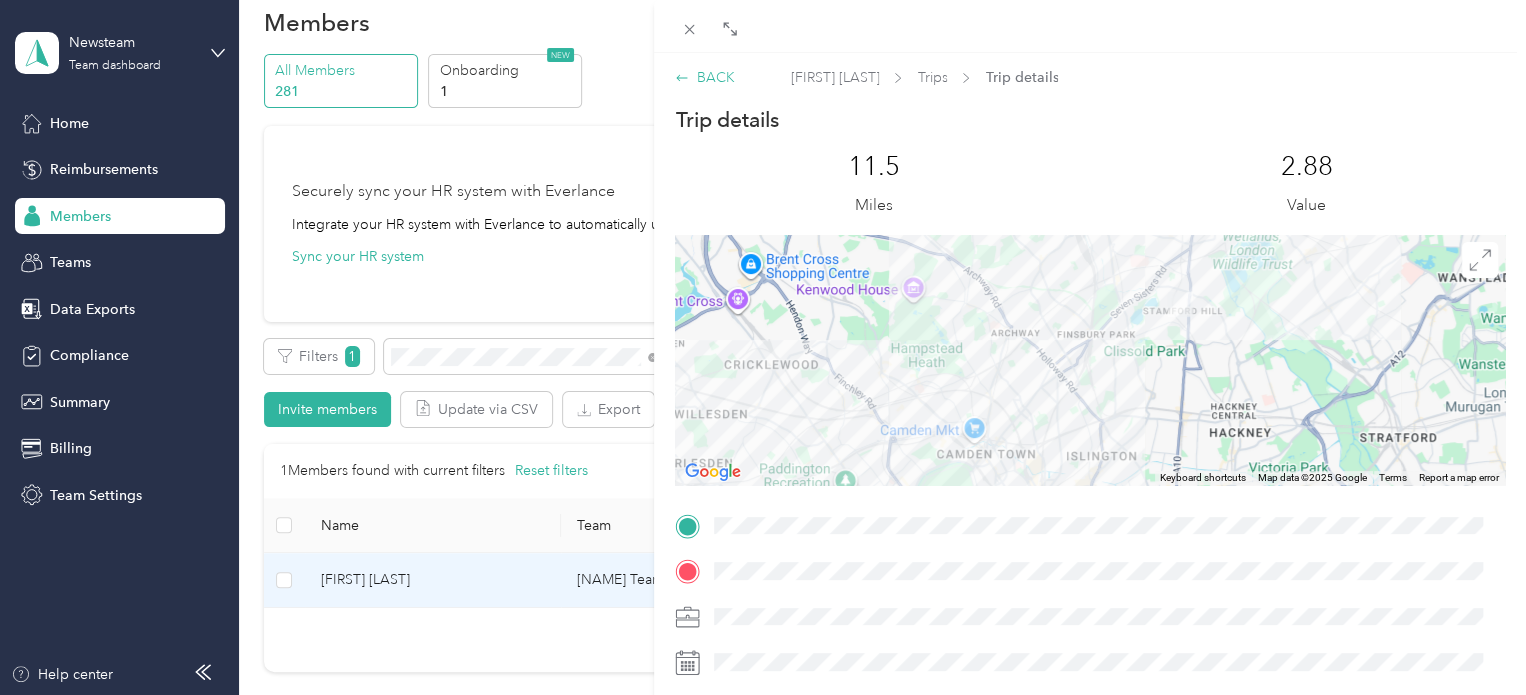 click on "BACK" at bounding box center (704, 77) 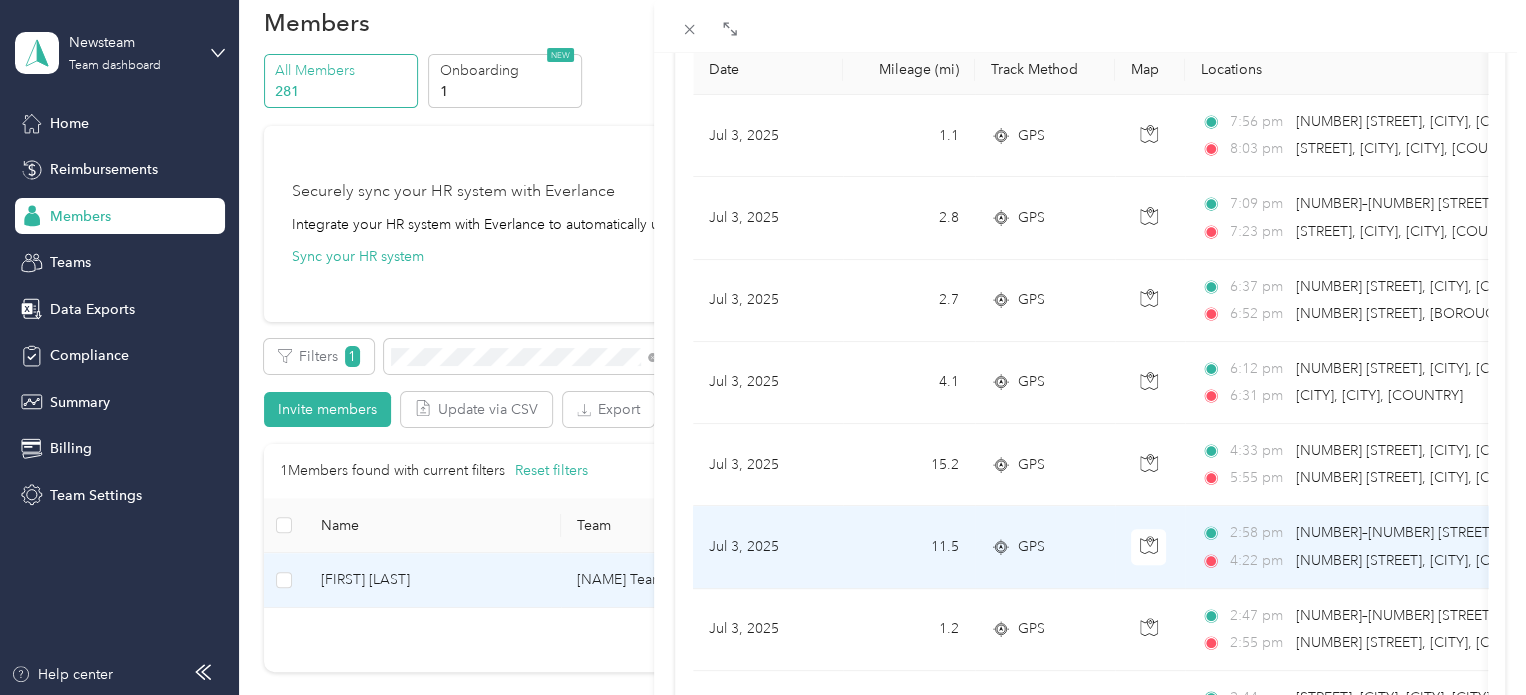 scroll, scrollTop: 200, scrollLeft: 0, axis: vertical 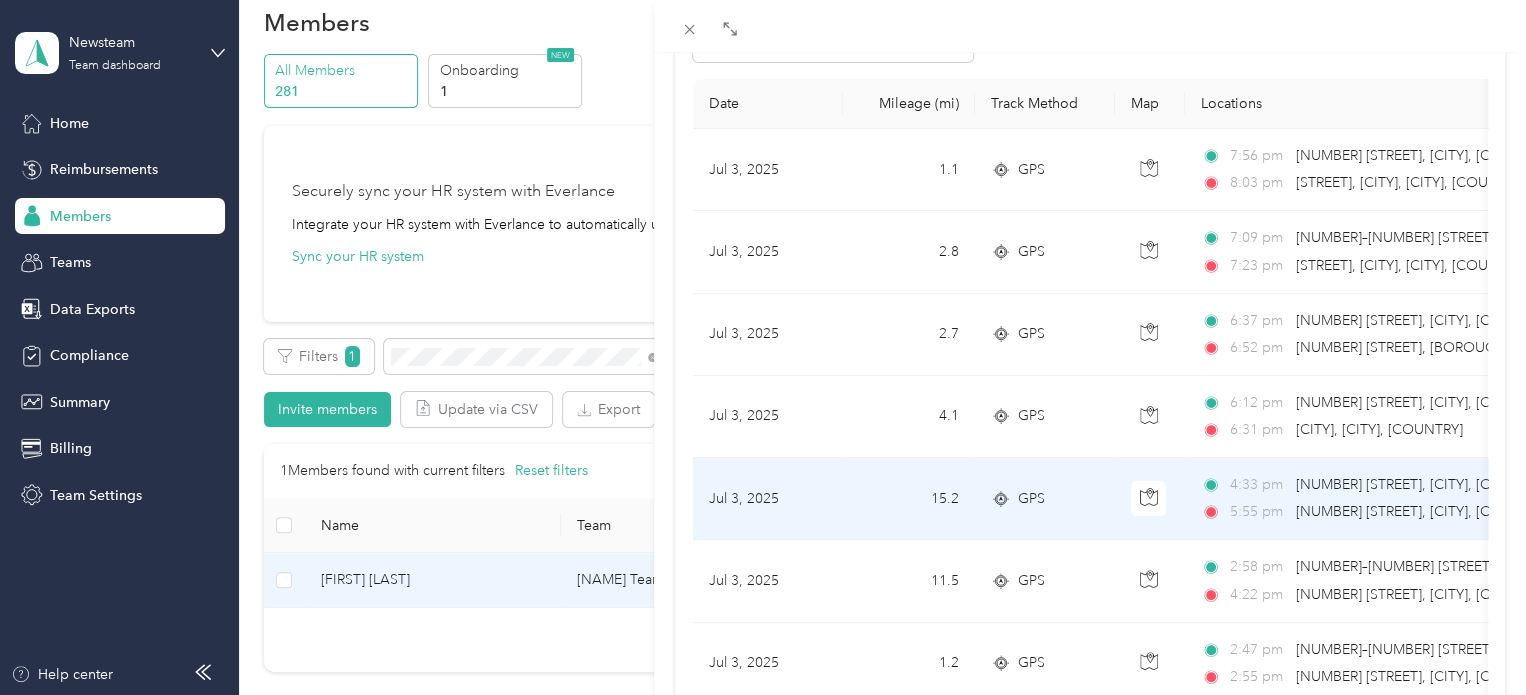 click on "[NUMBER] [STREET], [CITY], [CITY], [COUNTRY]" at bounding box center (1446, 484) 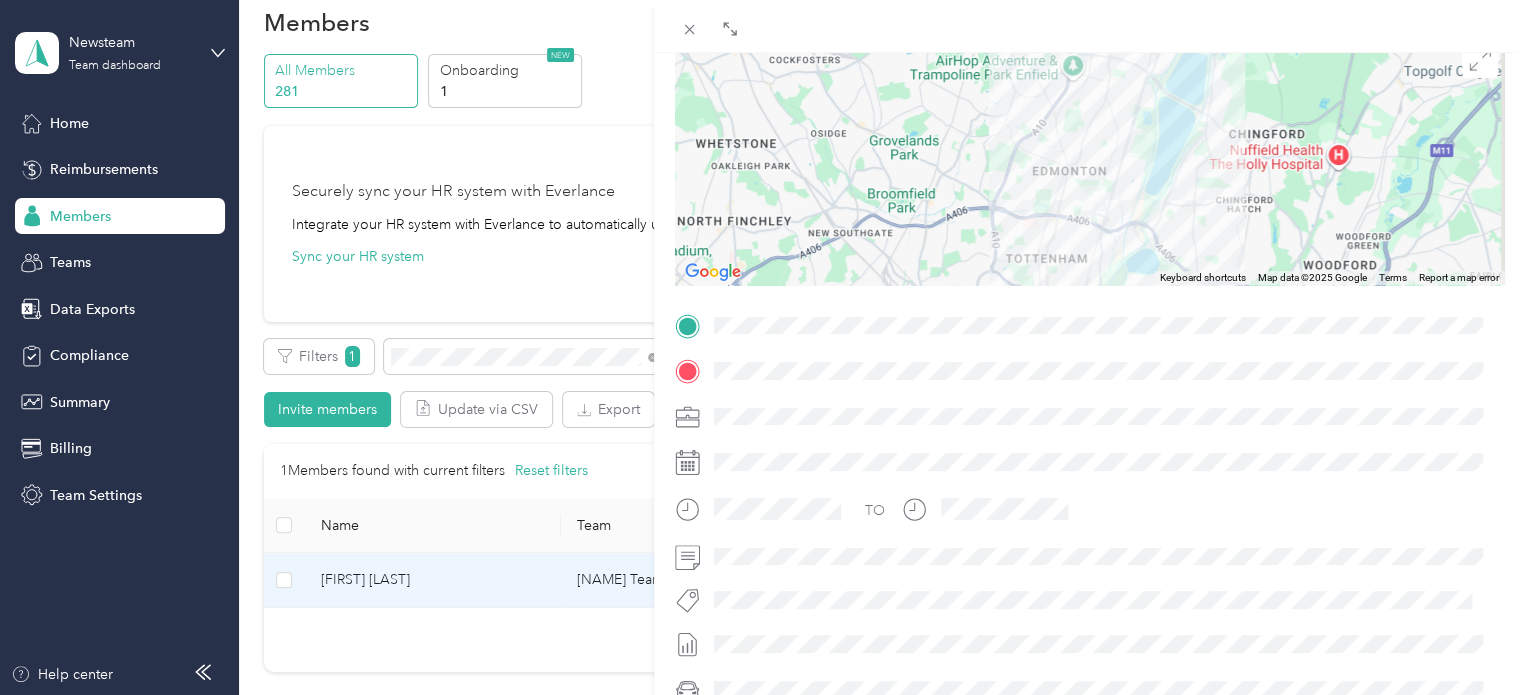 drag, startPoint x: 1110, startPoint y: 103, endPoint x: 1018, endPoint y: 279, distance: 198.59506 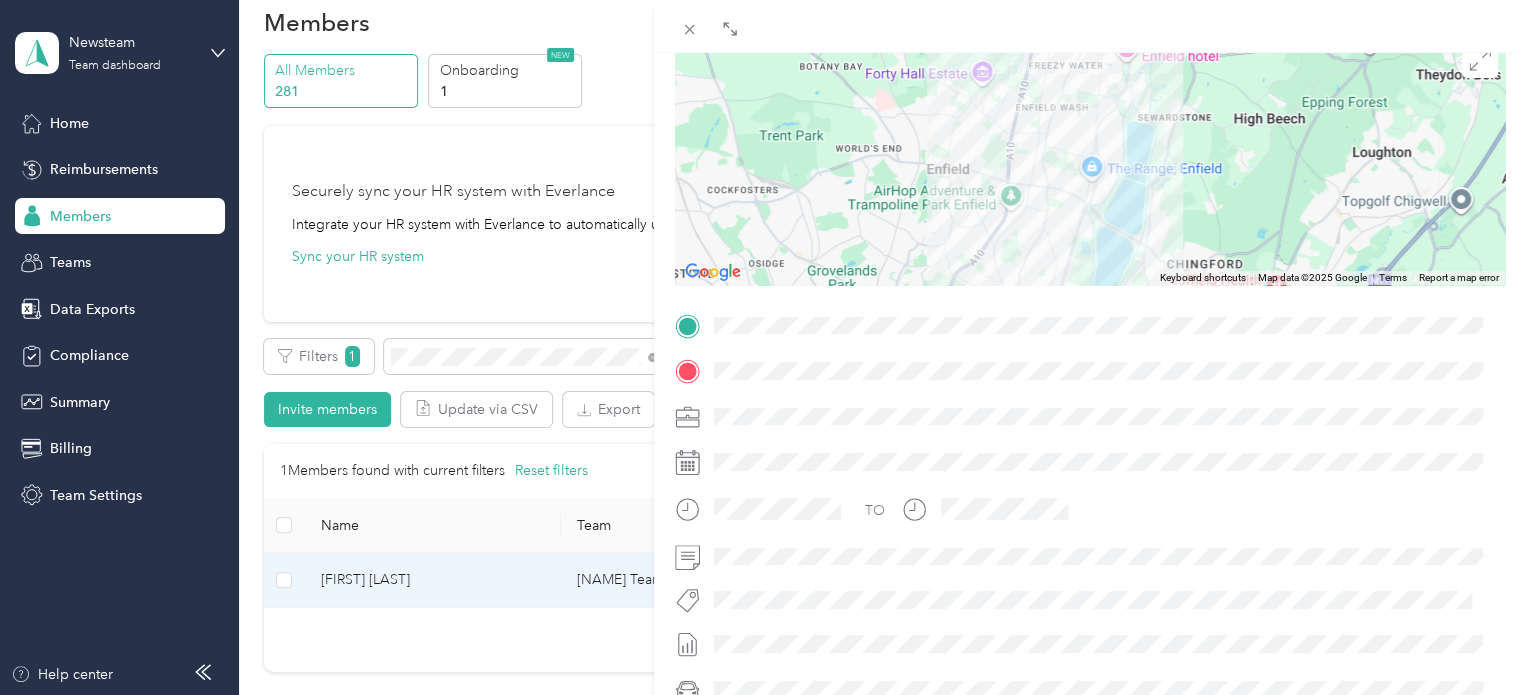 drag, startPoint x: 1140, startPoint y: 142, endPoint x: 1133, endPoint y: 200, distance: 58.420887 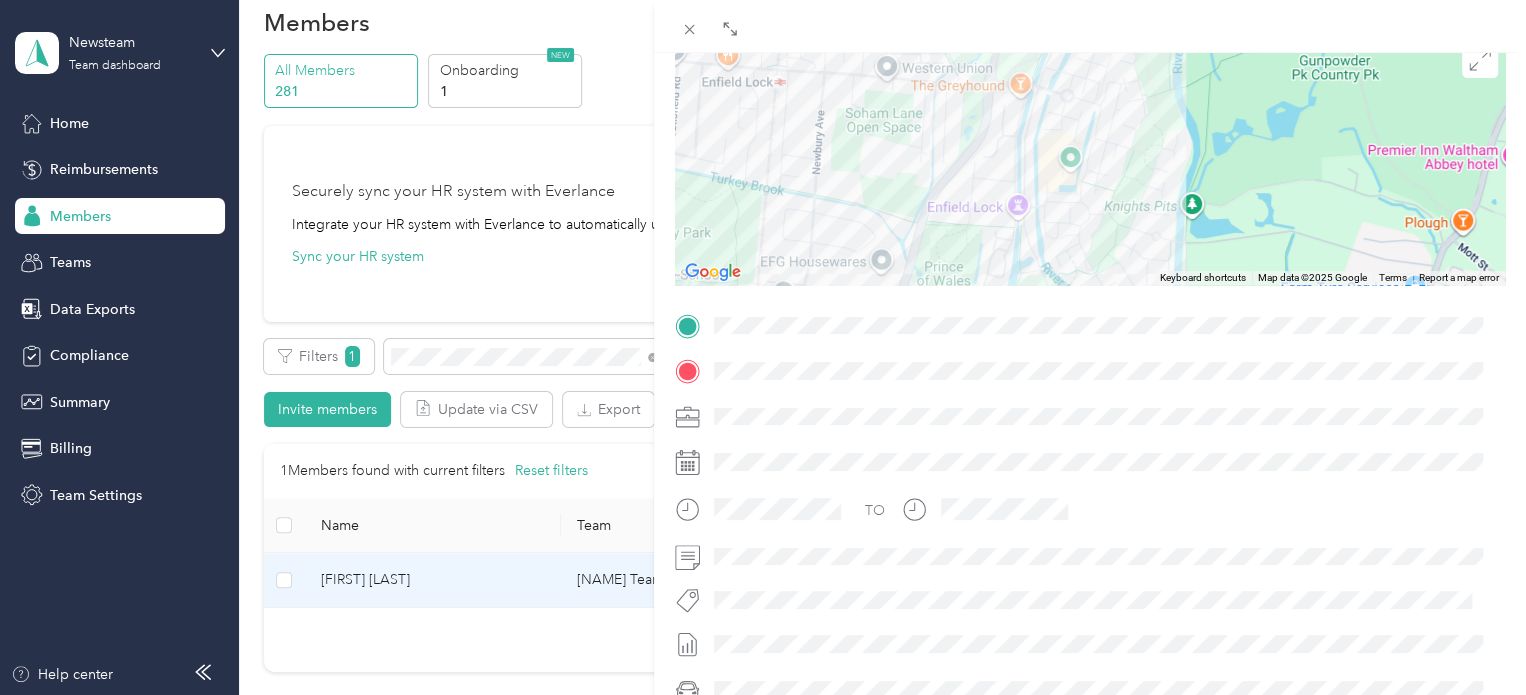 drag, startPoint x: 1000, startPoint y: 219, endPoint x: 1096, endPoint y: 38, distance: 204.88289 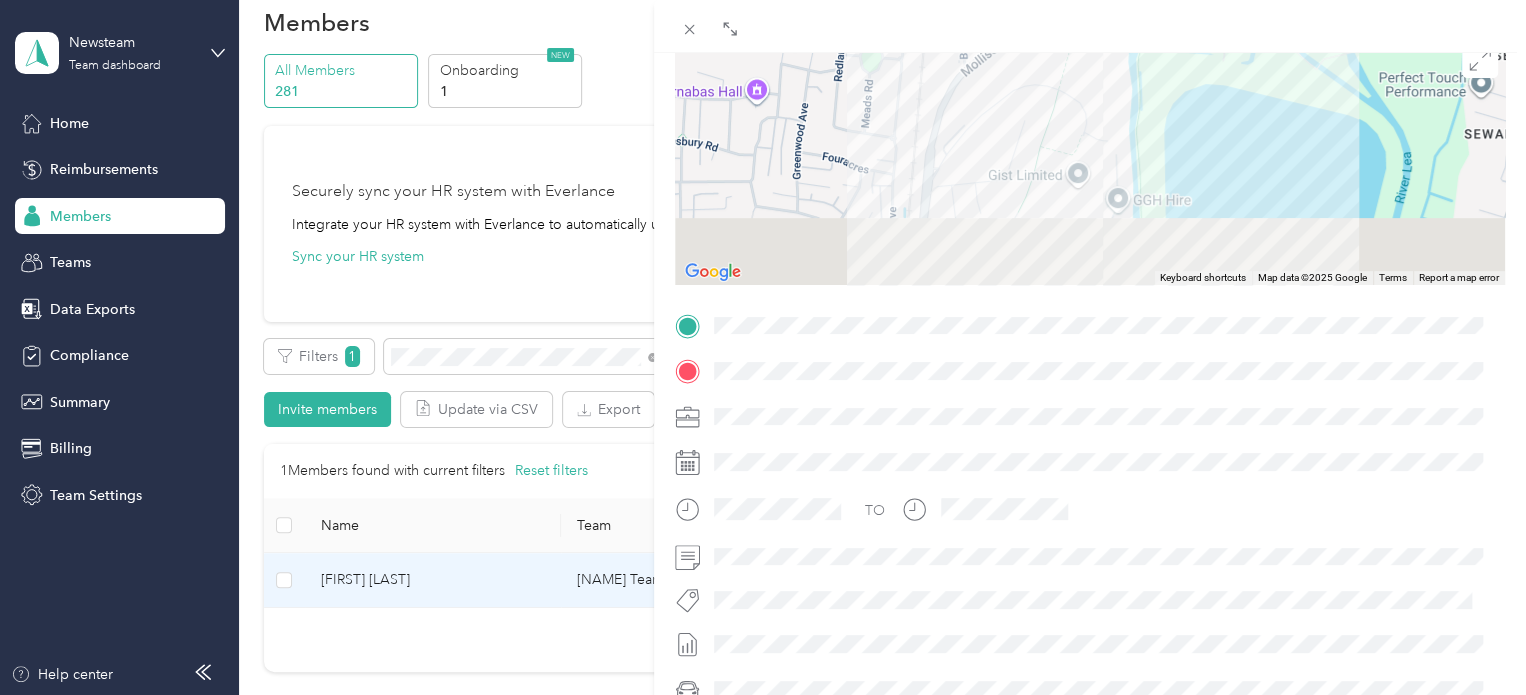 drag, startPoint x: 1008, startPoint y: 219, endPoint x: 1113, endPoint y: 61, distance: 189.70767 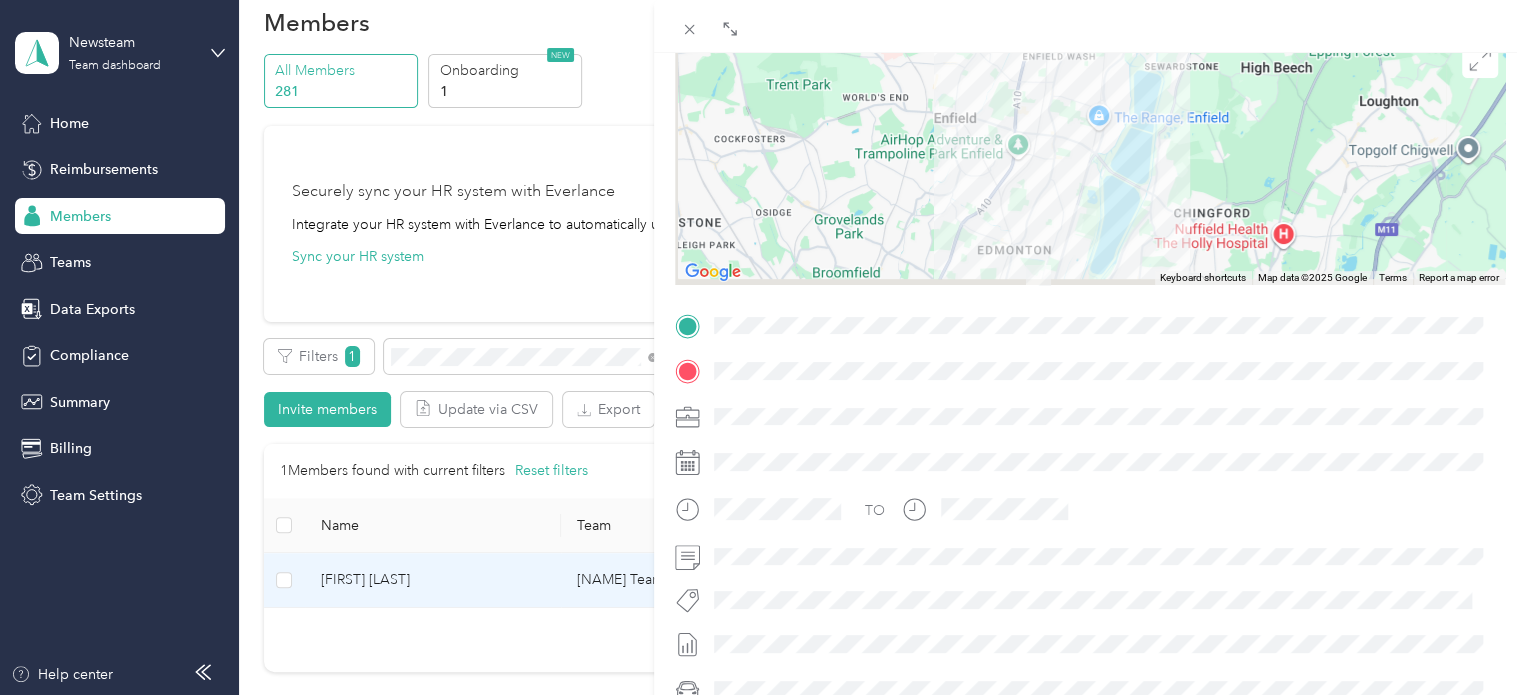 drag, startPoint x: 1142, startPoint y: 205, endPoint x: 1168, endPoint y: 75, distance: 132.57451 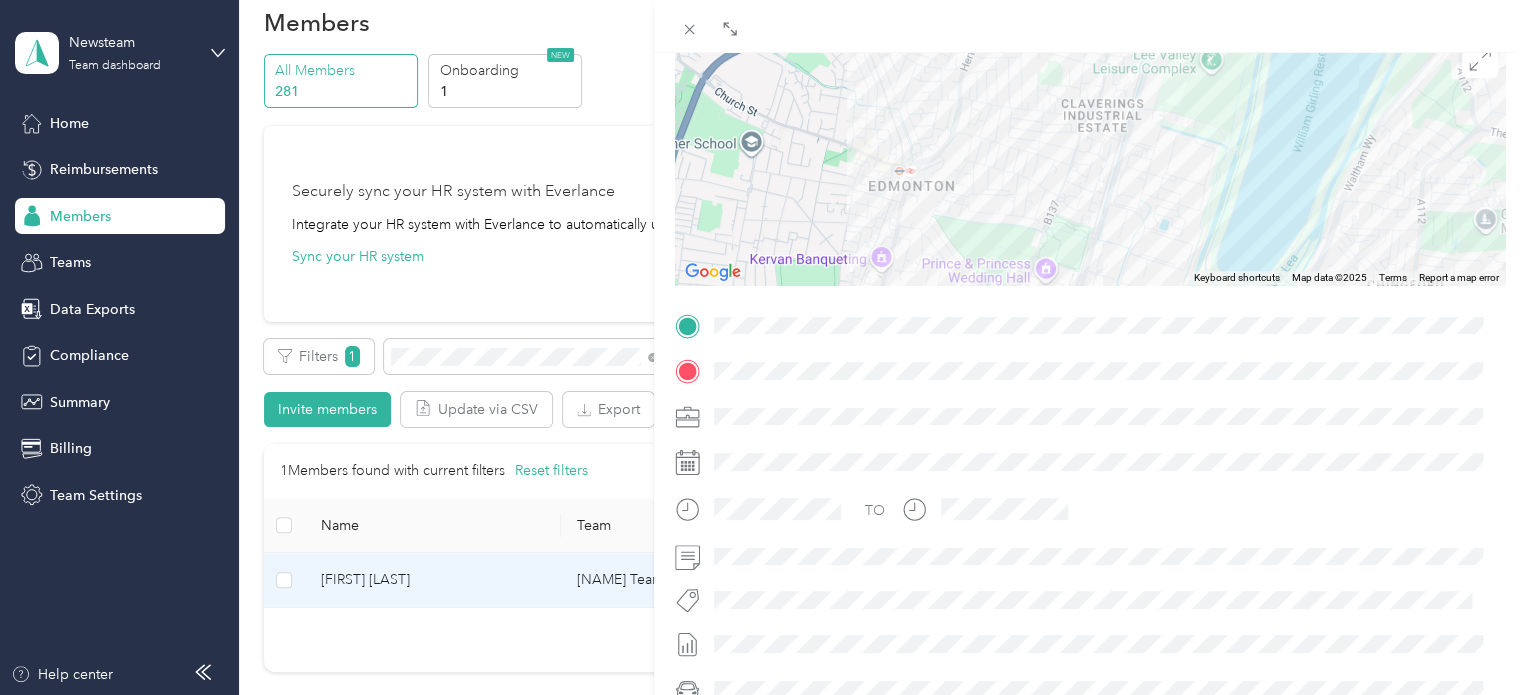 drag, startPoint x: 1088, startPoint y: 193, endPoint x: 959, endPoint y: 347, distance: 200.89052 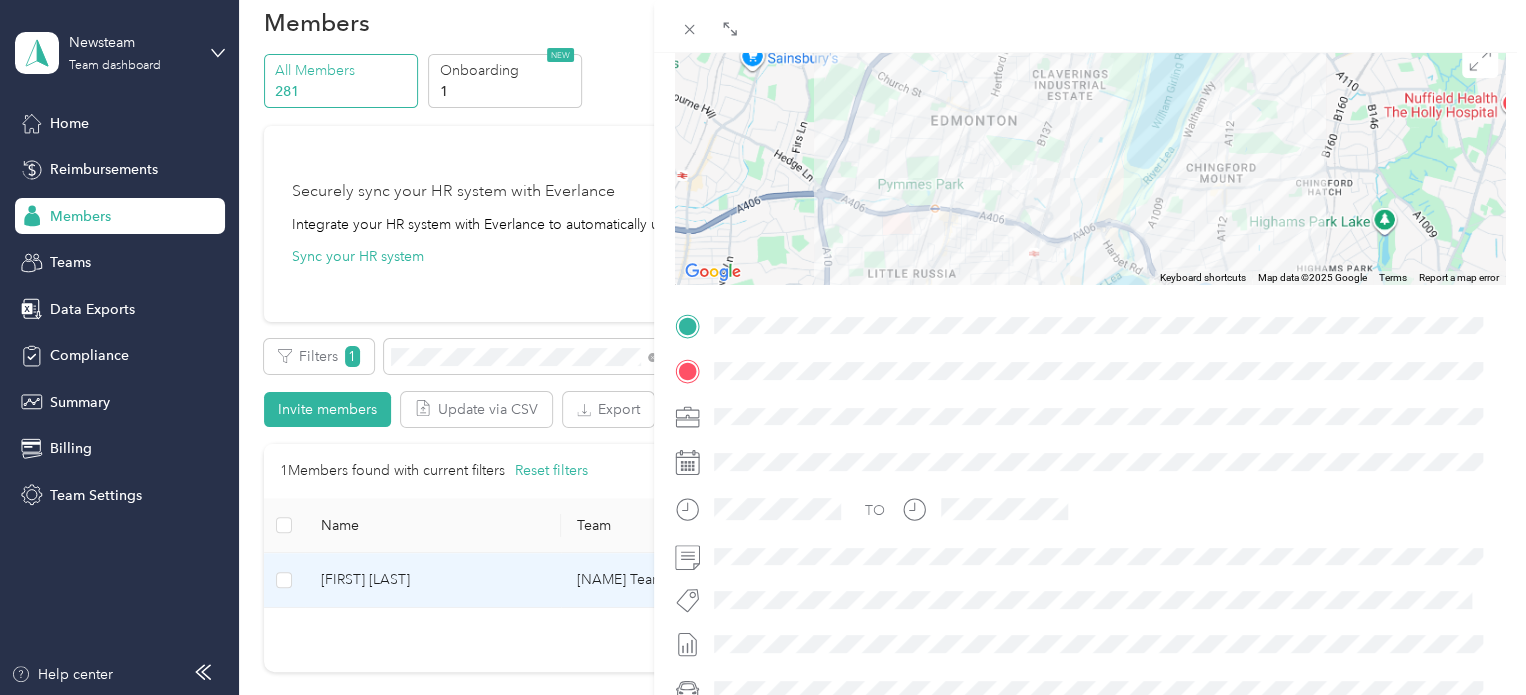 drag, startPoint x: 960, startPoint y: 207, endPoint x: 997, endPoint y: 126, distance: 89.050545 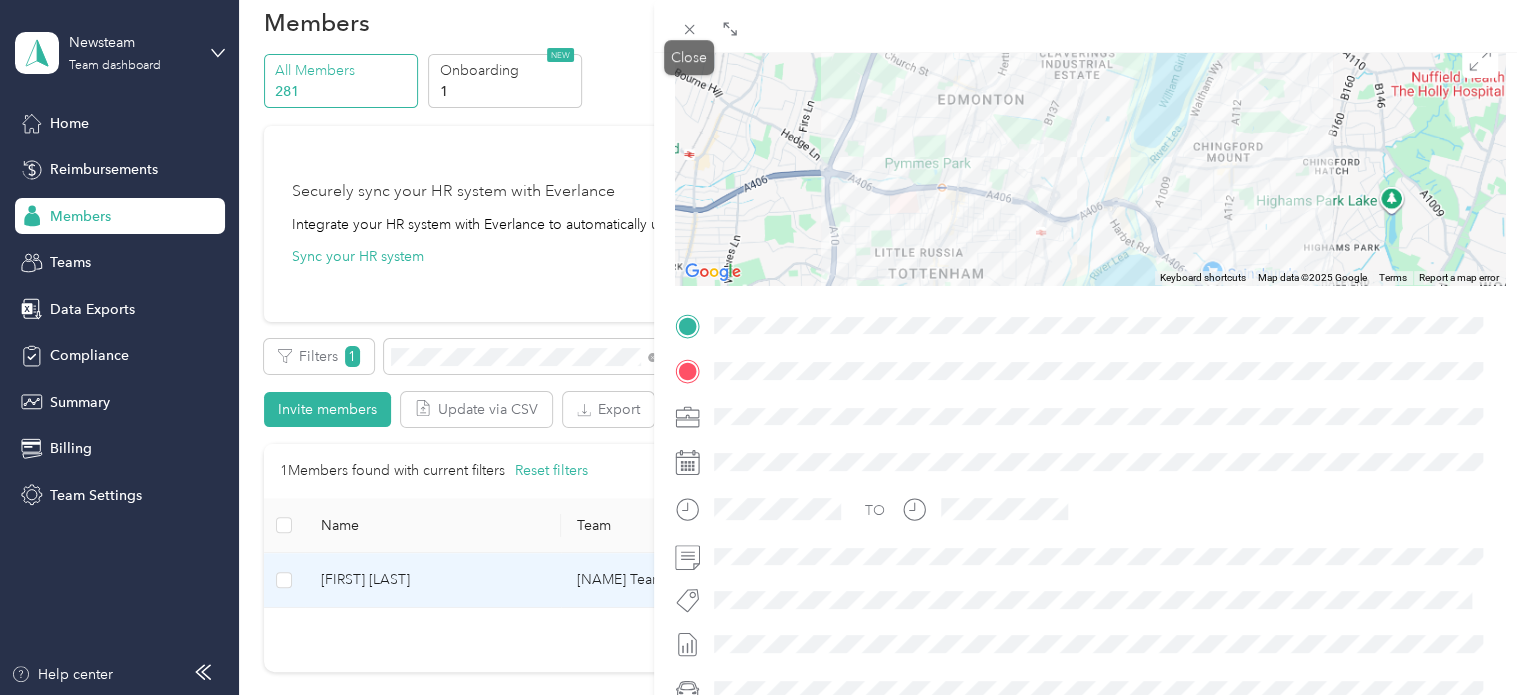click 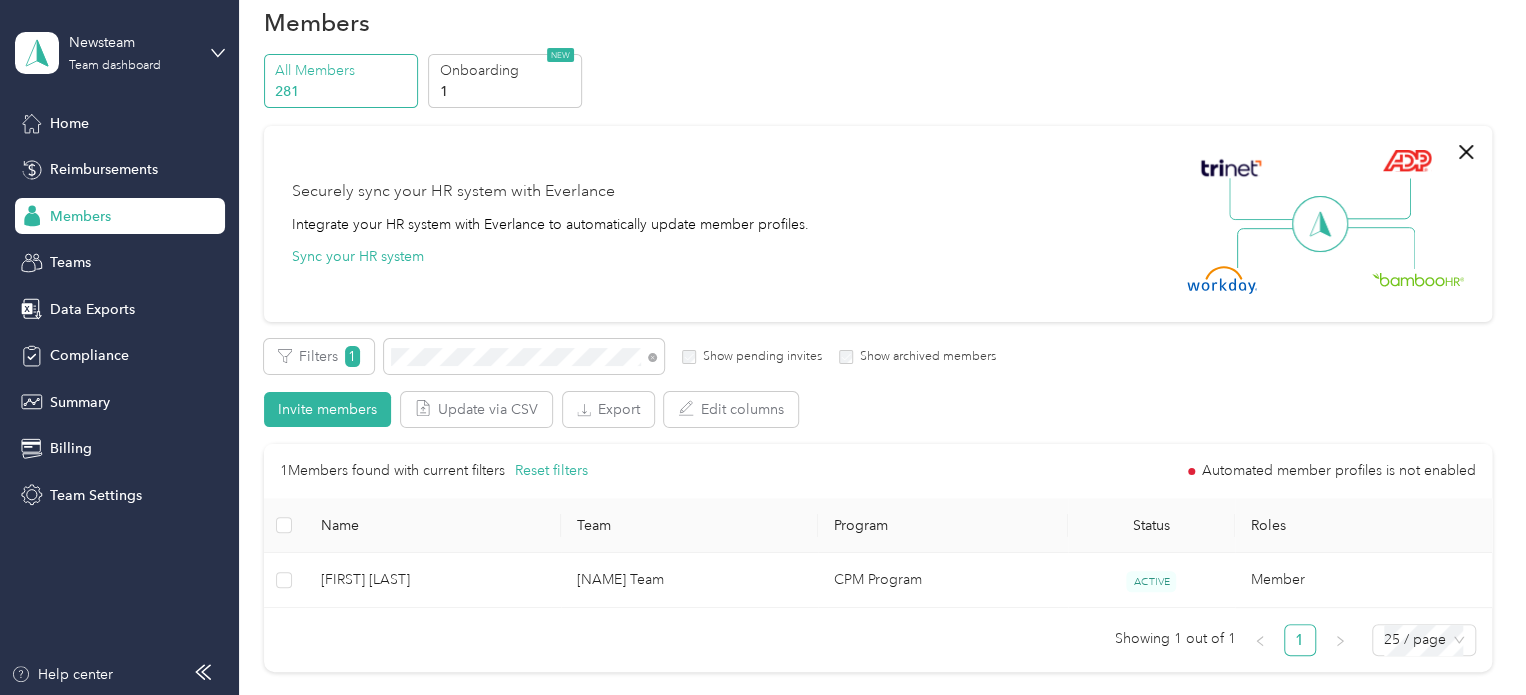 scroll, scrollTop: 134, scrollLeft: 0, axis: vertical 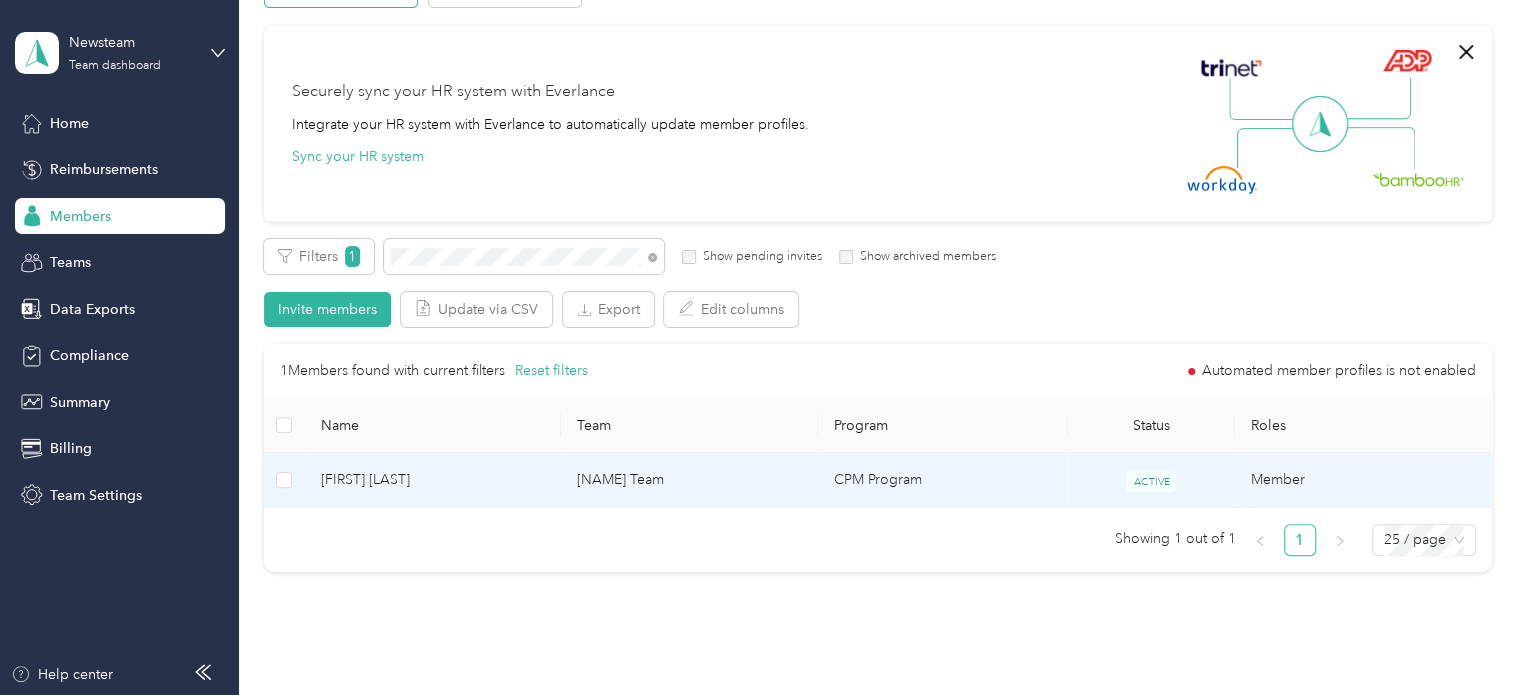 click on "[FIRST] [LAST]" at bounding box center (433, 480) 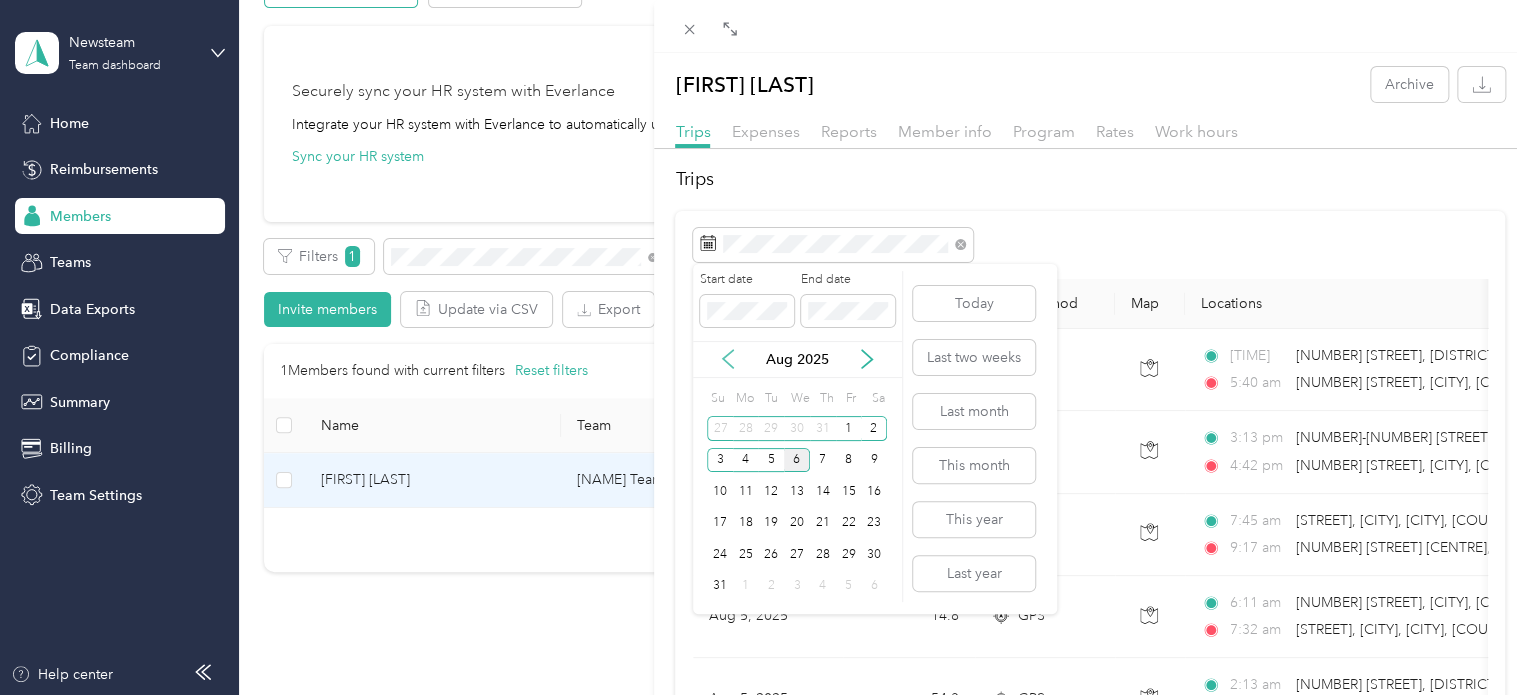 click 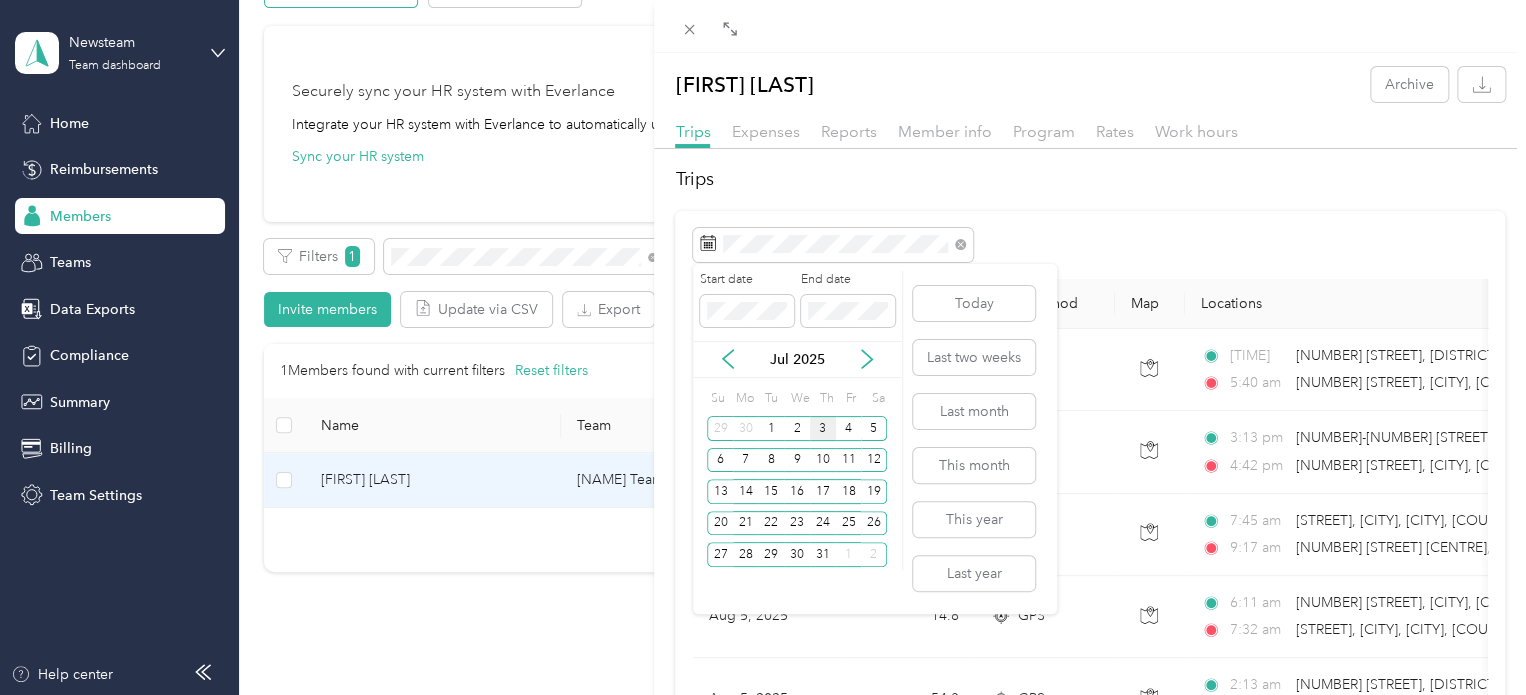 click on "3" at bounding box center [823, 428] 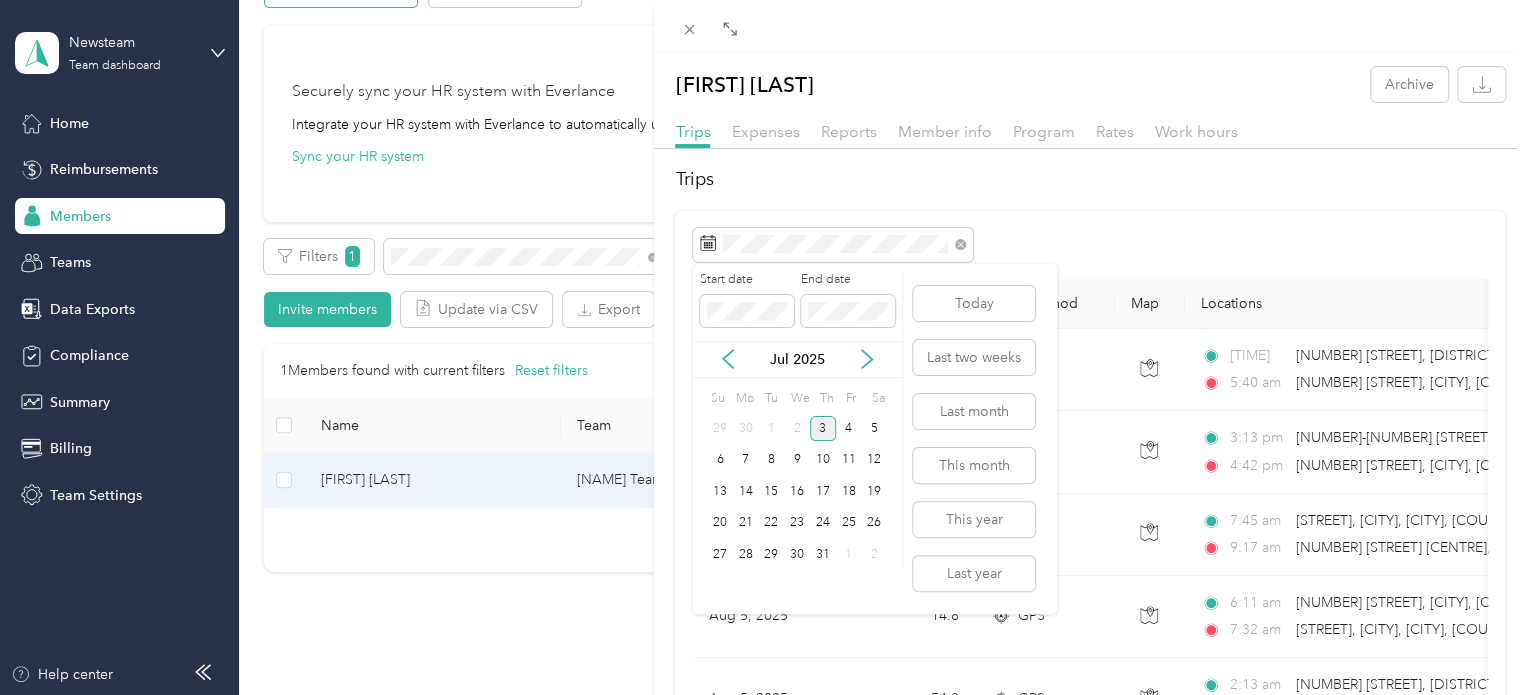 click on "3" at bounding box center (823, 428) 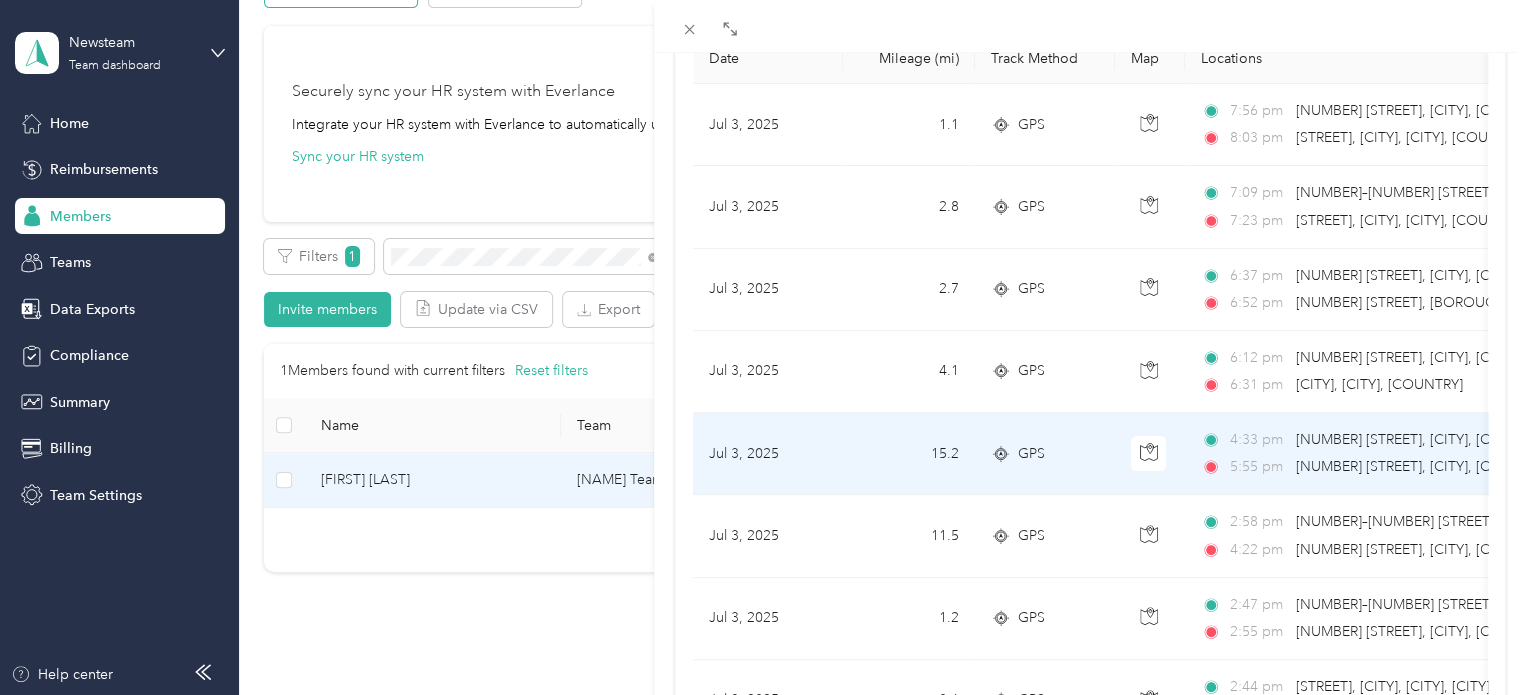scroll, scrollTop: 200, scrollLeft: 0, axis: vertical 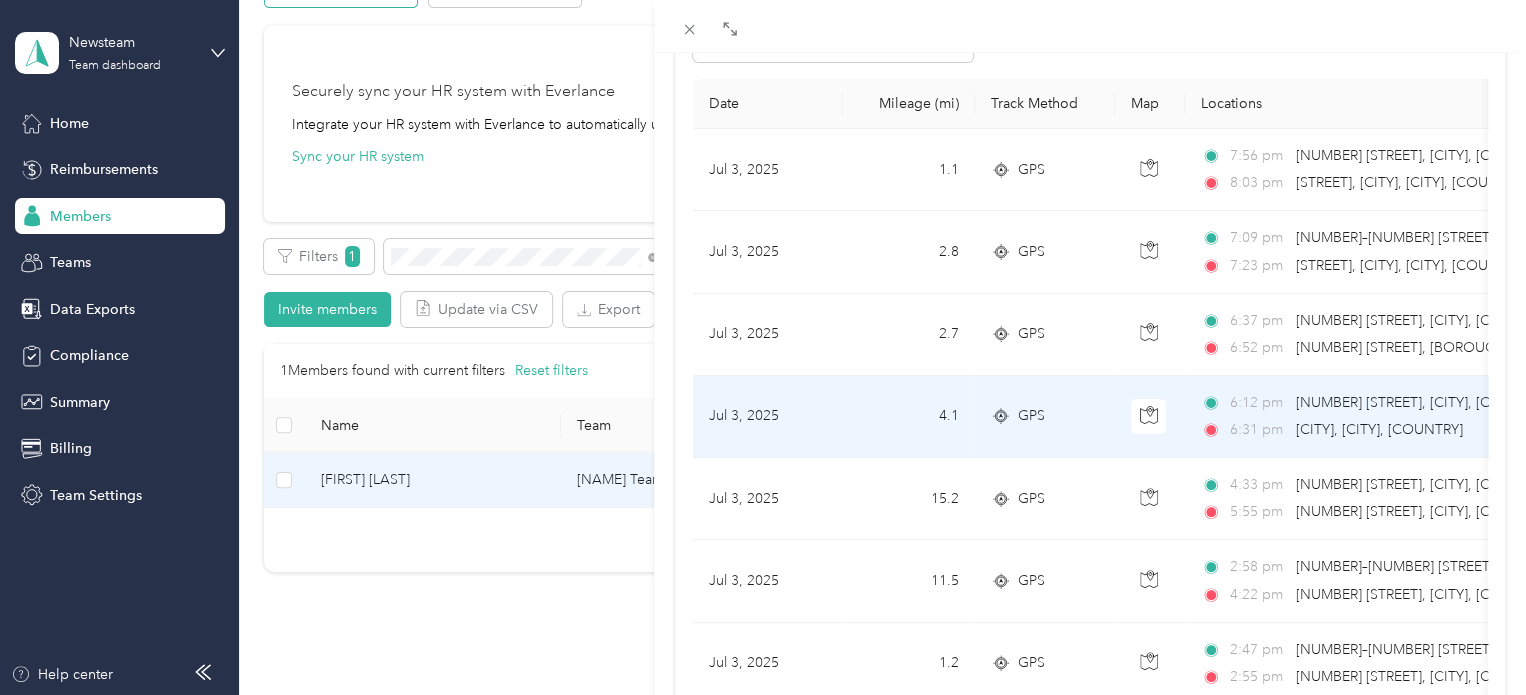 click on "[NUMBER] [STREET], [CITY], [CITY], [COUNTRY]" at bounding box center [1446, 402] 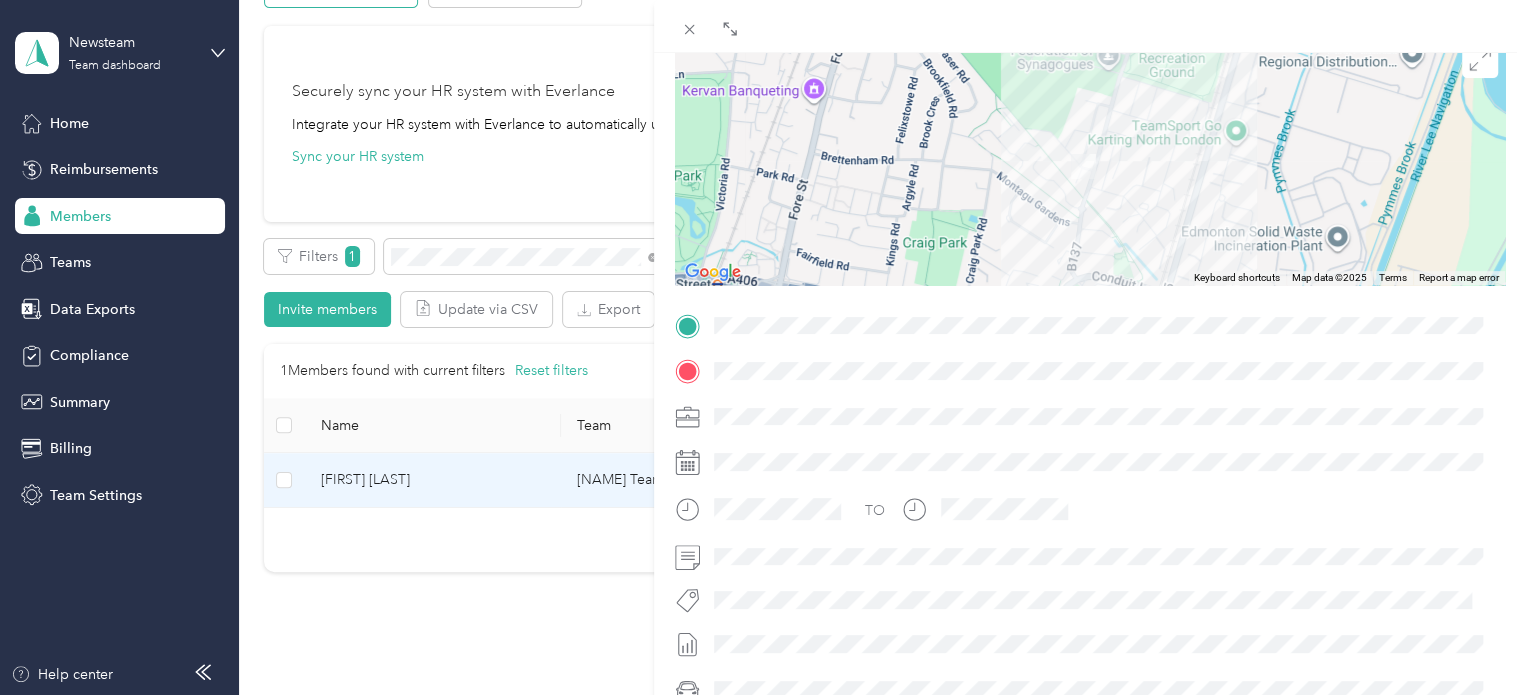 drag, startPoint x: 1047, startPoint y: 138, endPoint x: 960, endPoint y: 224, distance: 122.33152 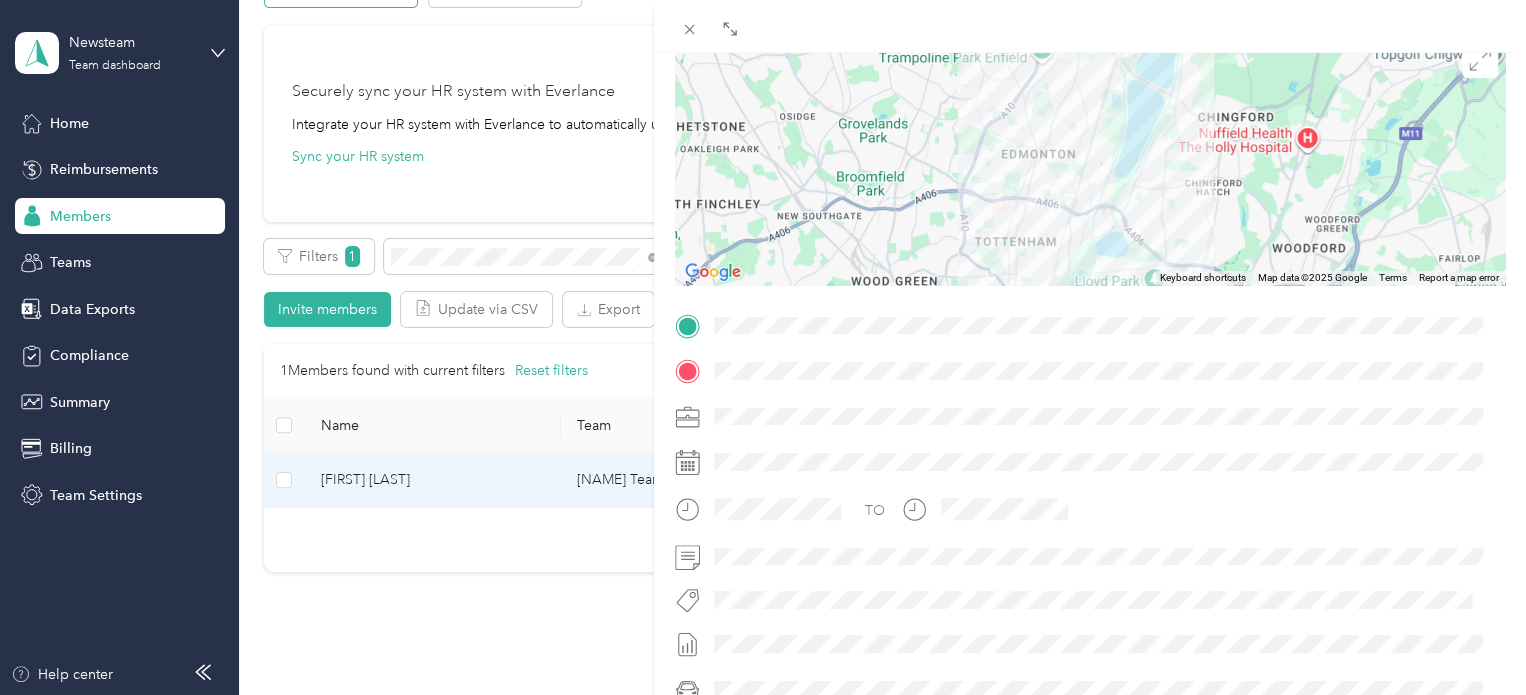 scroll, scrollTop: 0, scrollLeft: 0, axis: both 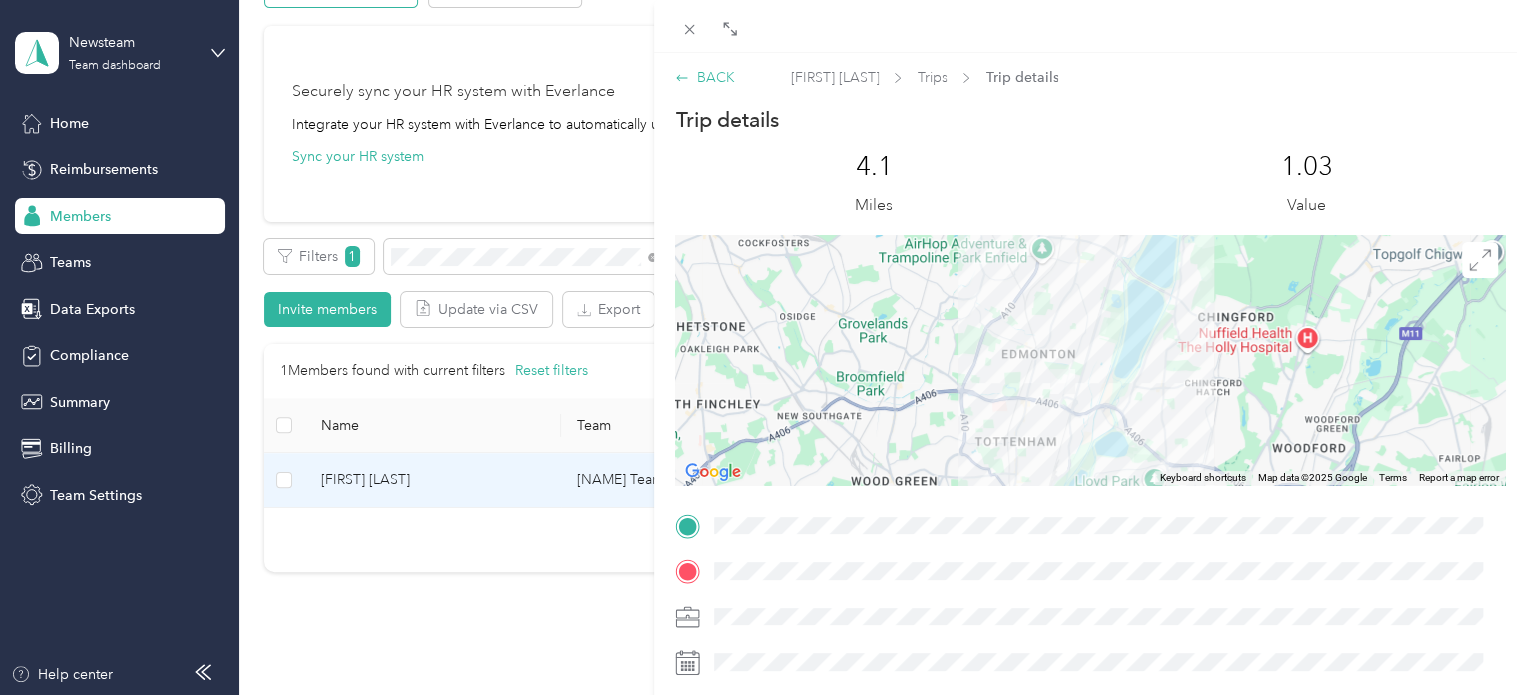 click on "BACK" at bounding box center (704, 77) 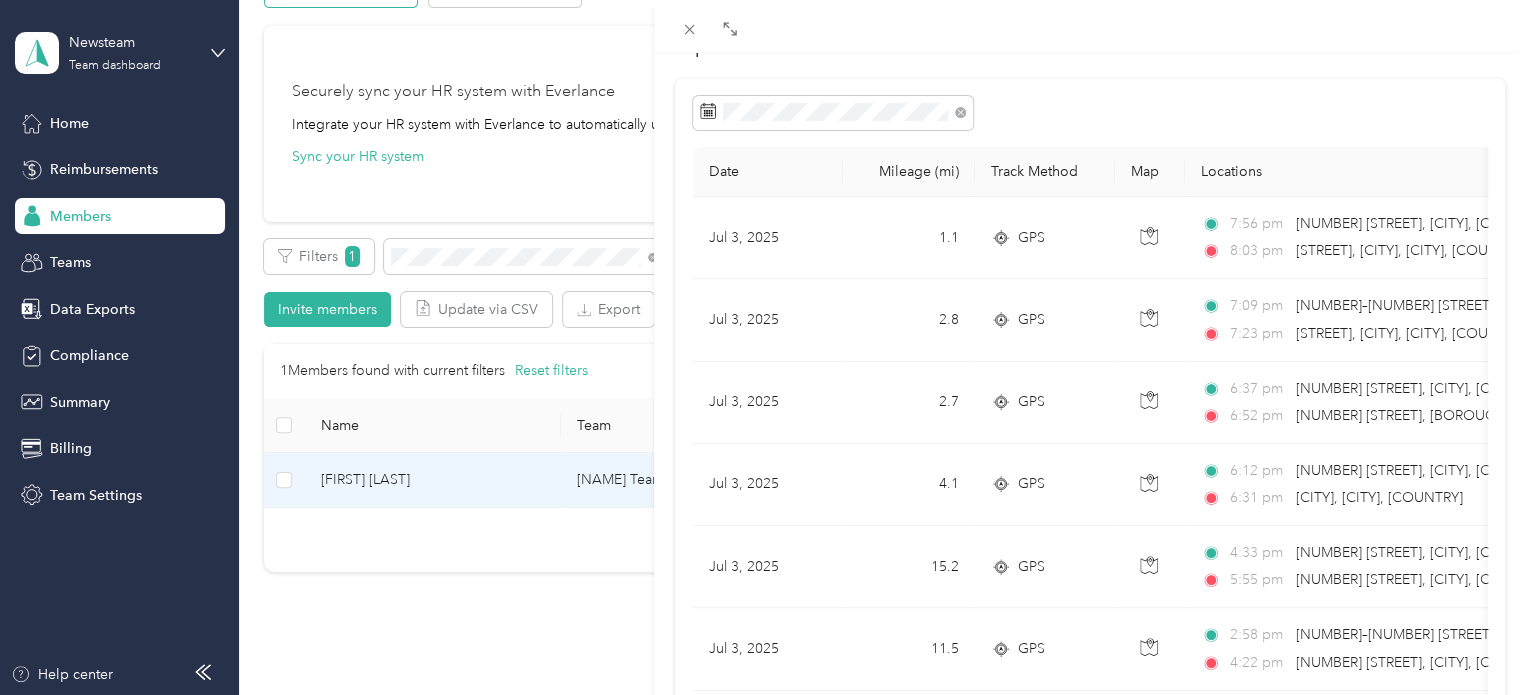 scroll, scrollTop: 0, scrollLeft: 0, axis: both 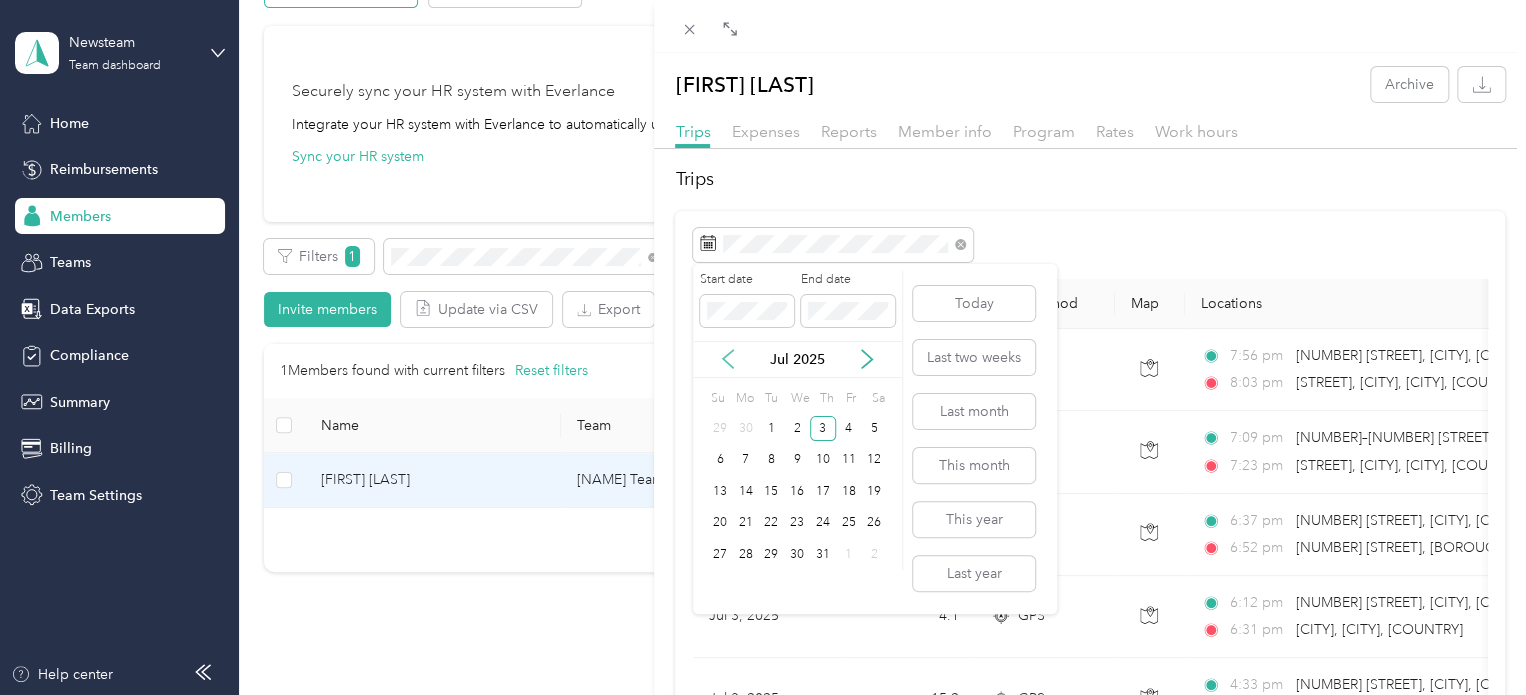 click 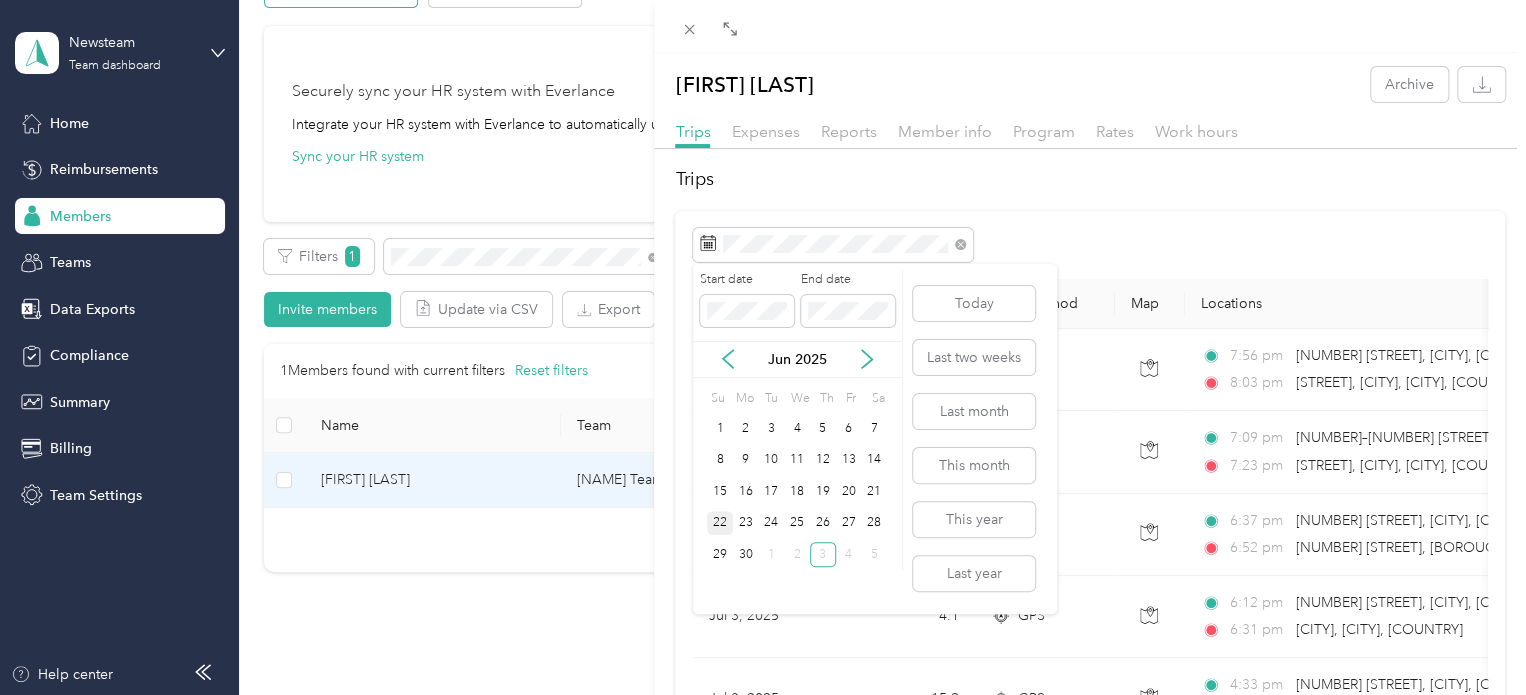 click on "22" at bounding box center (720, 523) 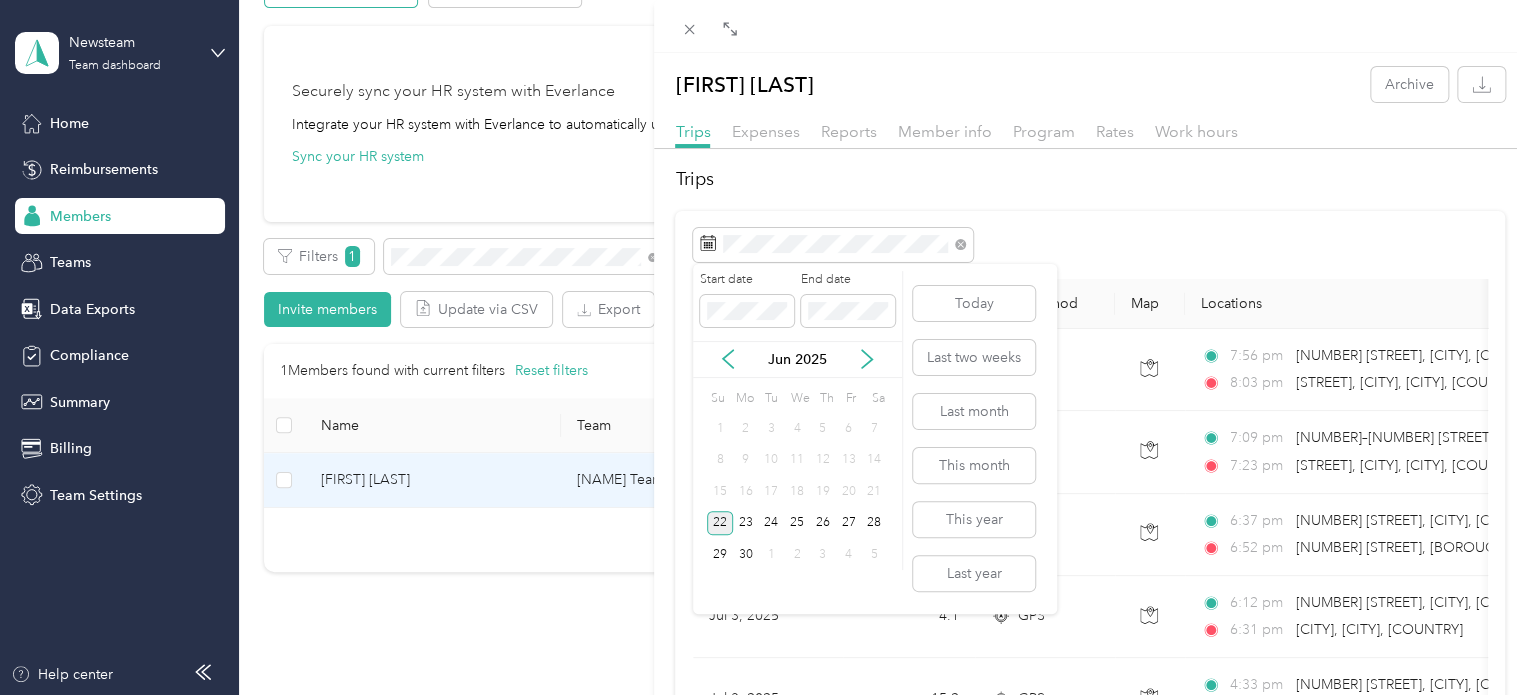 click on "22" at bounding box center [720, 523] 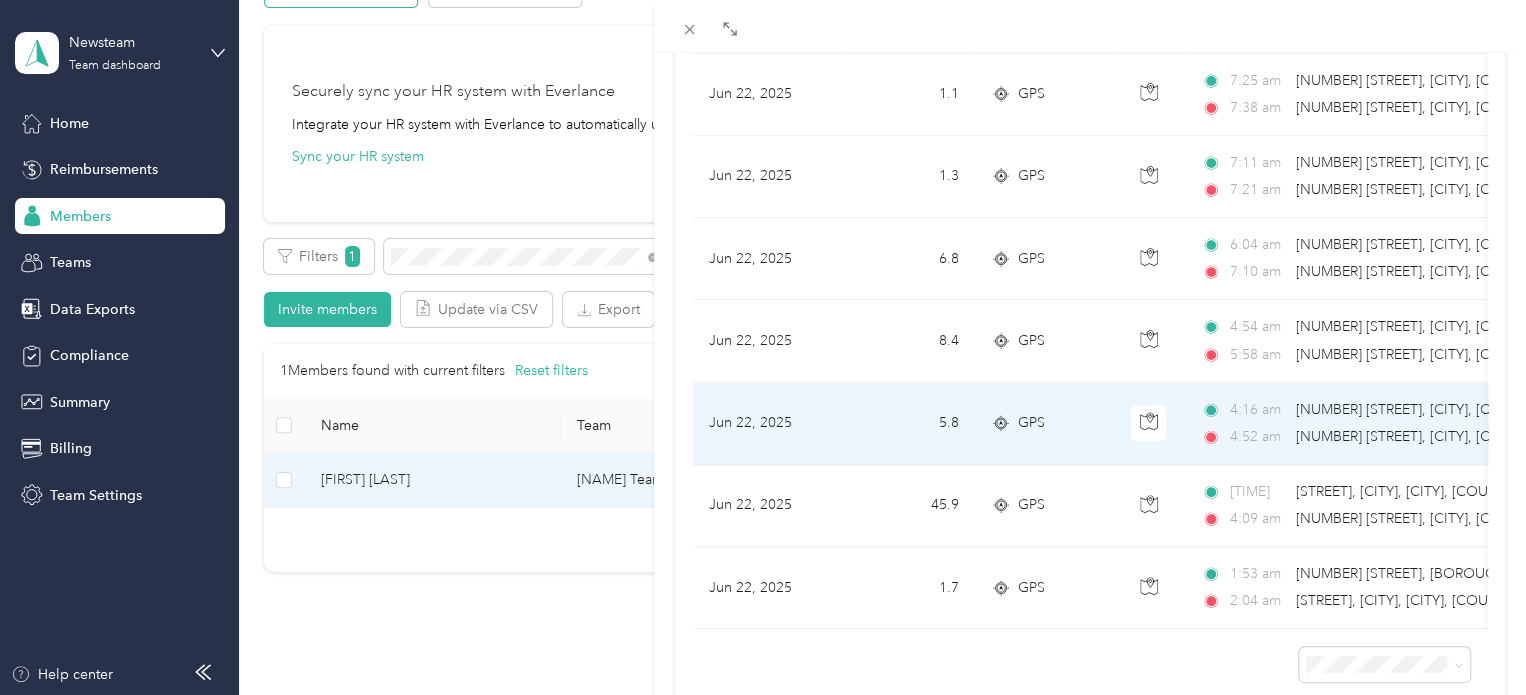 scroll, scrollTop: 1198, scrollLeft: 0, axis: vertical 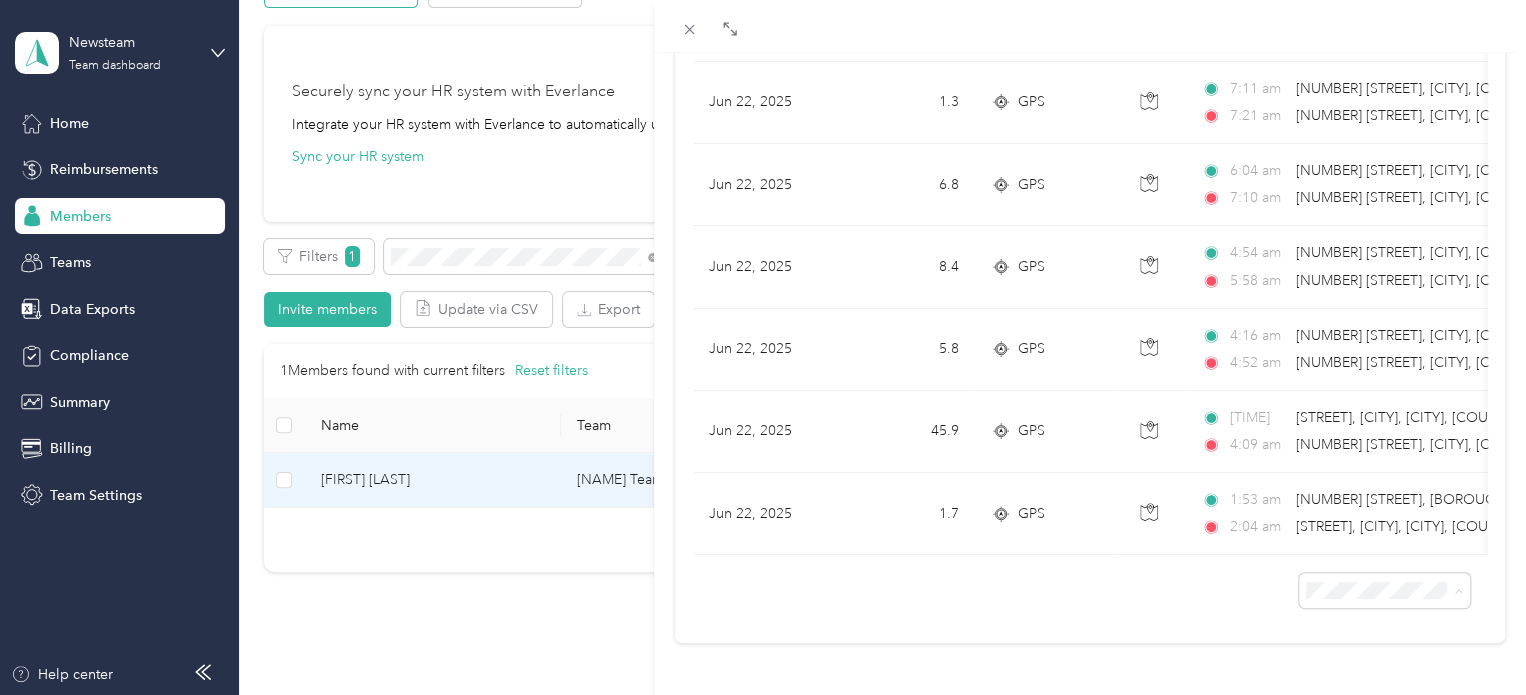 click on "100 per load" at bounding box center [1369, 538] 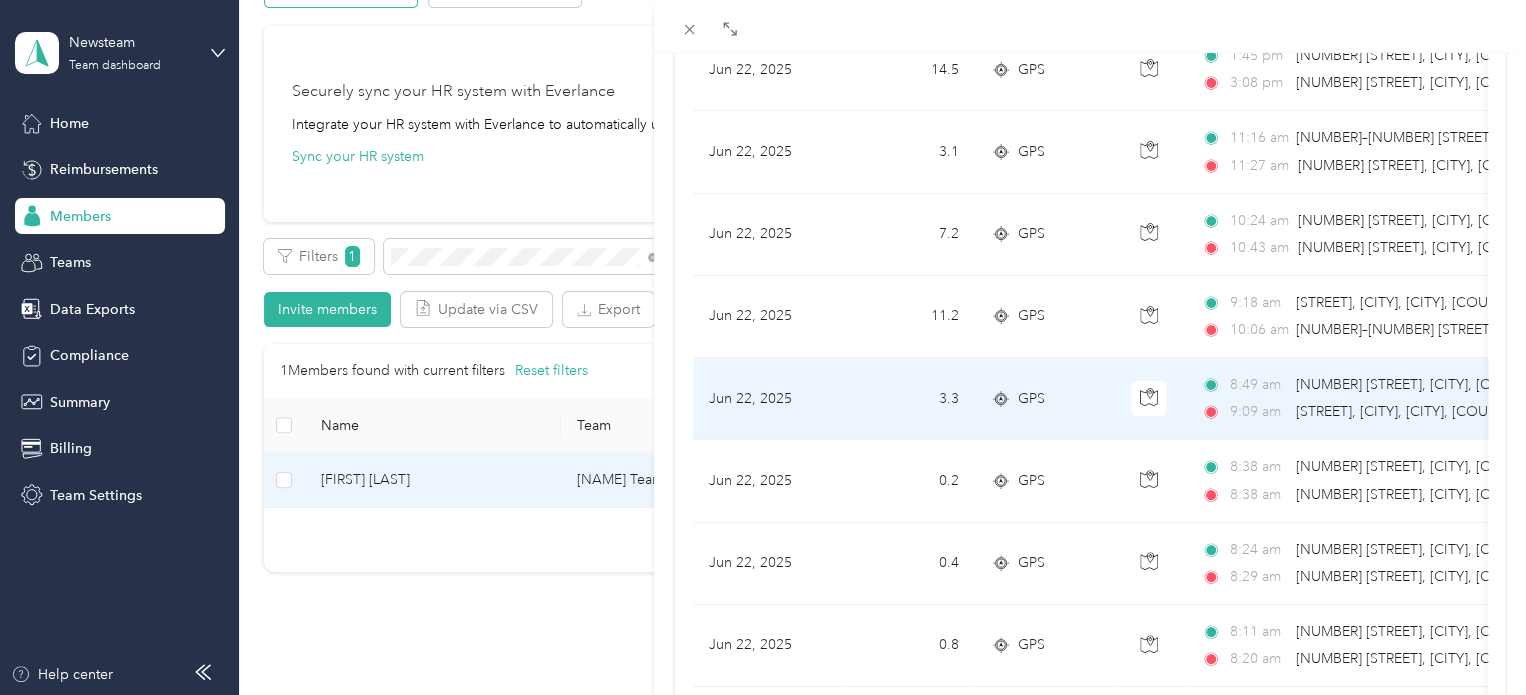 scroll, scrollTop: 200, scrollLeft: 0, axis: vertical 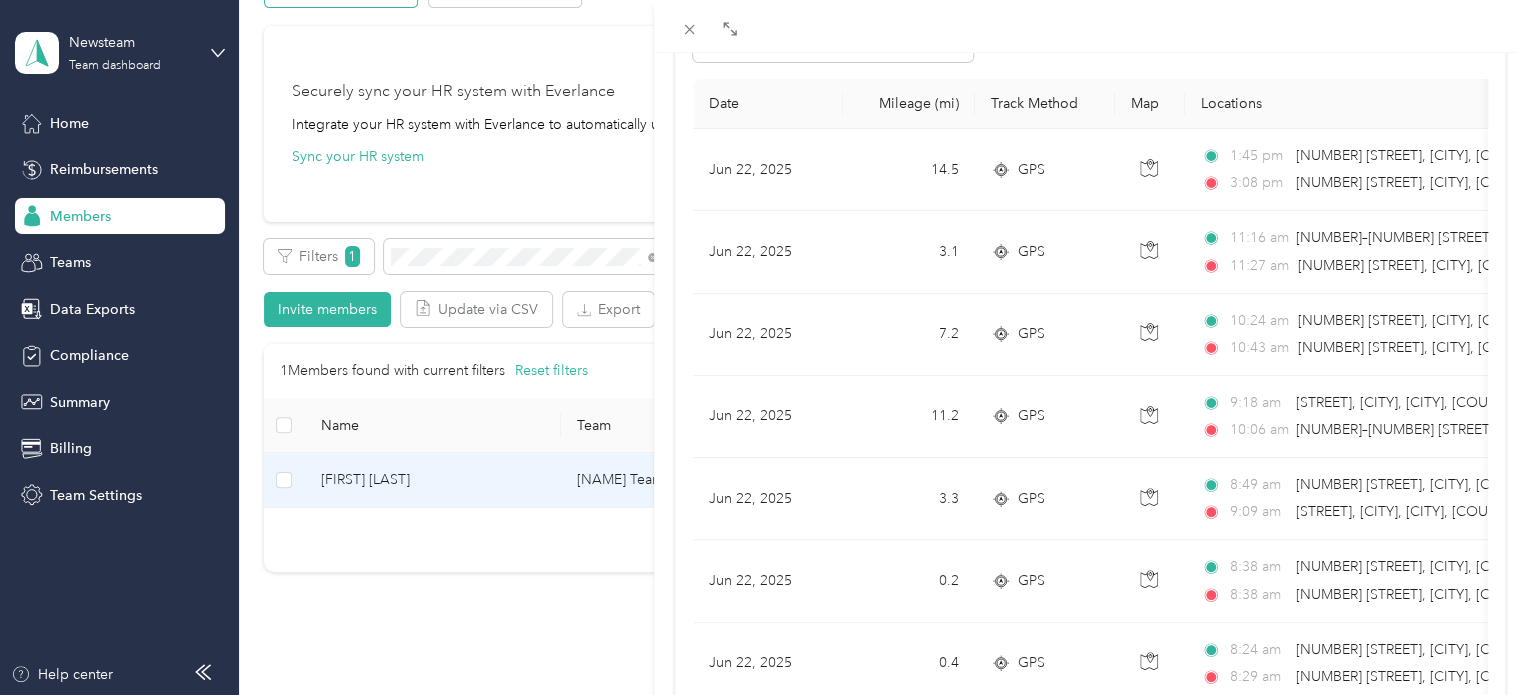 click at bounding box center (1090, 26) 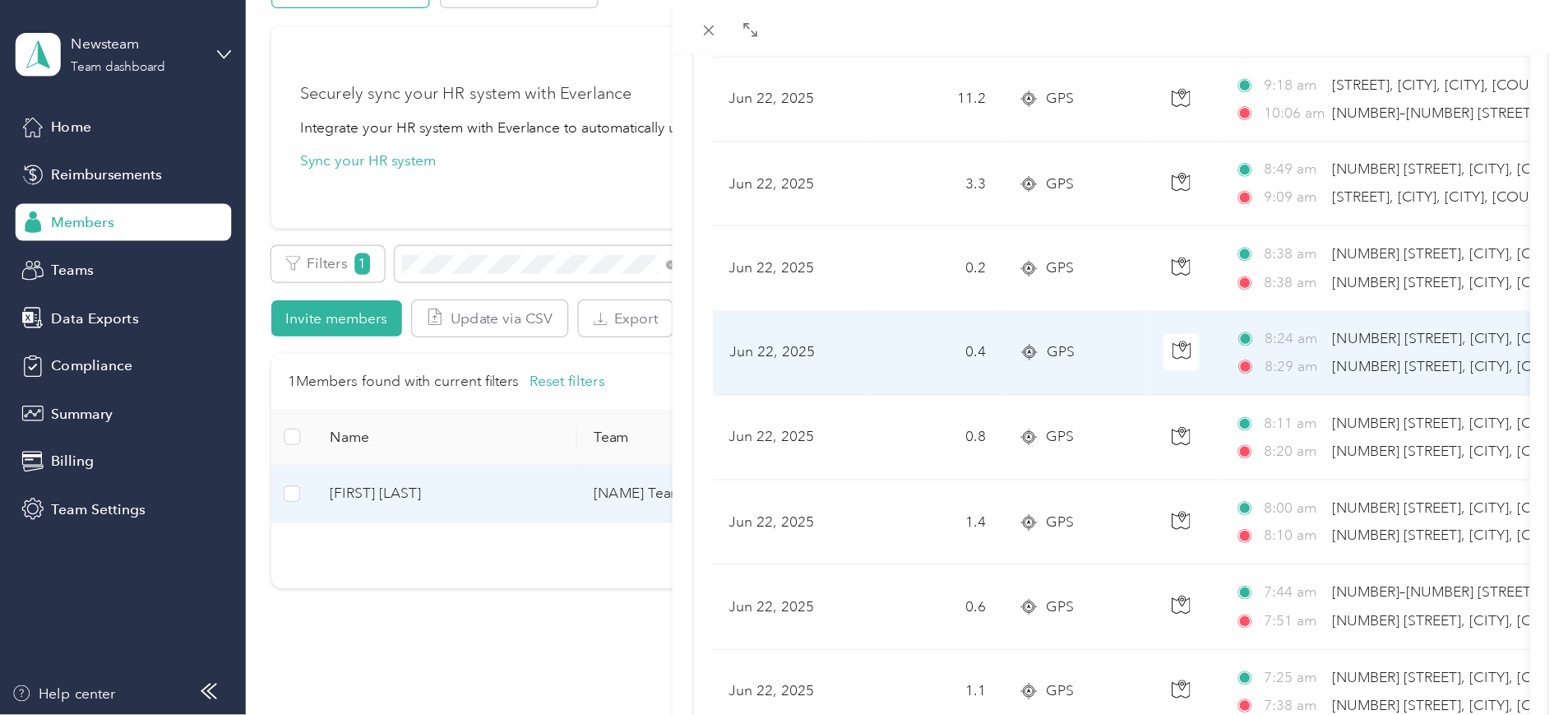 scroll, scrollTop: 410, scrollLeft: 0, axis: vertical 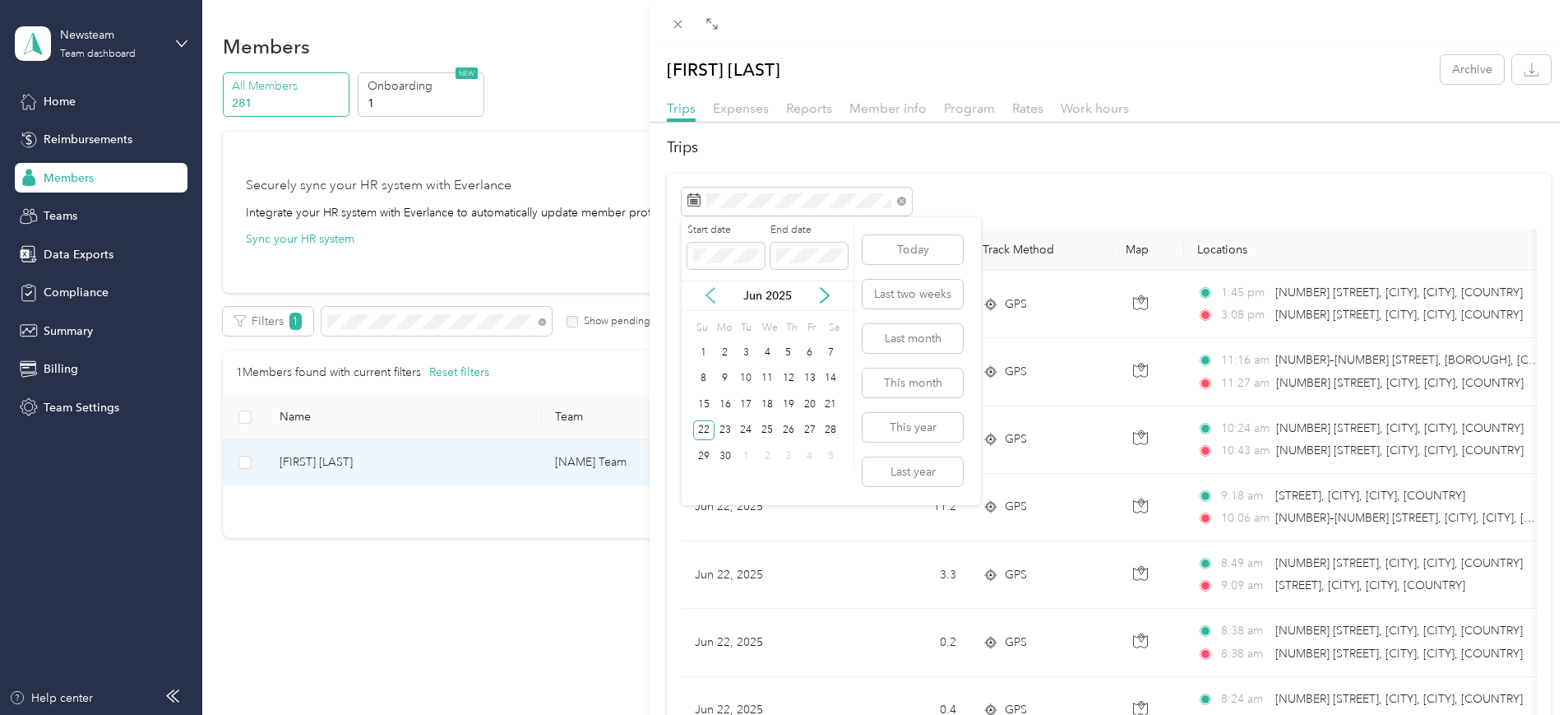 click 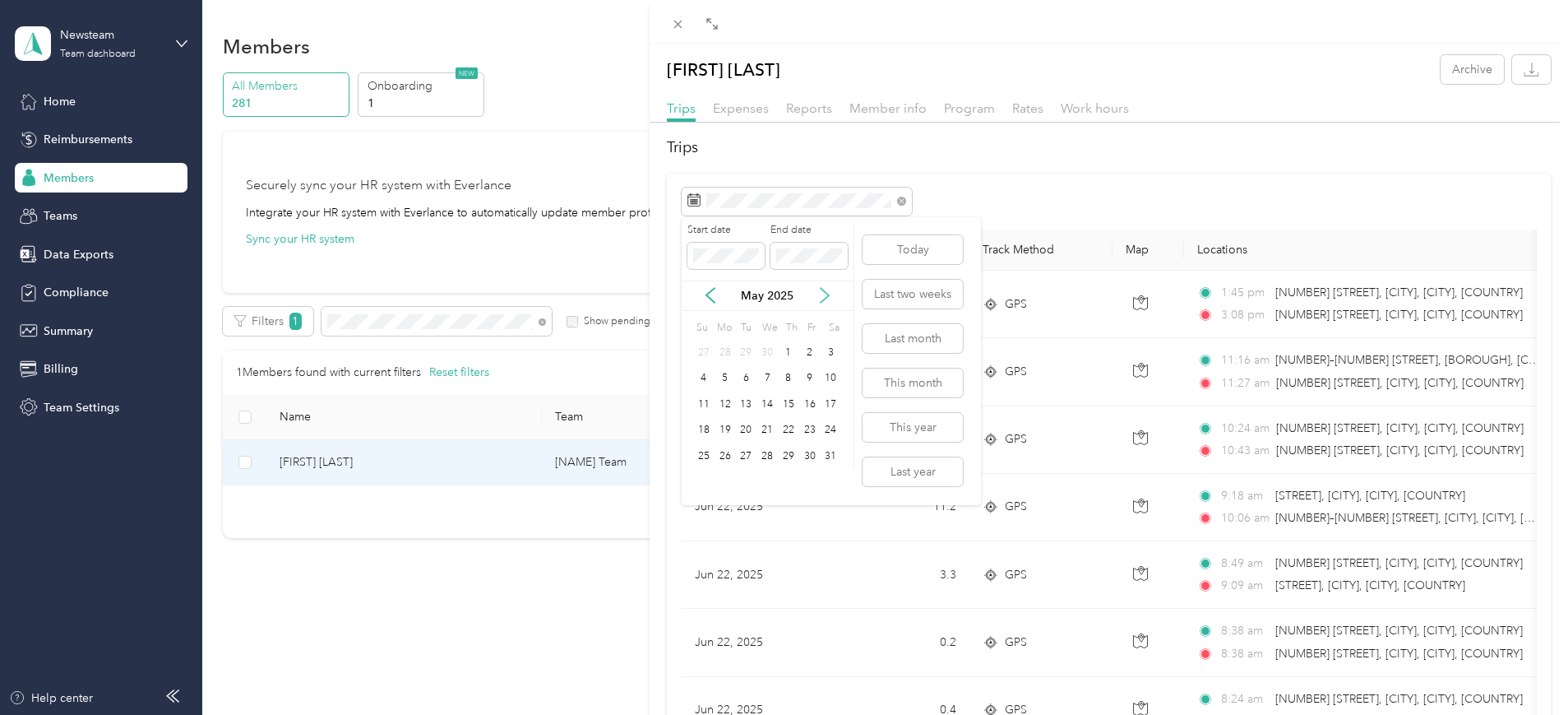 click 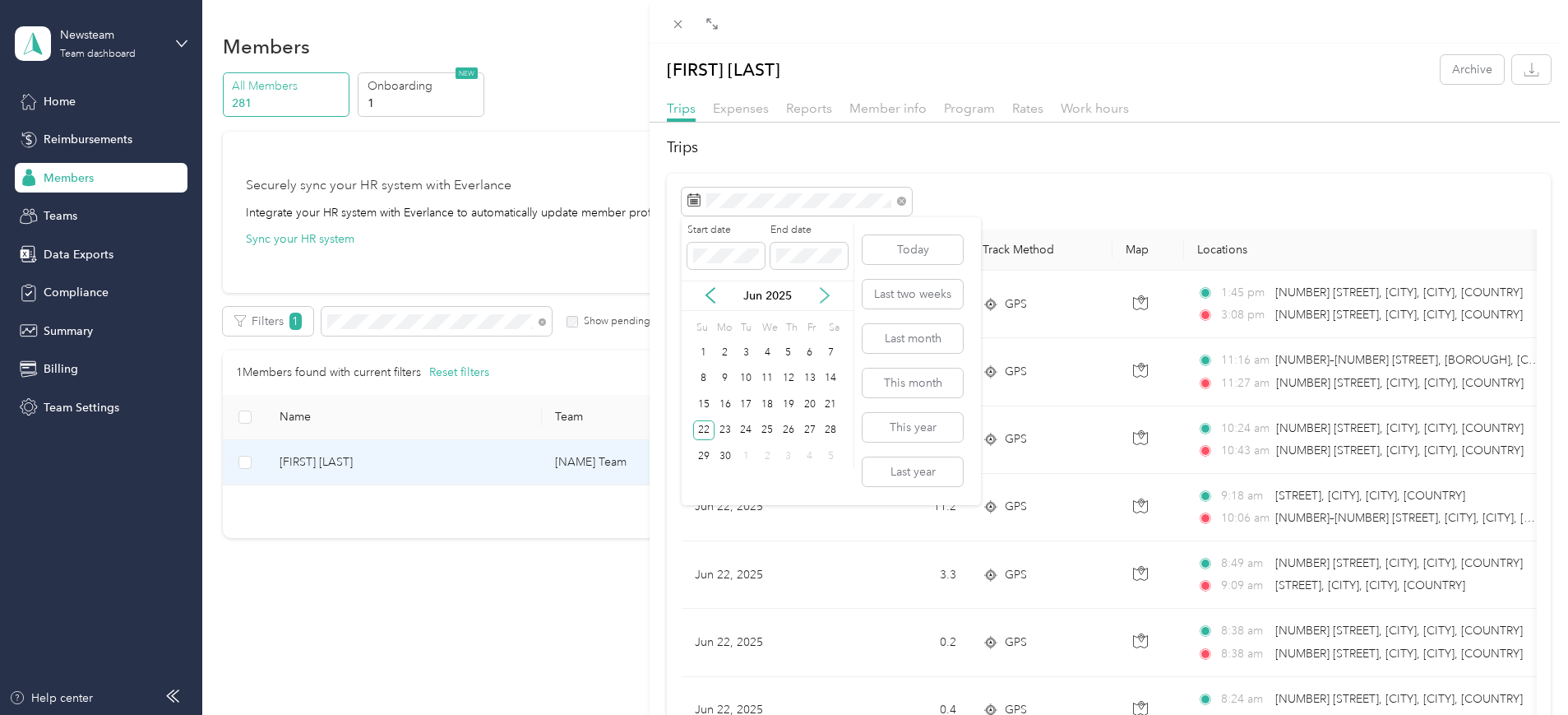 click 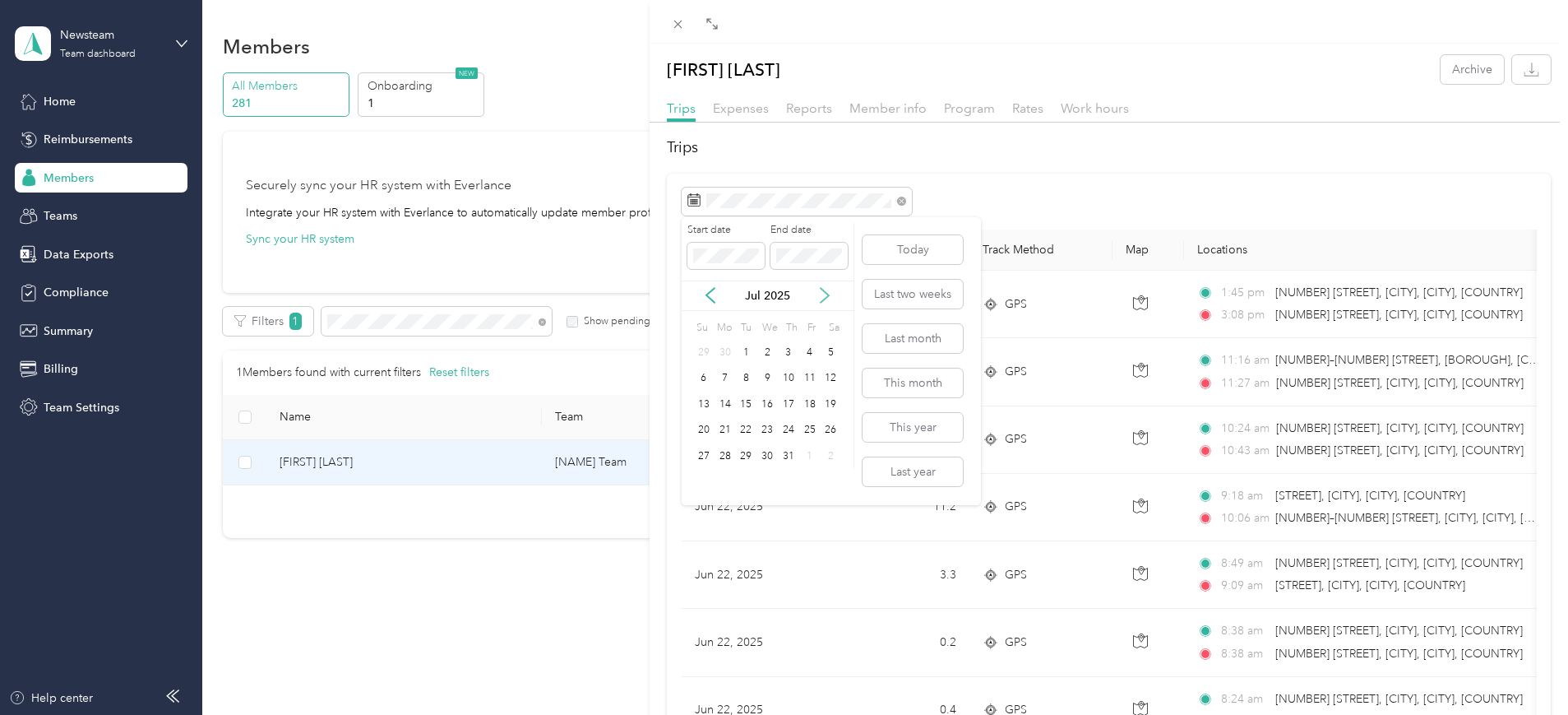click 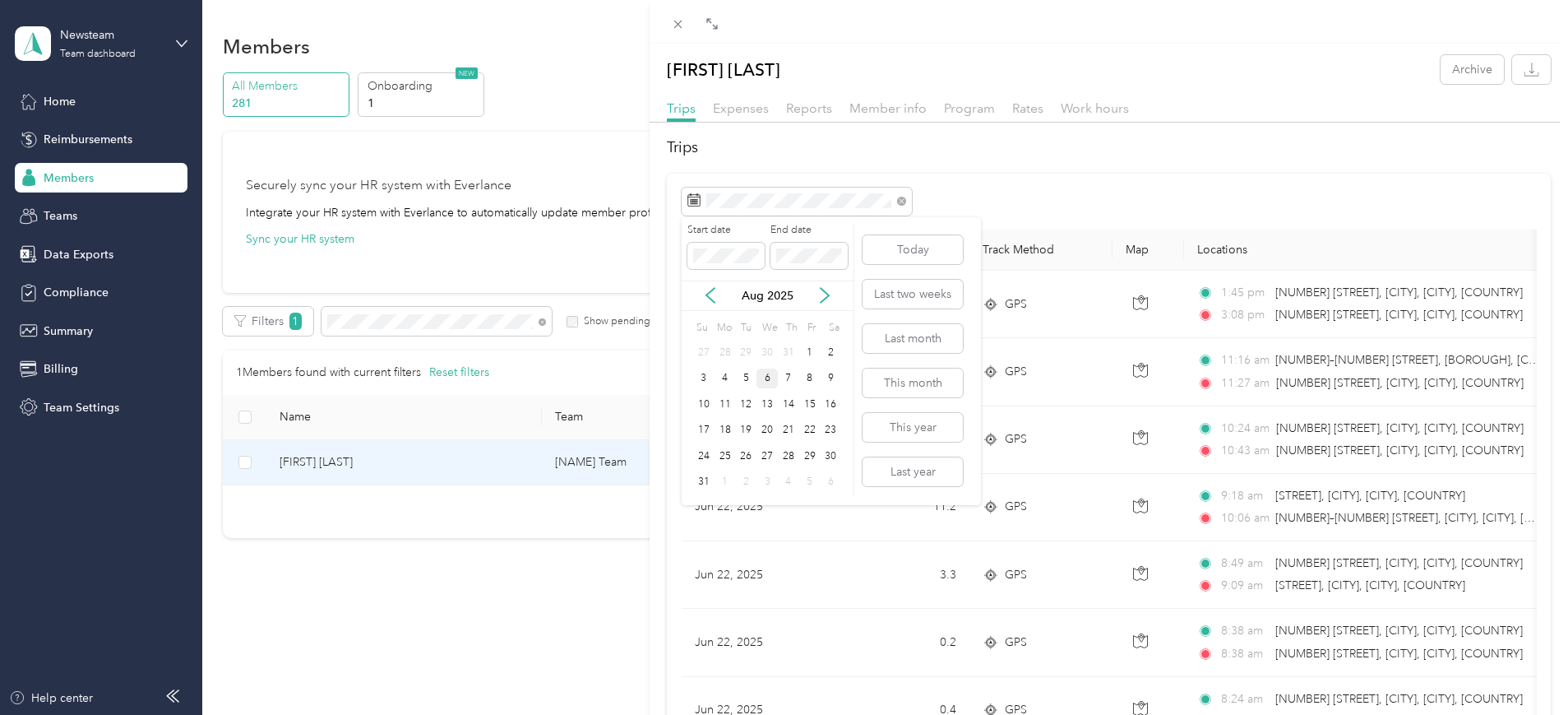 click on "6" at bounding box center (767, 378) 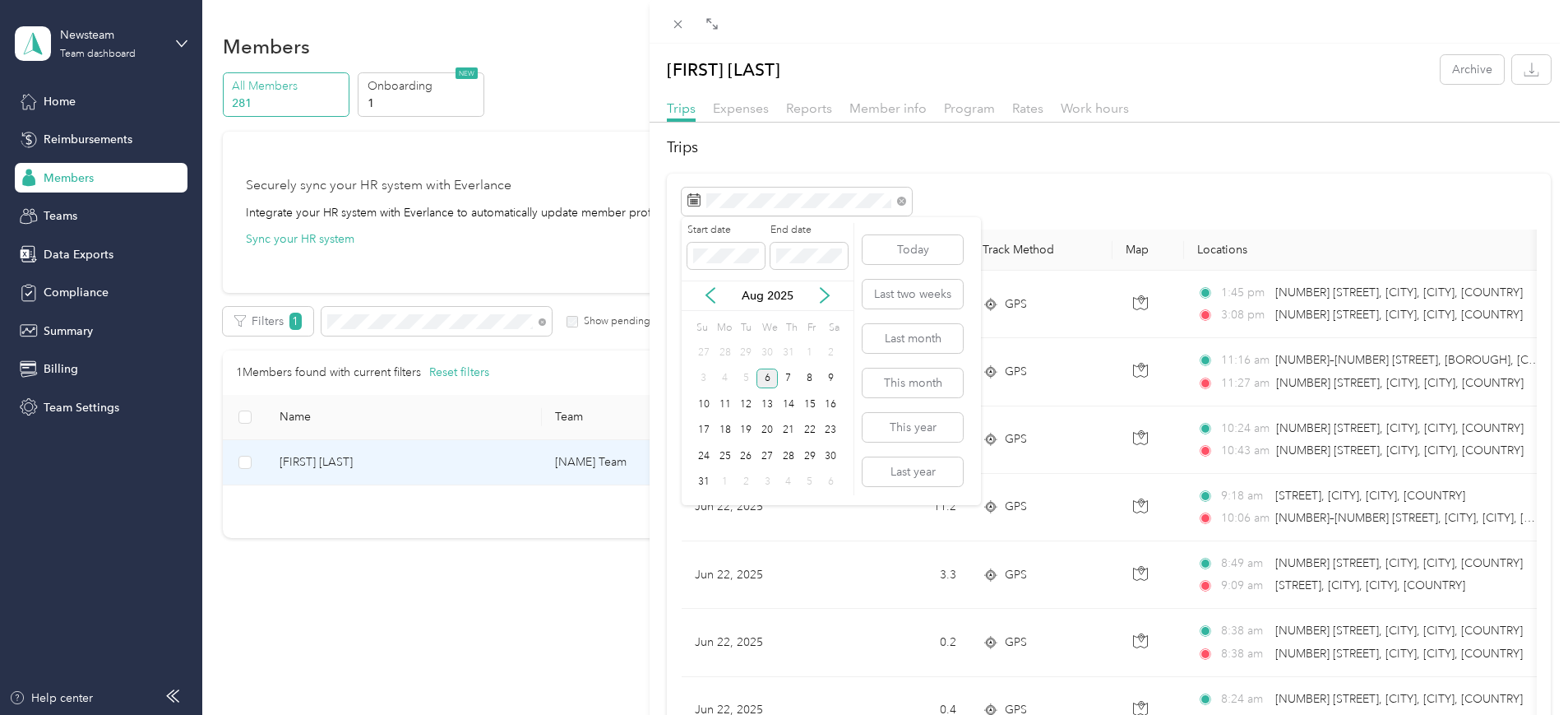 click on "6" at bounding box center [767, 378] 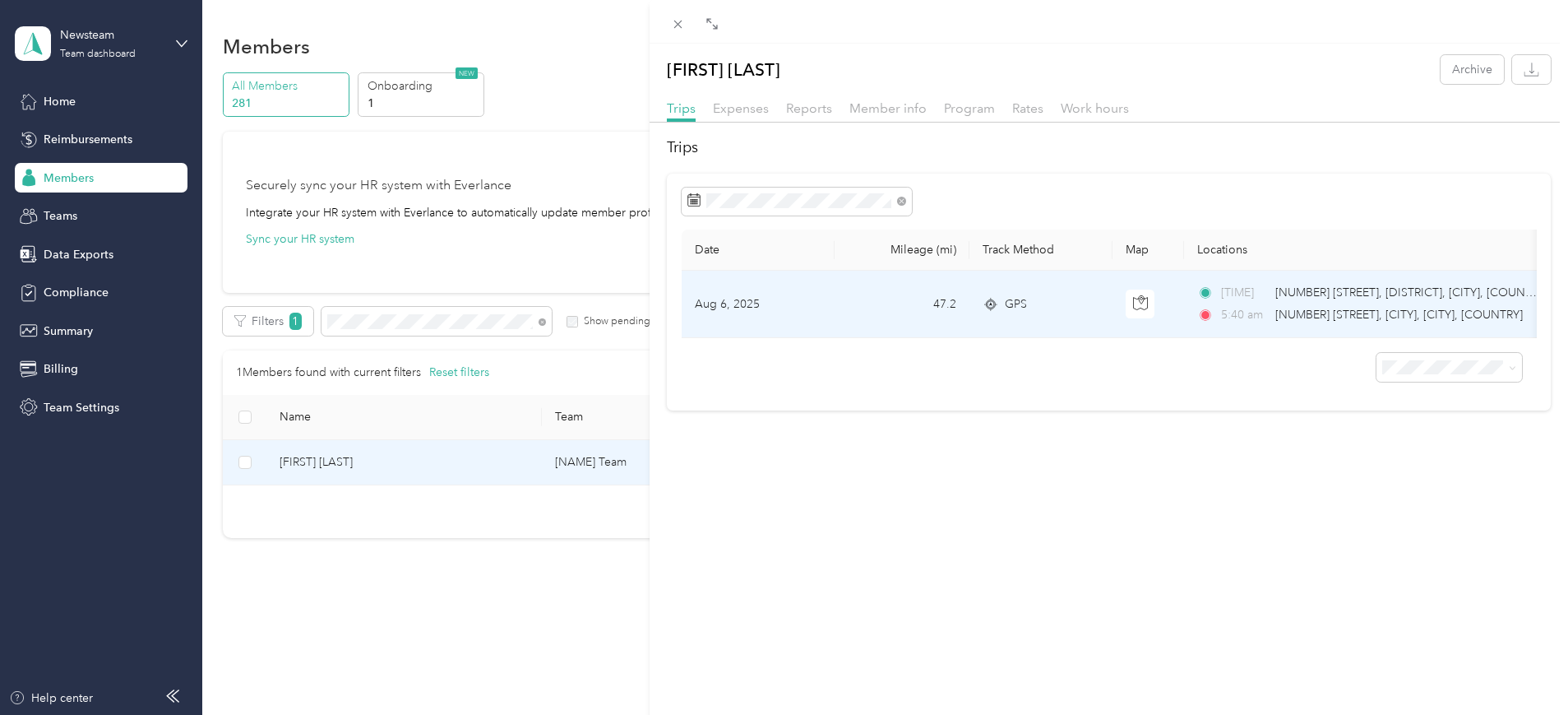 click on "[NUMBER] [STREET], [DISTRICT], [CITY], [COUNTRY]" at bounding box center [1412, 292] 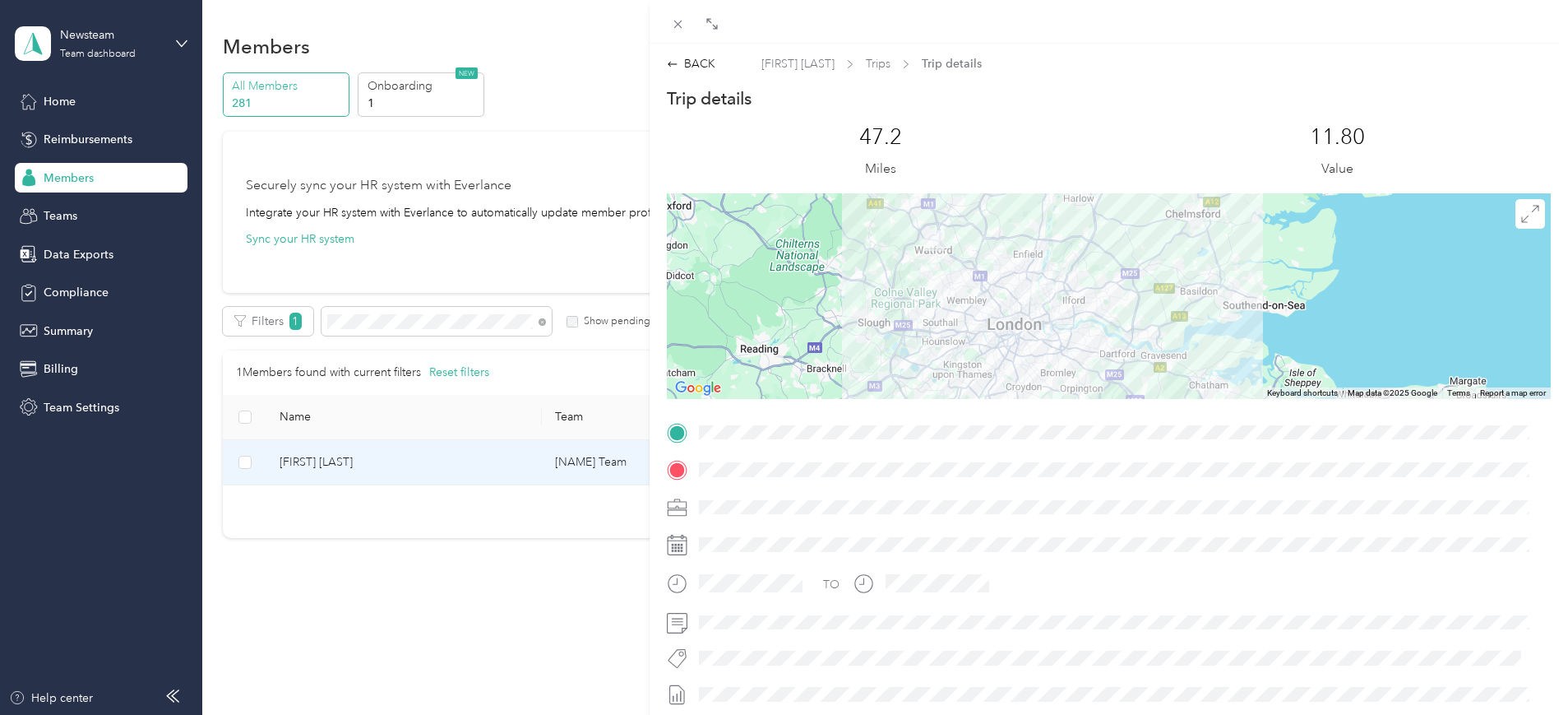 drag, startPoint x: 1001, startPoint y: 351, endPoint x: 942, endPoint y: 313, distance: 70.17834 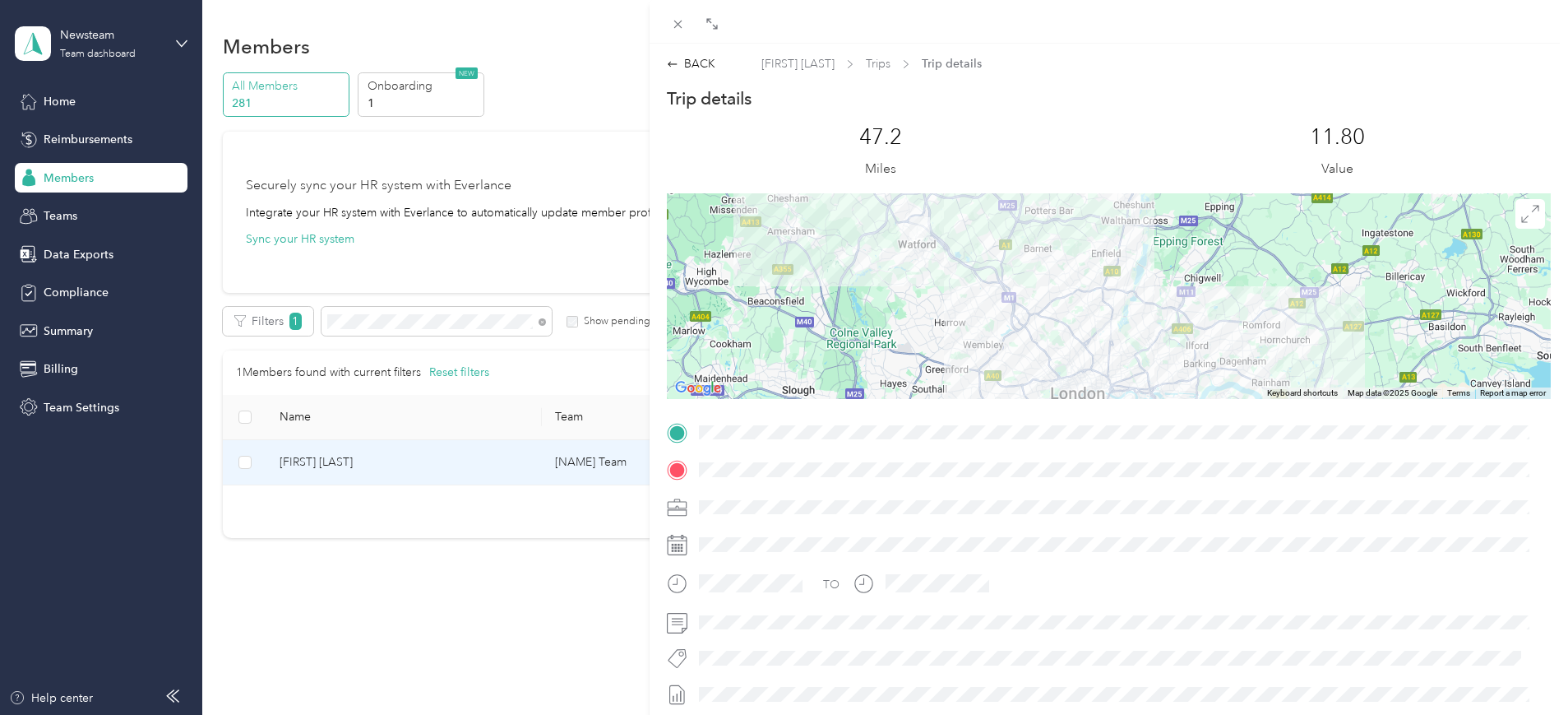 drag, startPoint x: 867, startPoint y: 267, endPoint x: 932, endPoint y: 330, distance: 90.52072 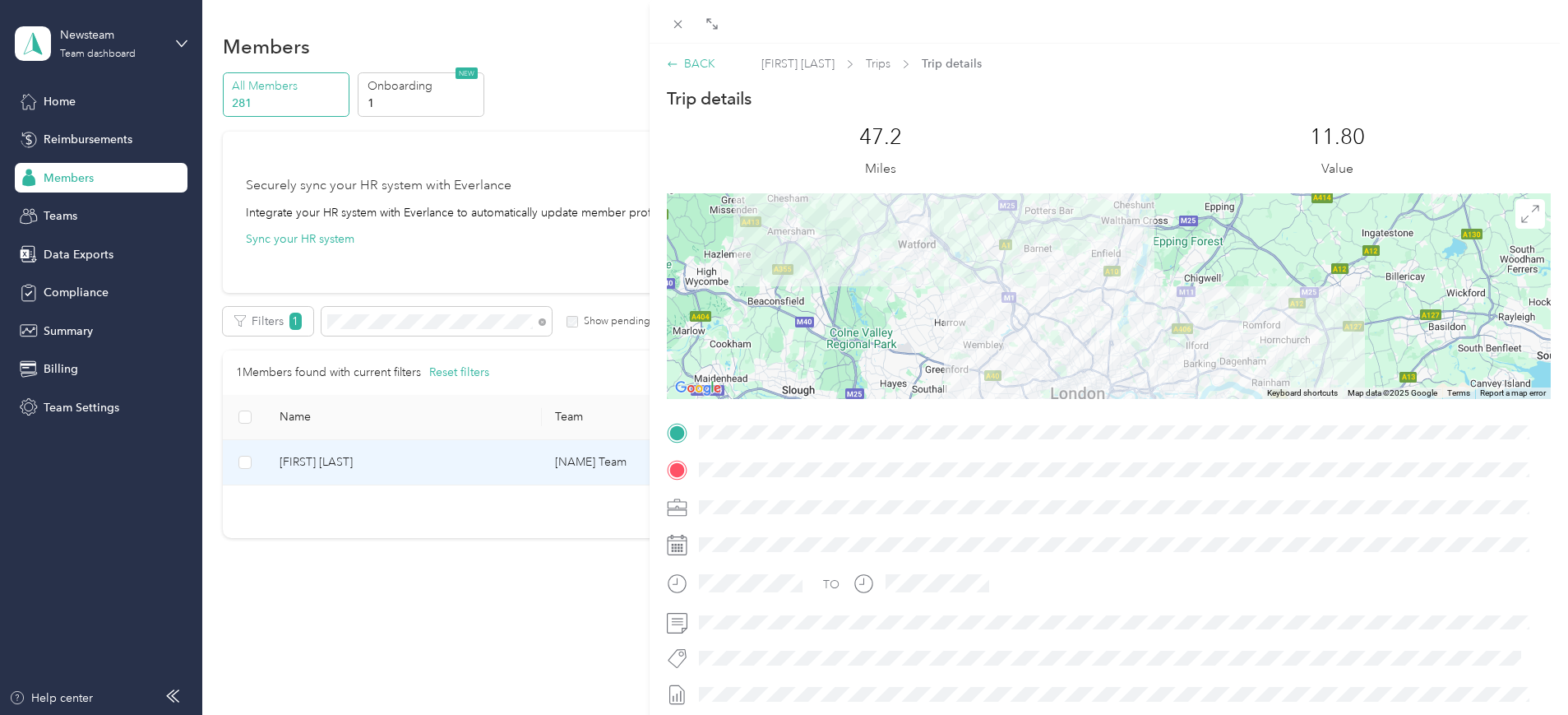 click on "BACK" at bounding box center (691, 63) 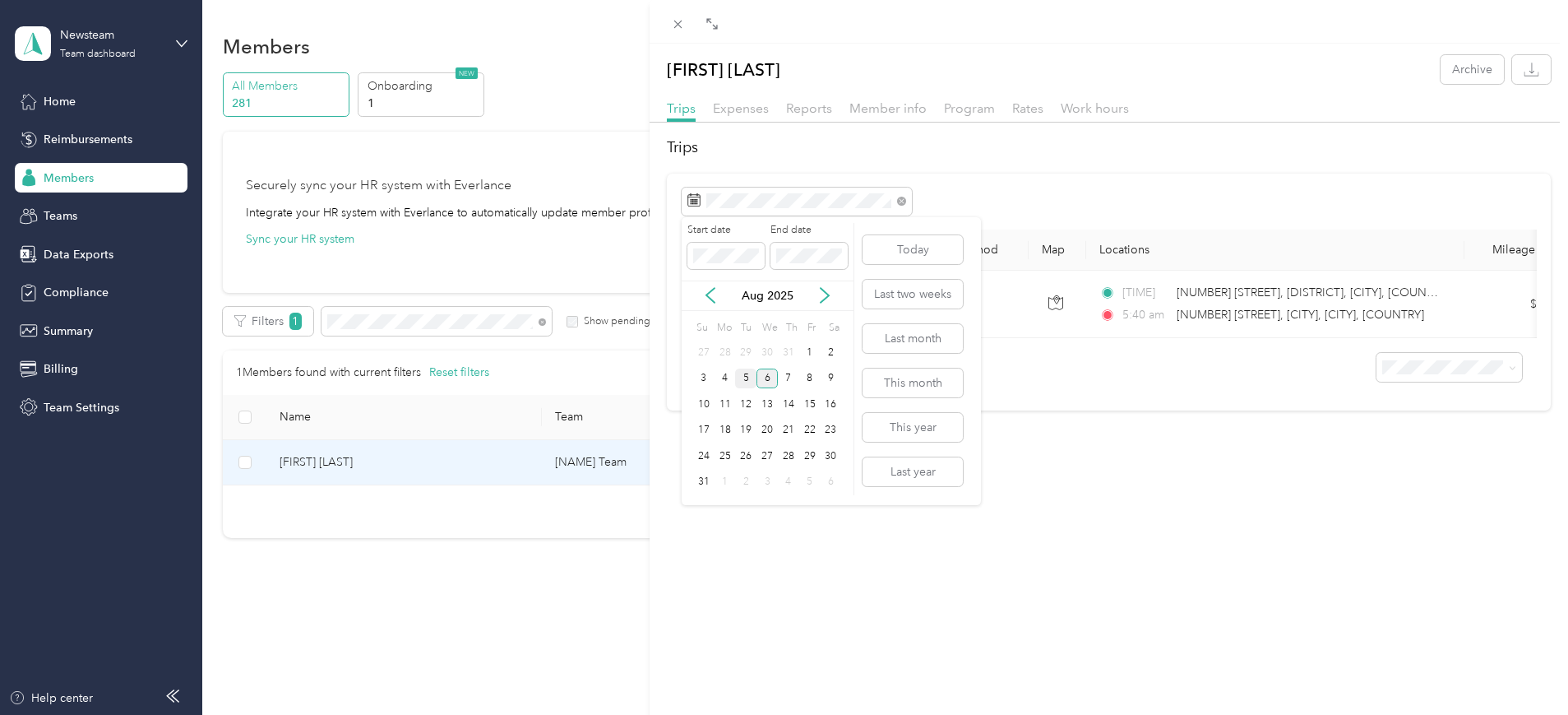 click on "5" at bounding box center [746, 378] 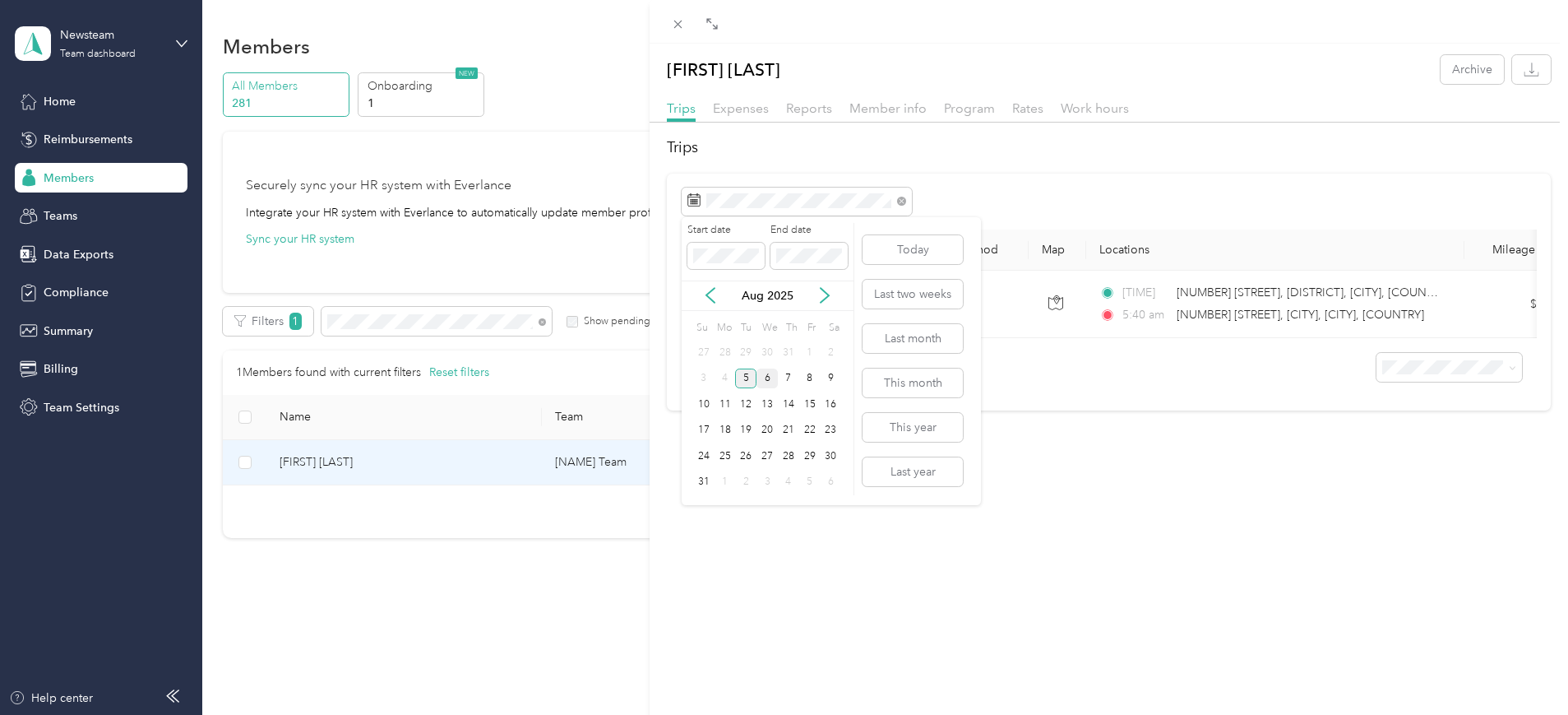 click on "5" at bounding box center (746, 378) 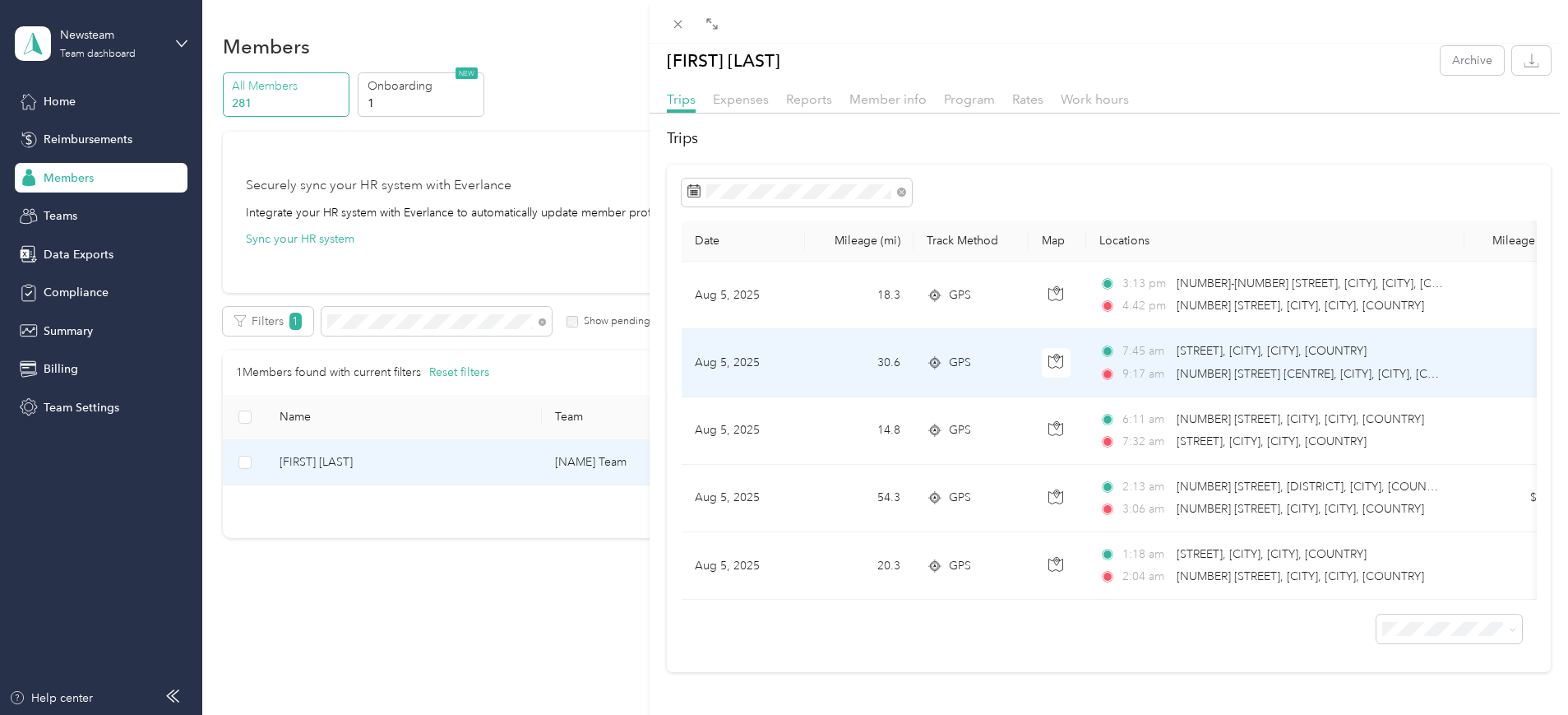 scroll, scrollTop: 0, scrollLeft: 0, axis: both 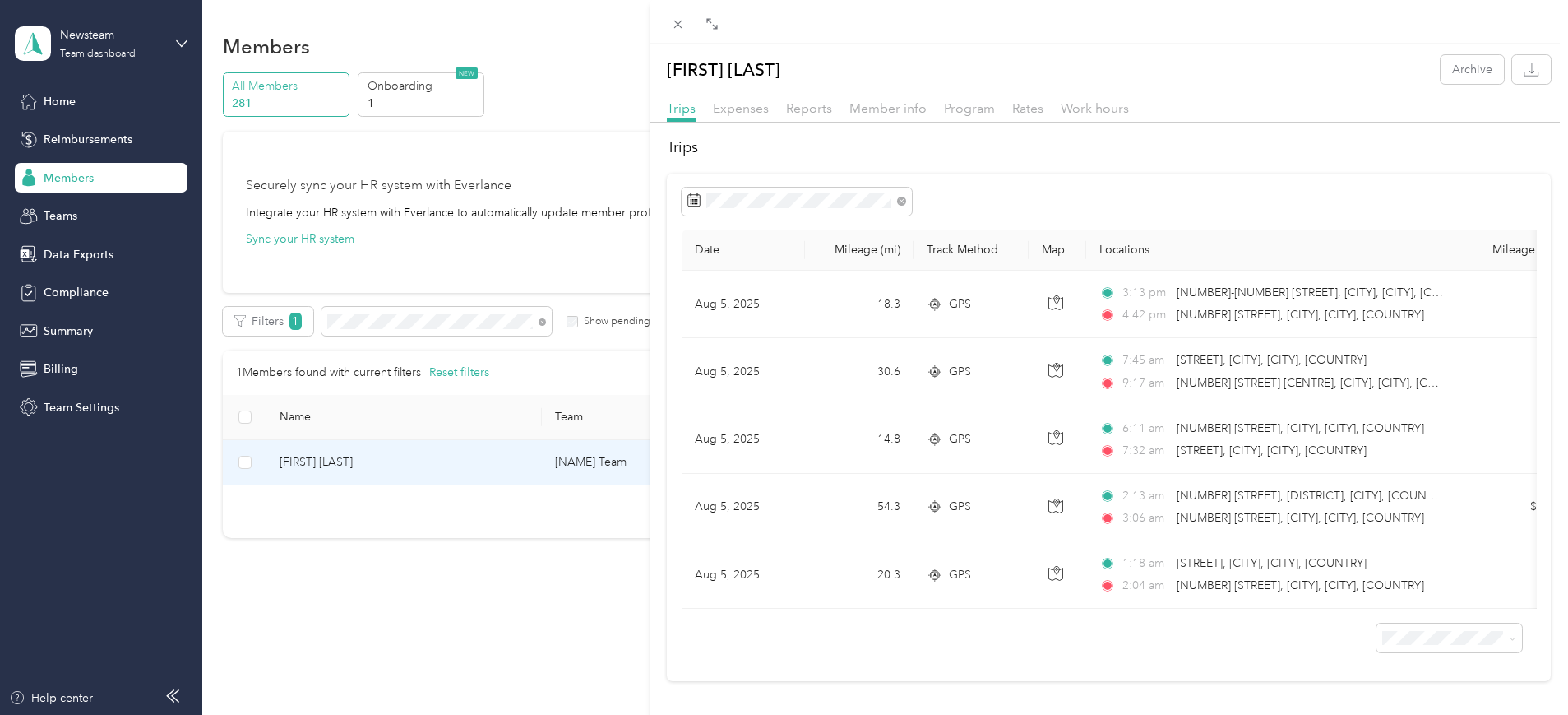 click at bounding box center [797, 202] 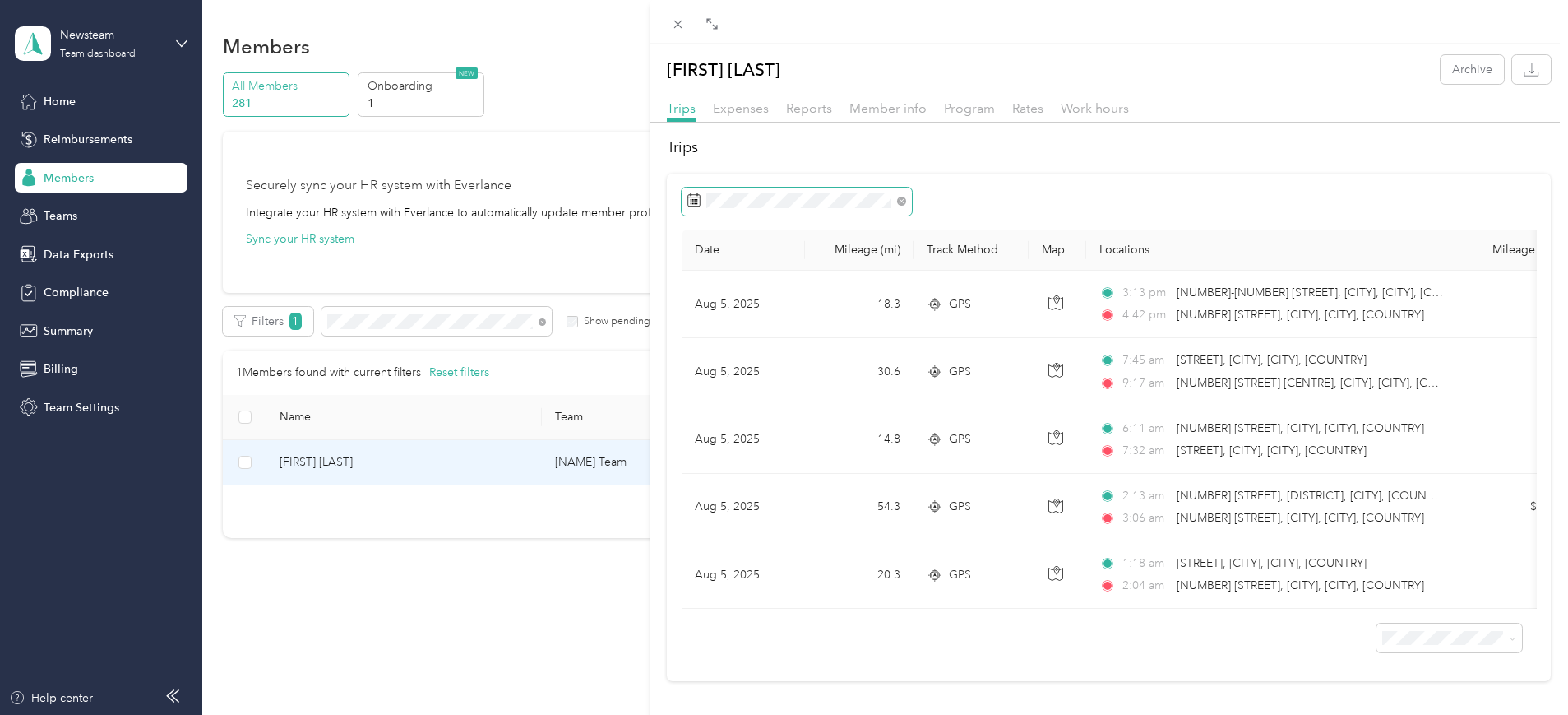 click at bounding box center [797, 202] 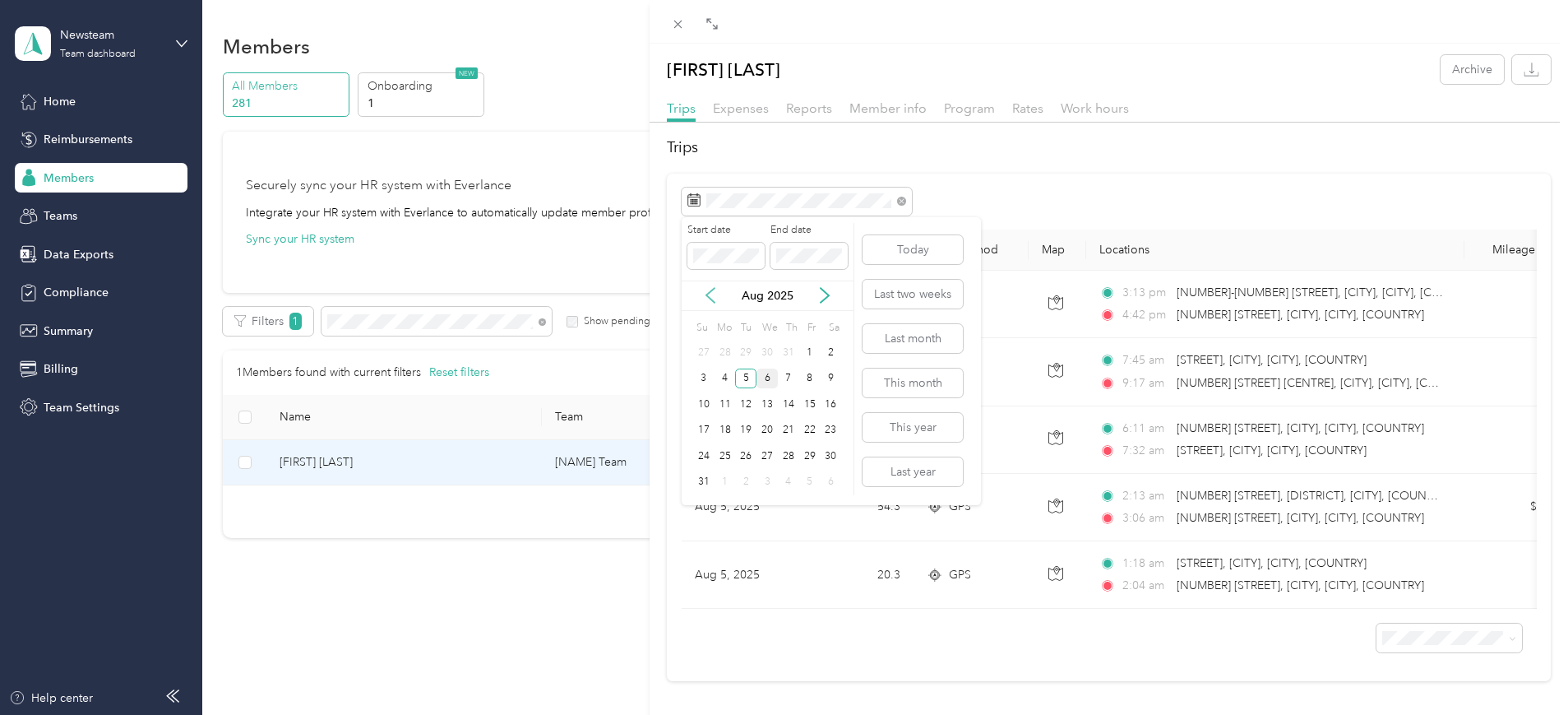 click 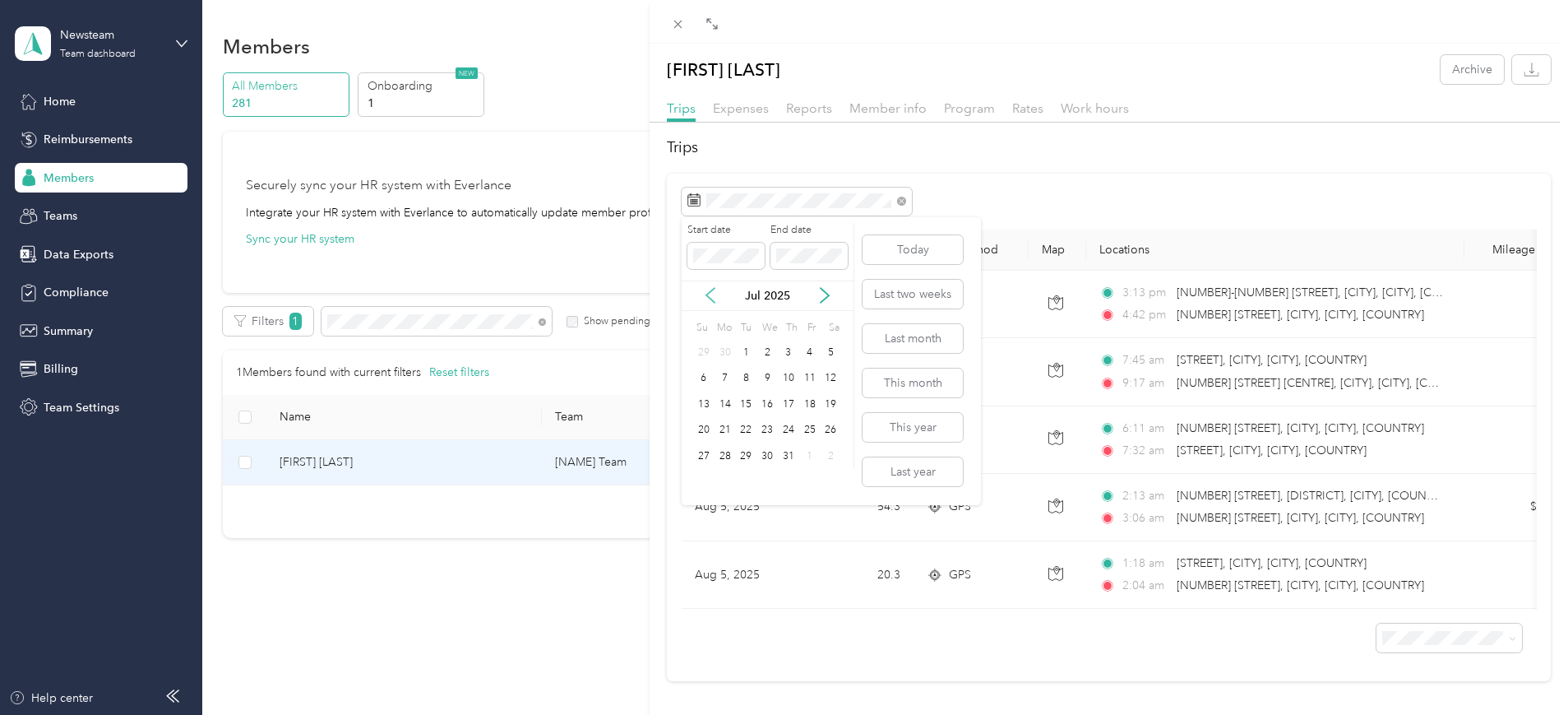 click 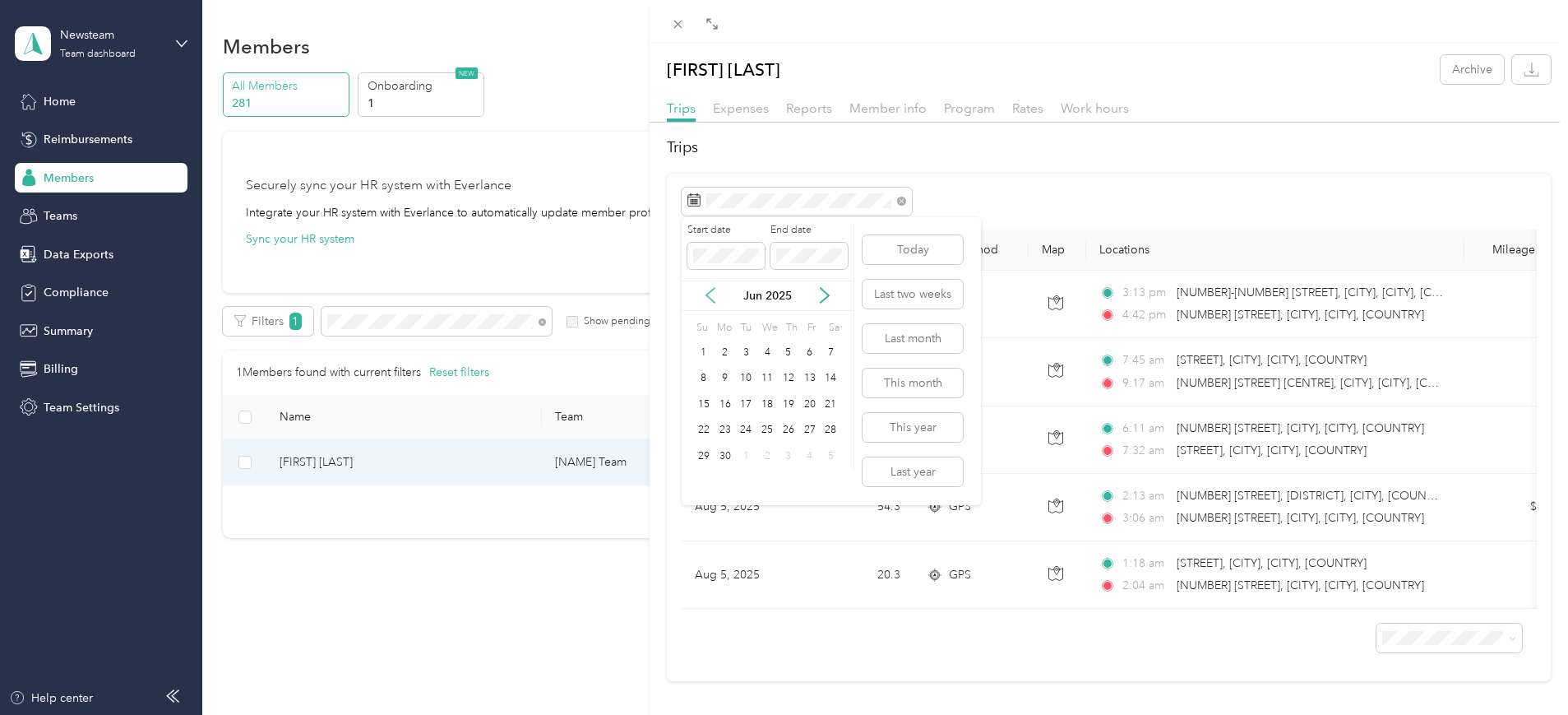 click 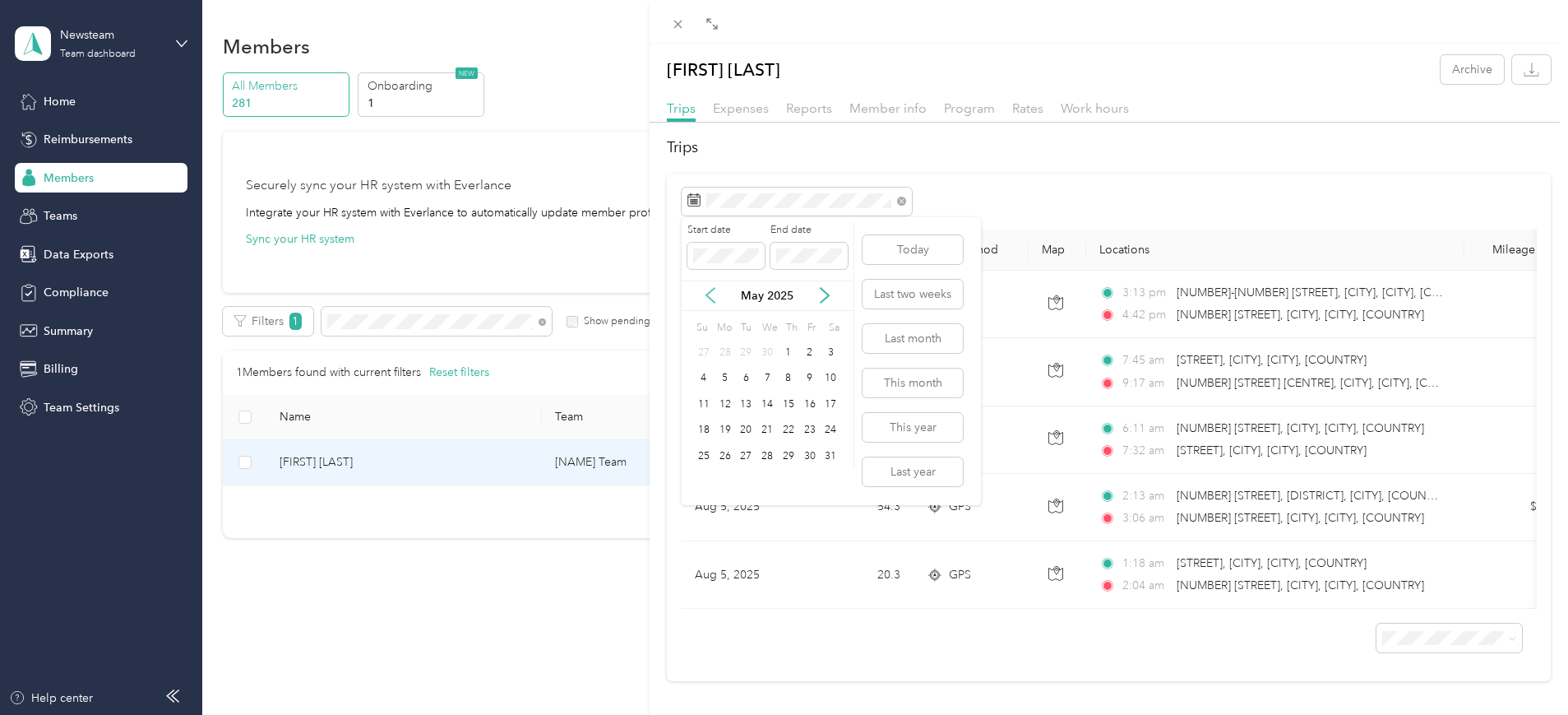 click 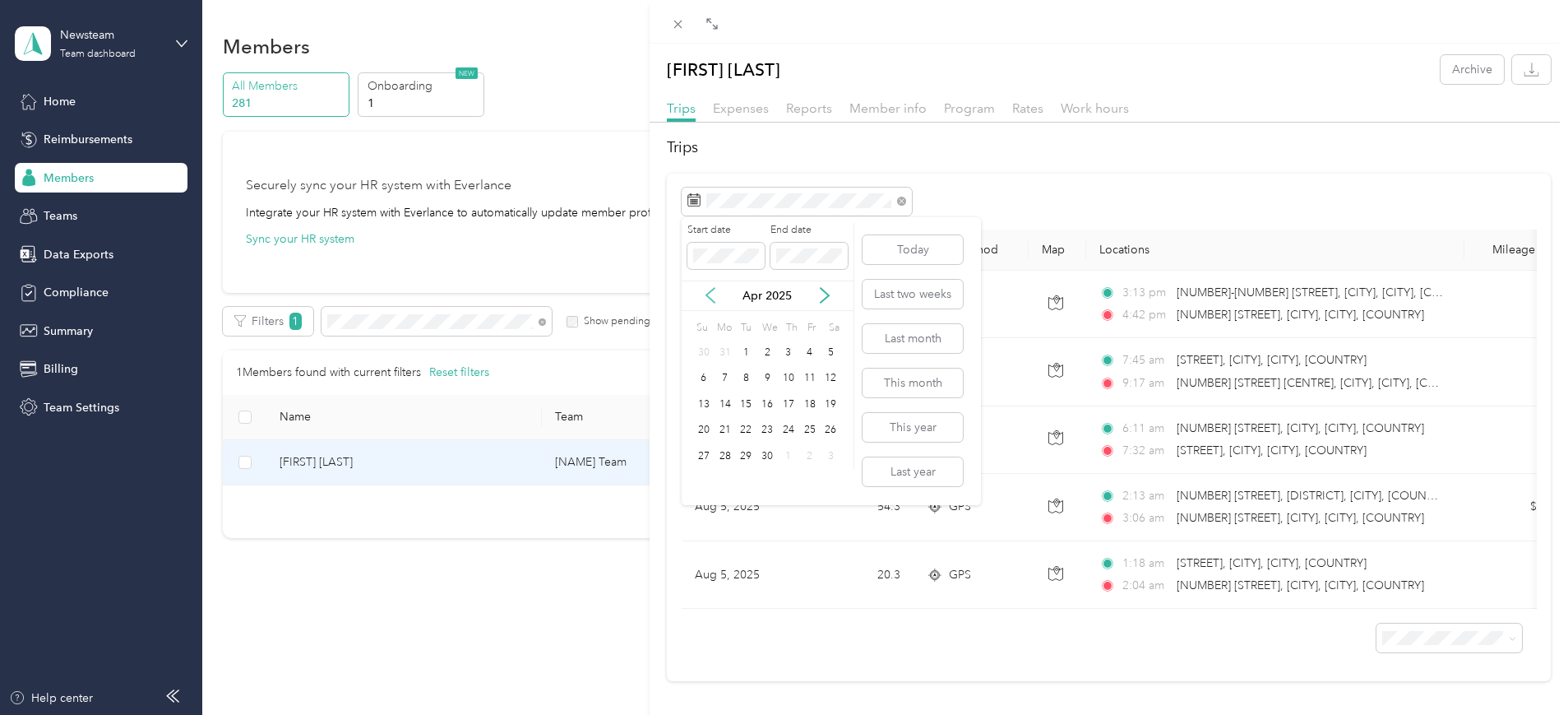 click 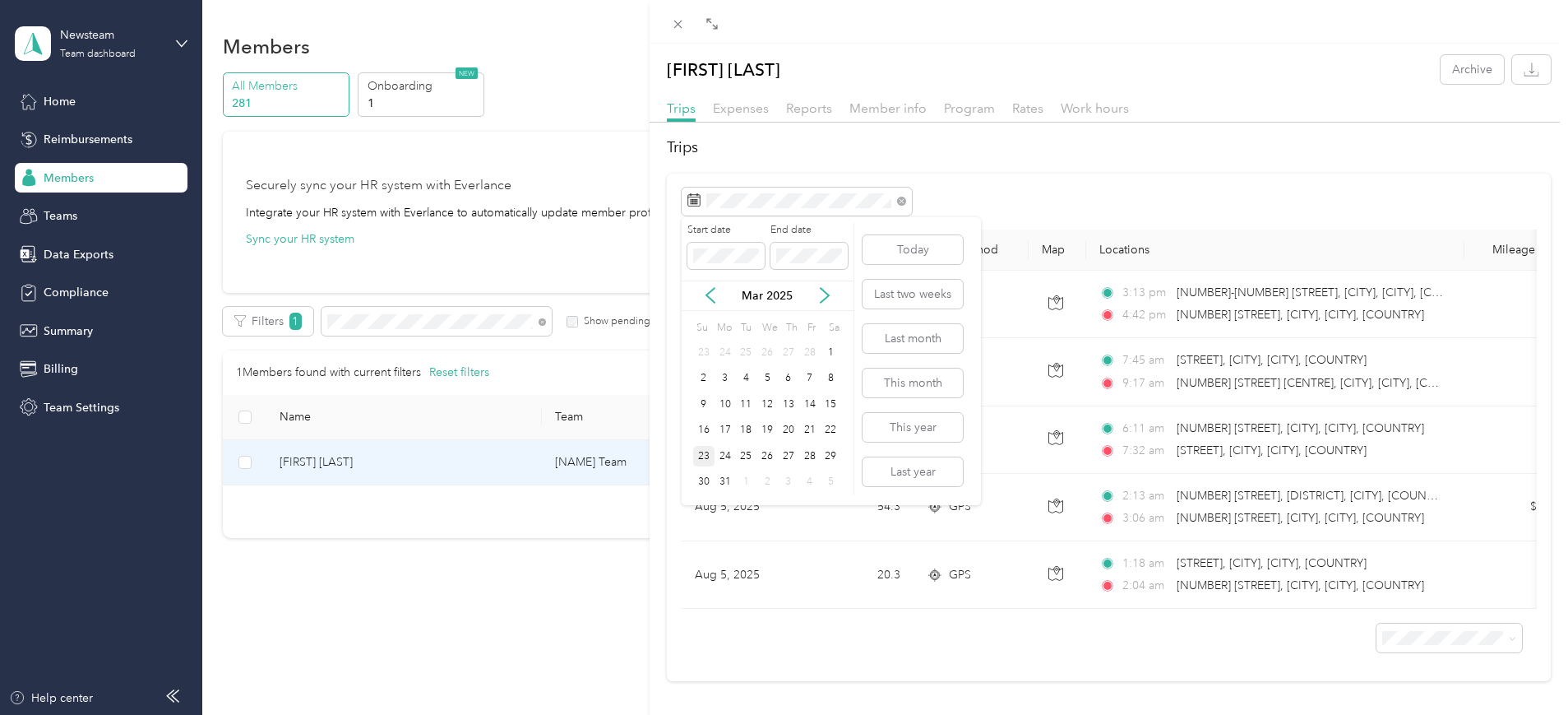 click on "23" at bounding box center [704, 456] 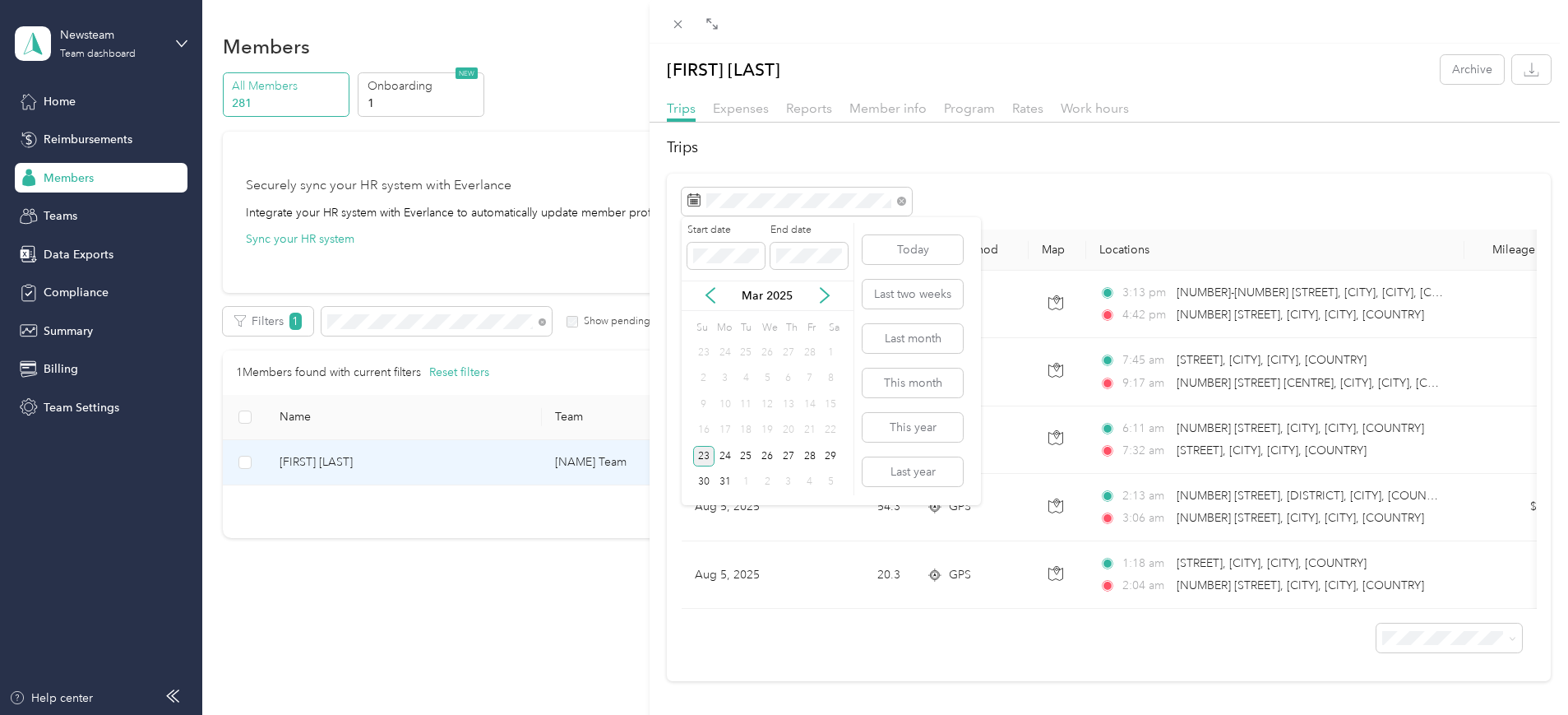click on "23" at bounding box center [704, 456] 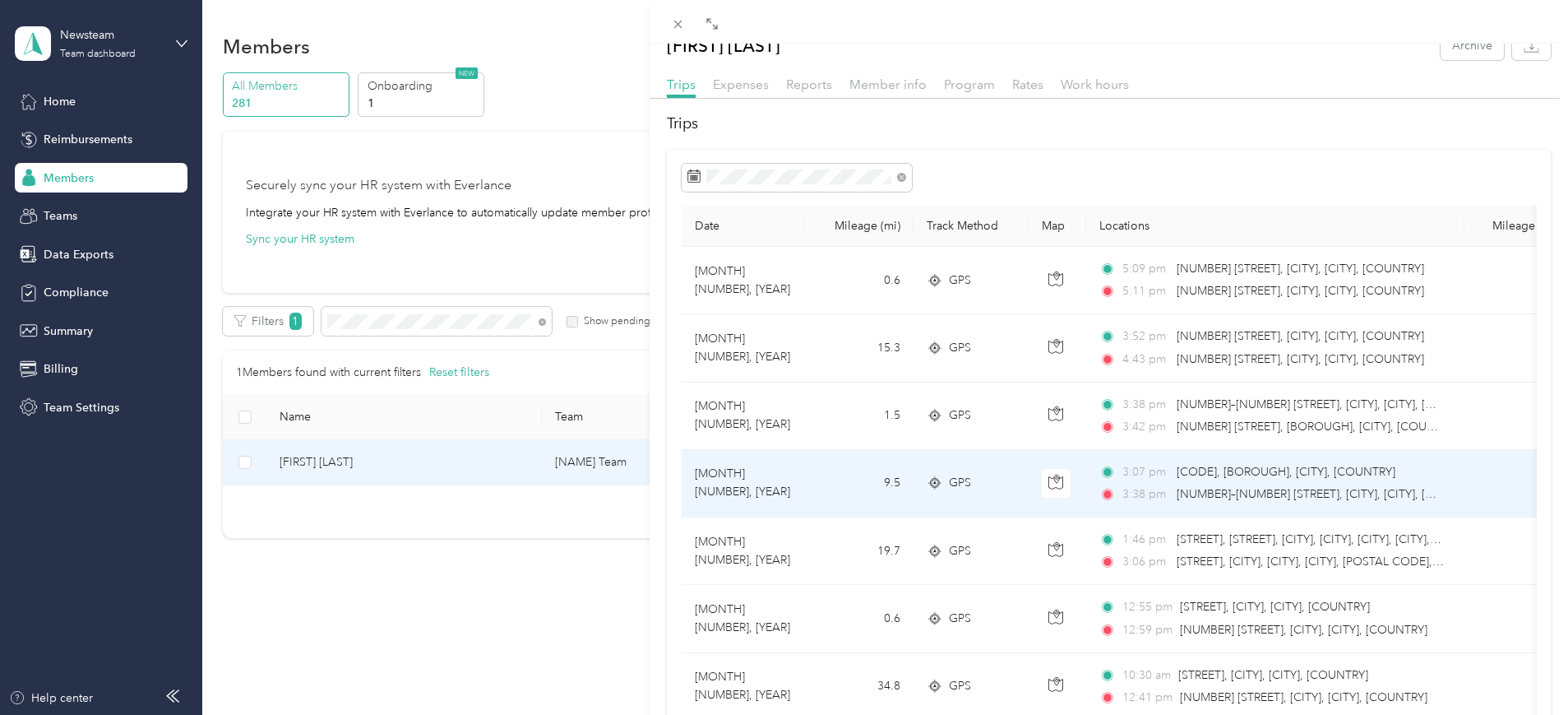 scroll, scrollTop: 0, scrollLeft: 0, axis: both 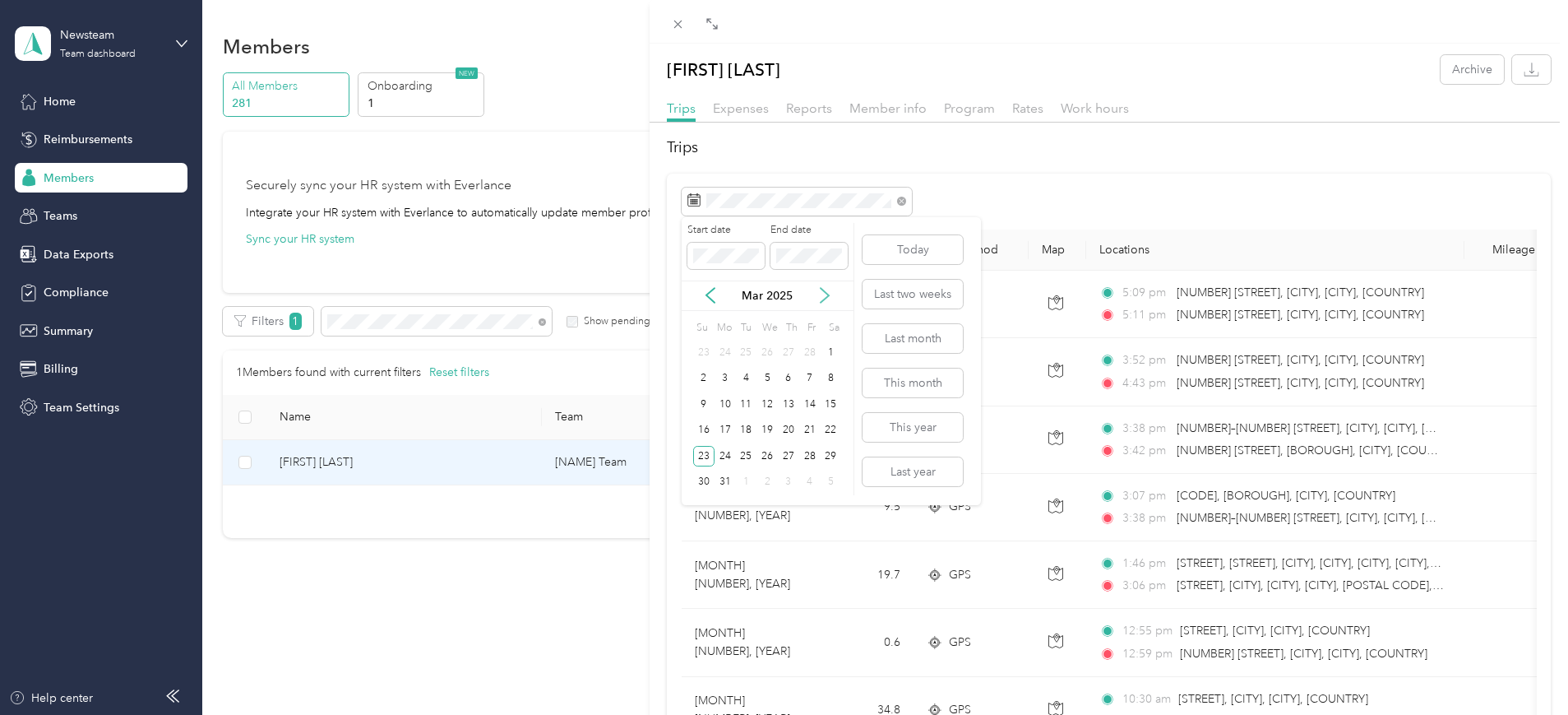click 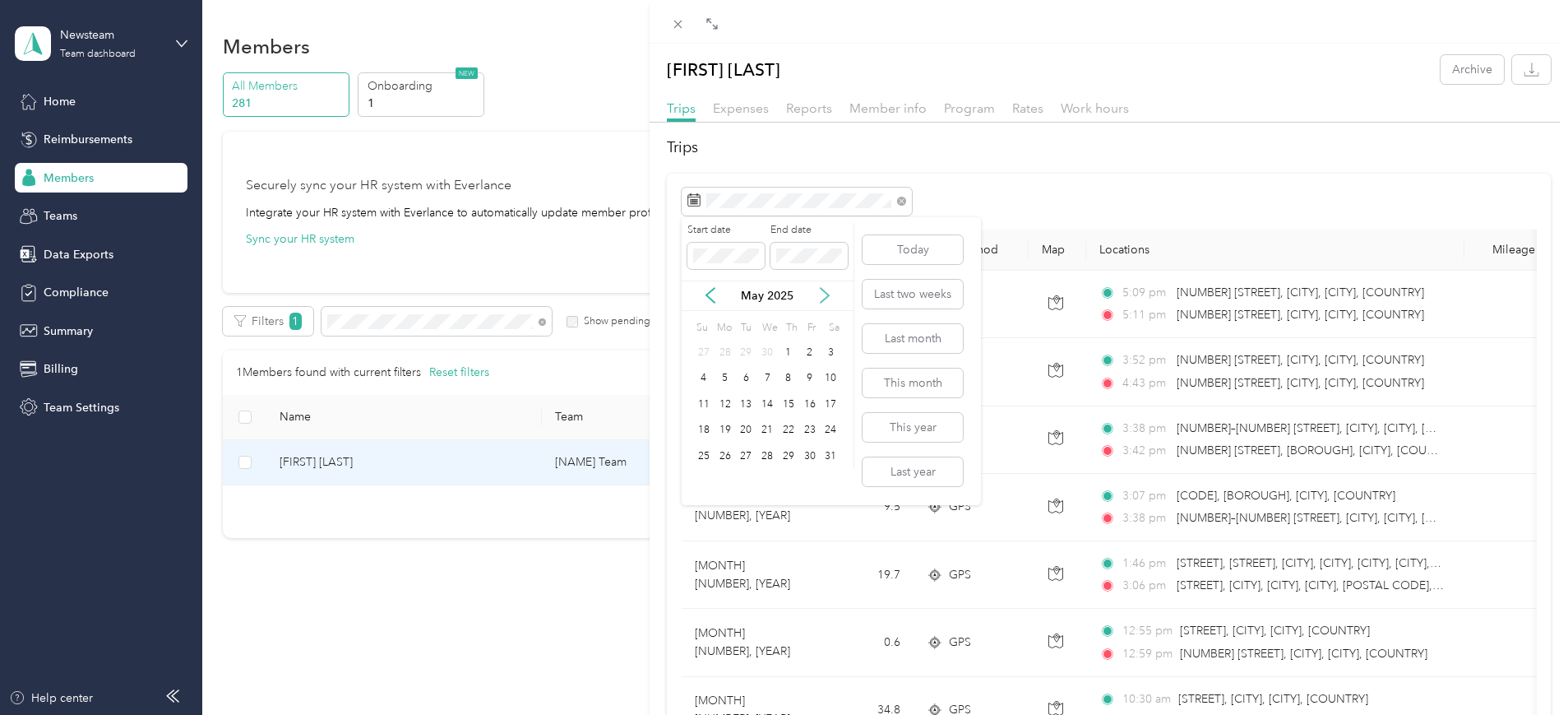 click 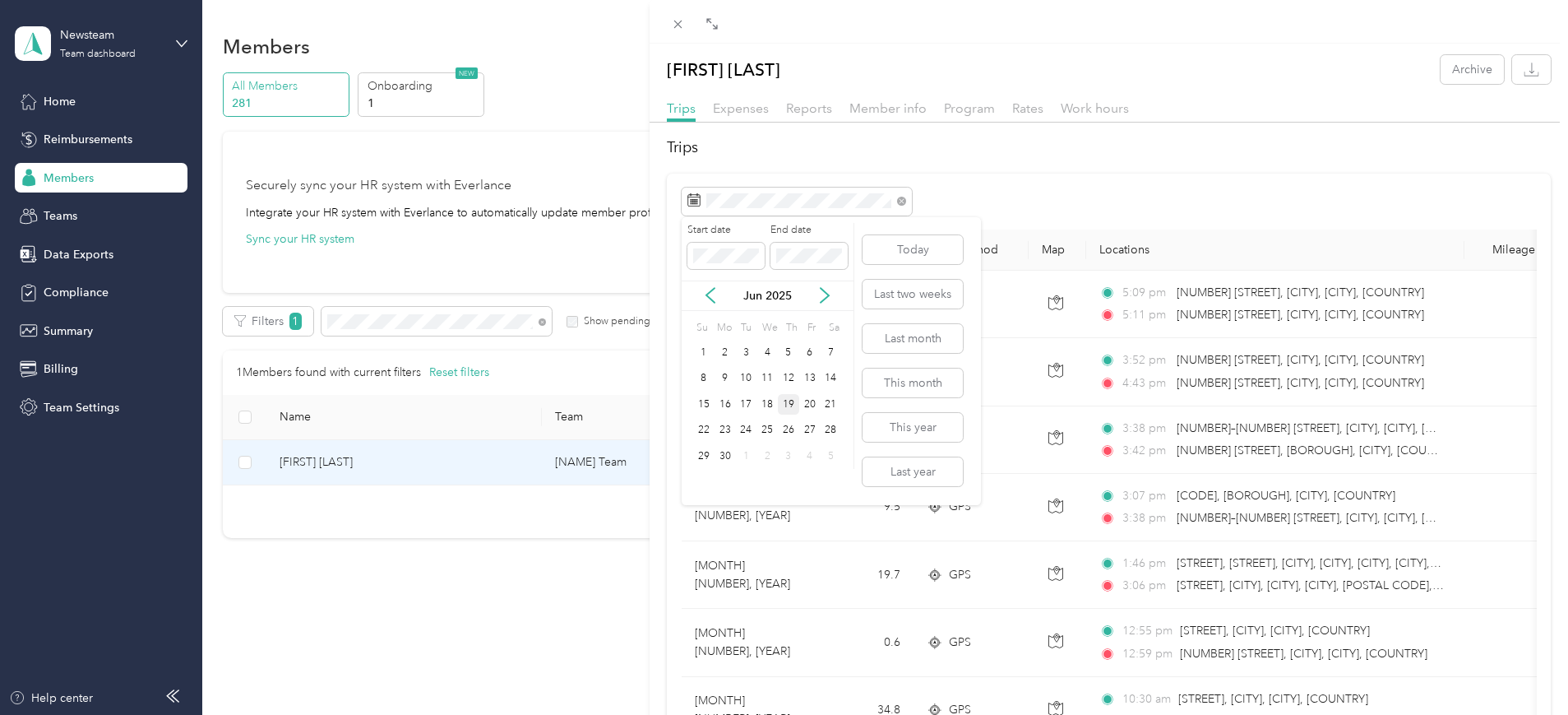 click on "19" at bounding box center (789, 404) 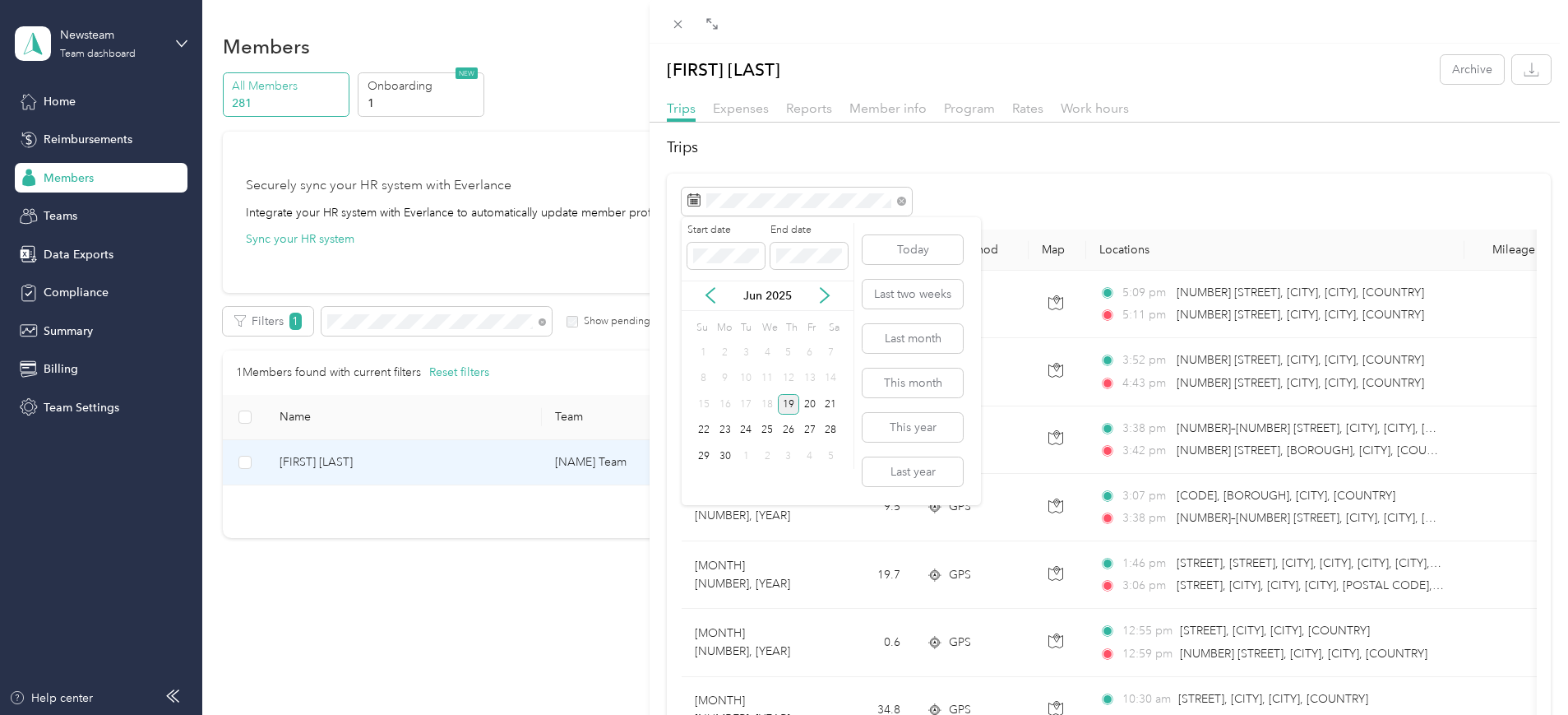 click on "19" at bounding box center [789, 404] 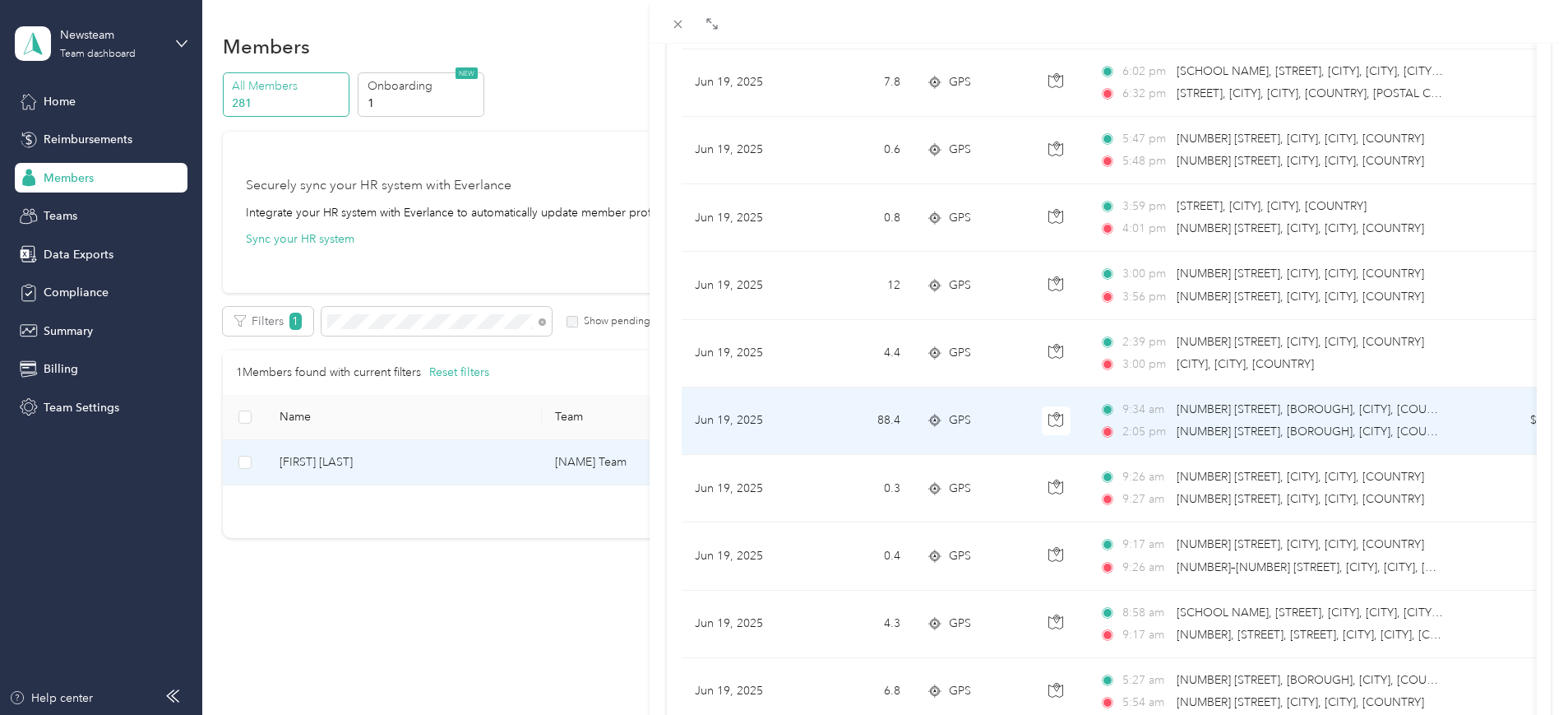 scroll, scrollTop: 309, scrollLeft: 0, axis: vertical 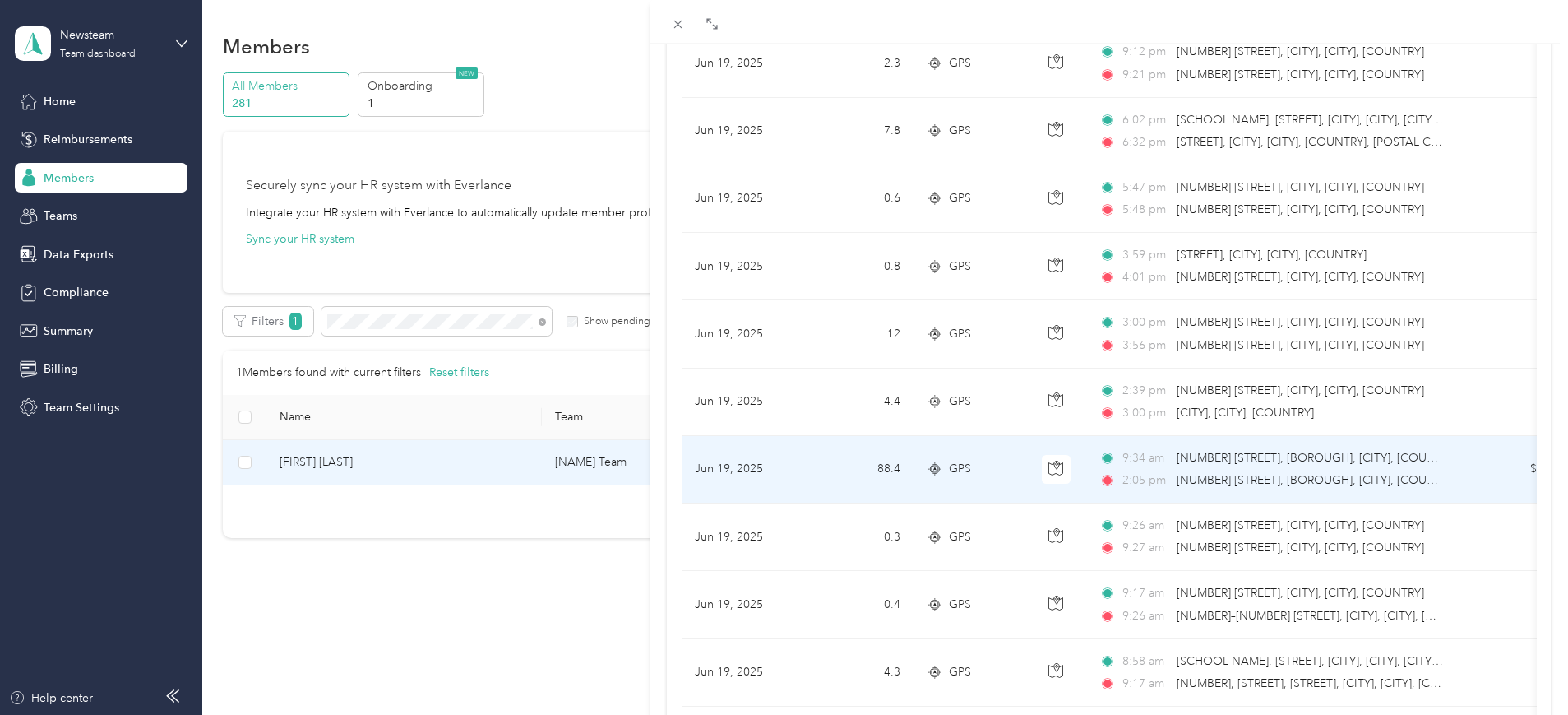 click on "[NUMBER] [STREET], [BOROUGH], [CITY], [COUNTRY]" at bounding box center [1317, 457] 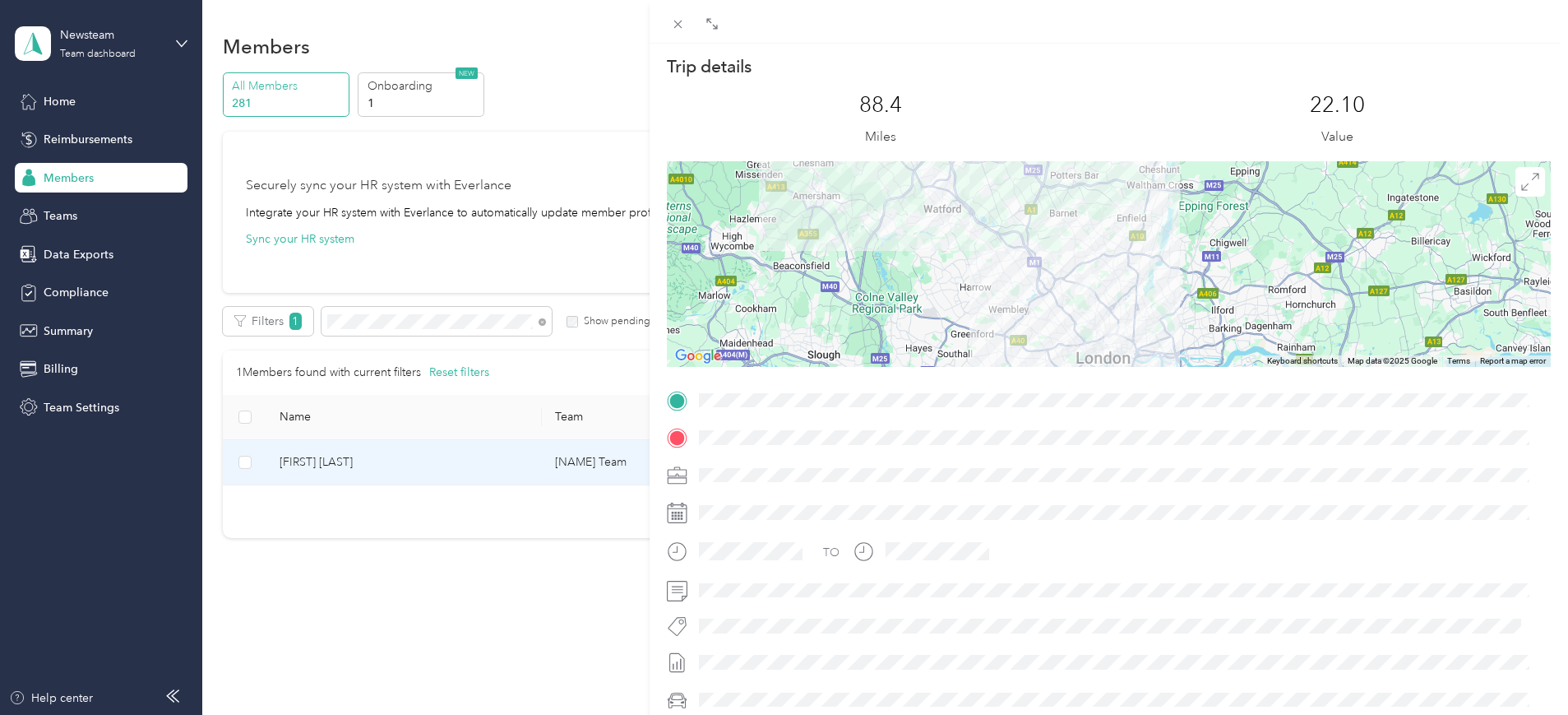 scroll, scrollTop: 12, scrollLeft: 0, axis: vertical 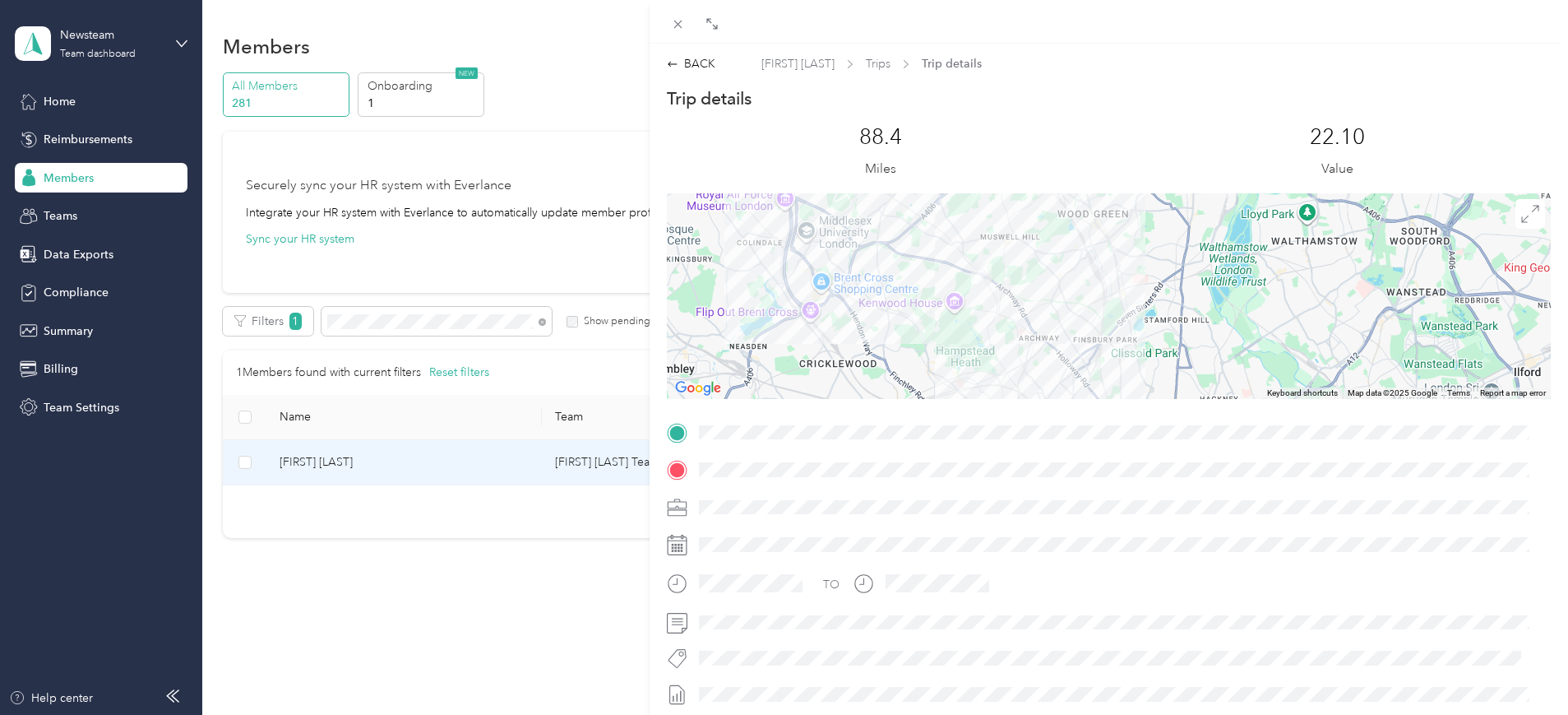 drag, startPoint x: 1049, startPoint y: 313, endPoint x: 1228, endPoint y: 384, distance: 192.56687 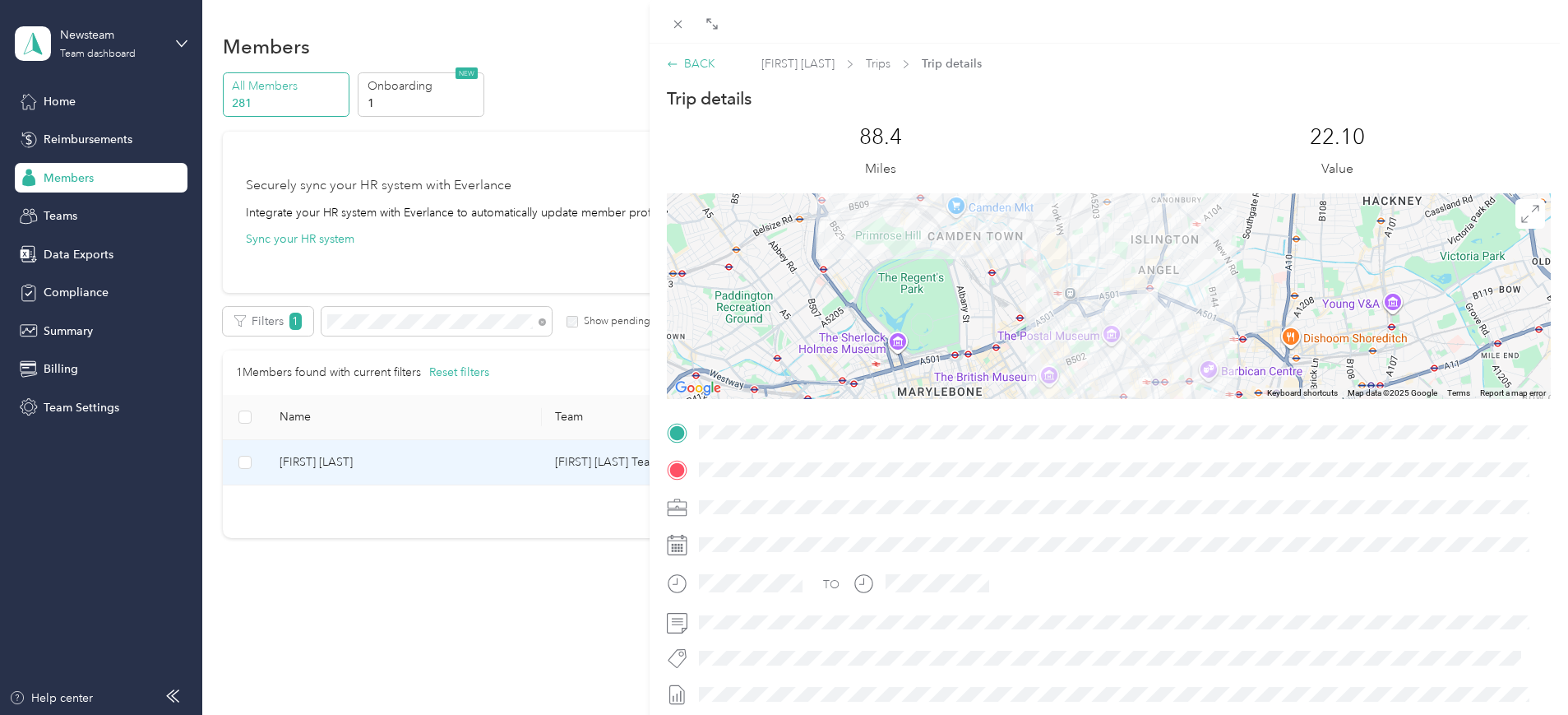 click on "BACK" at bounding box center (691, 63) 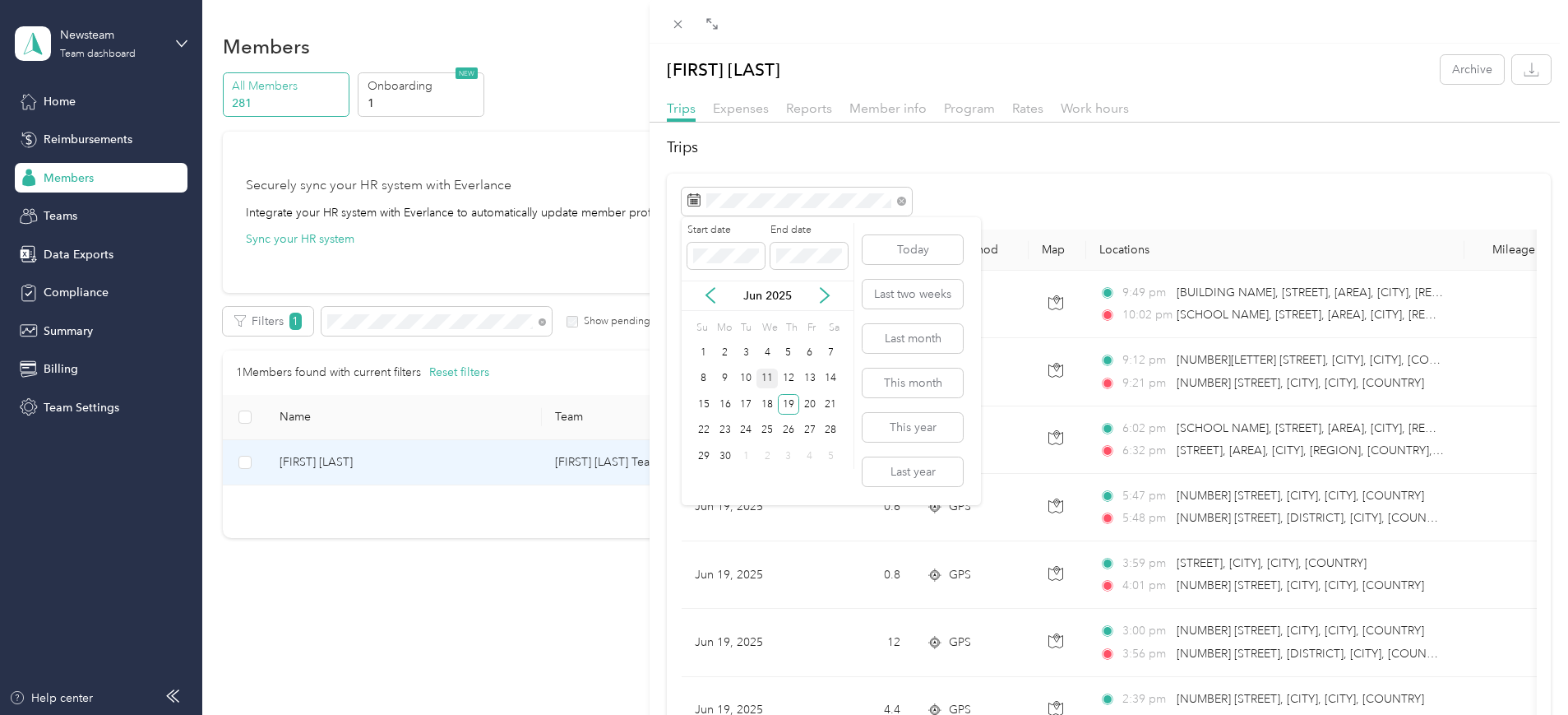 click on "11" at bounding box center [767, 378] 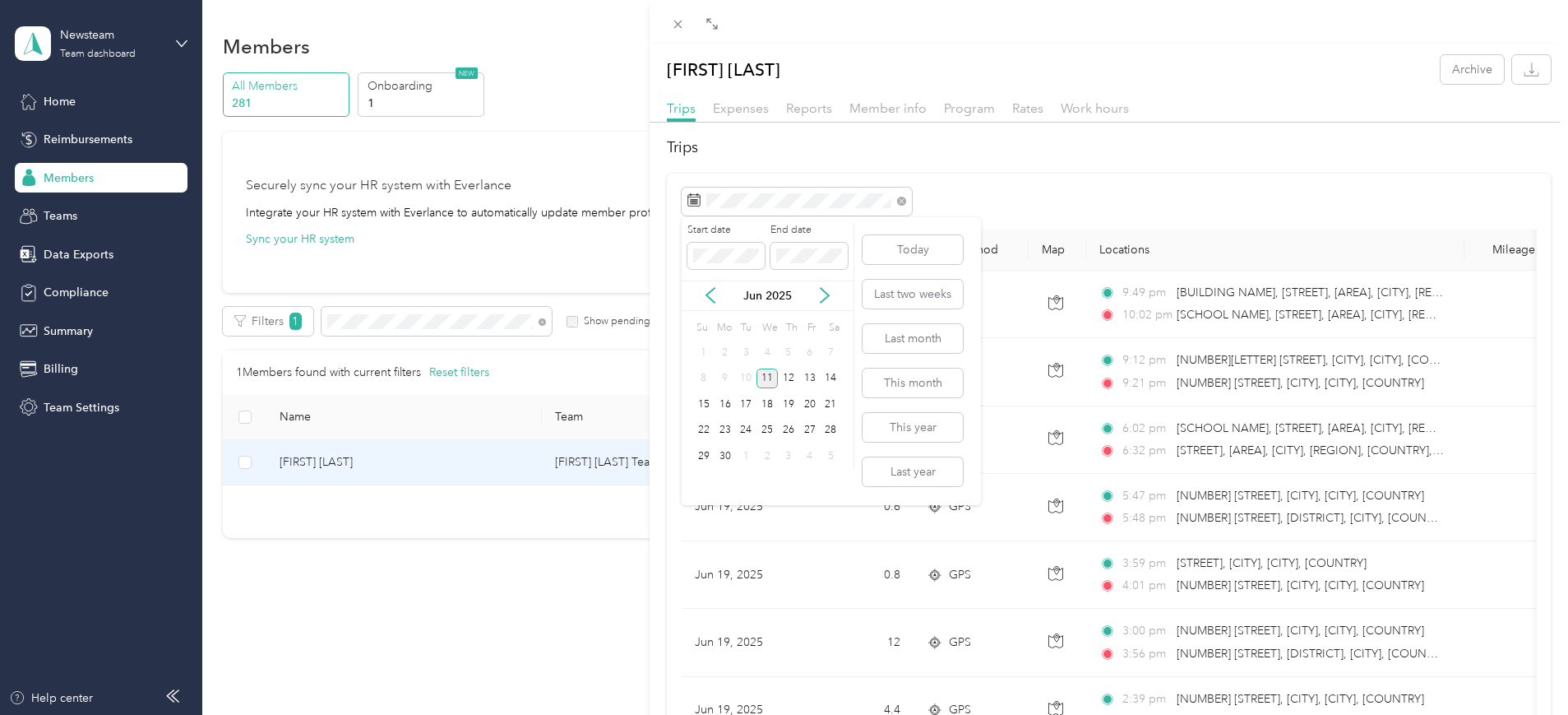 click on "11" at bounding box center [767, 378] 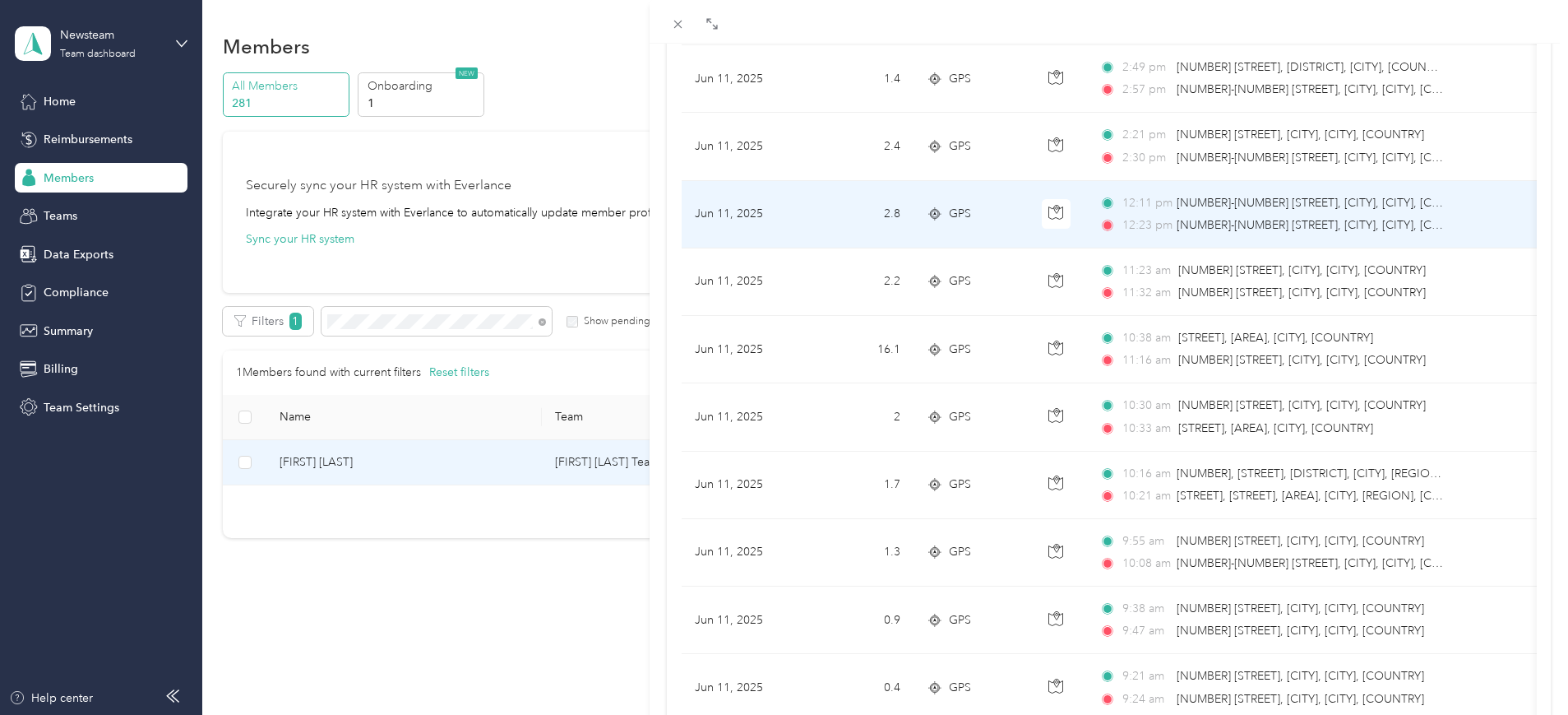scroll, scrollTop: 514, scrollLeft: 0, axis: vertical 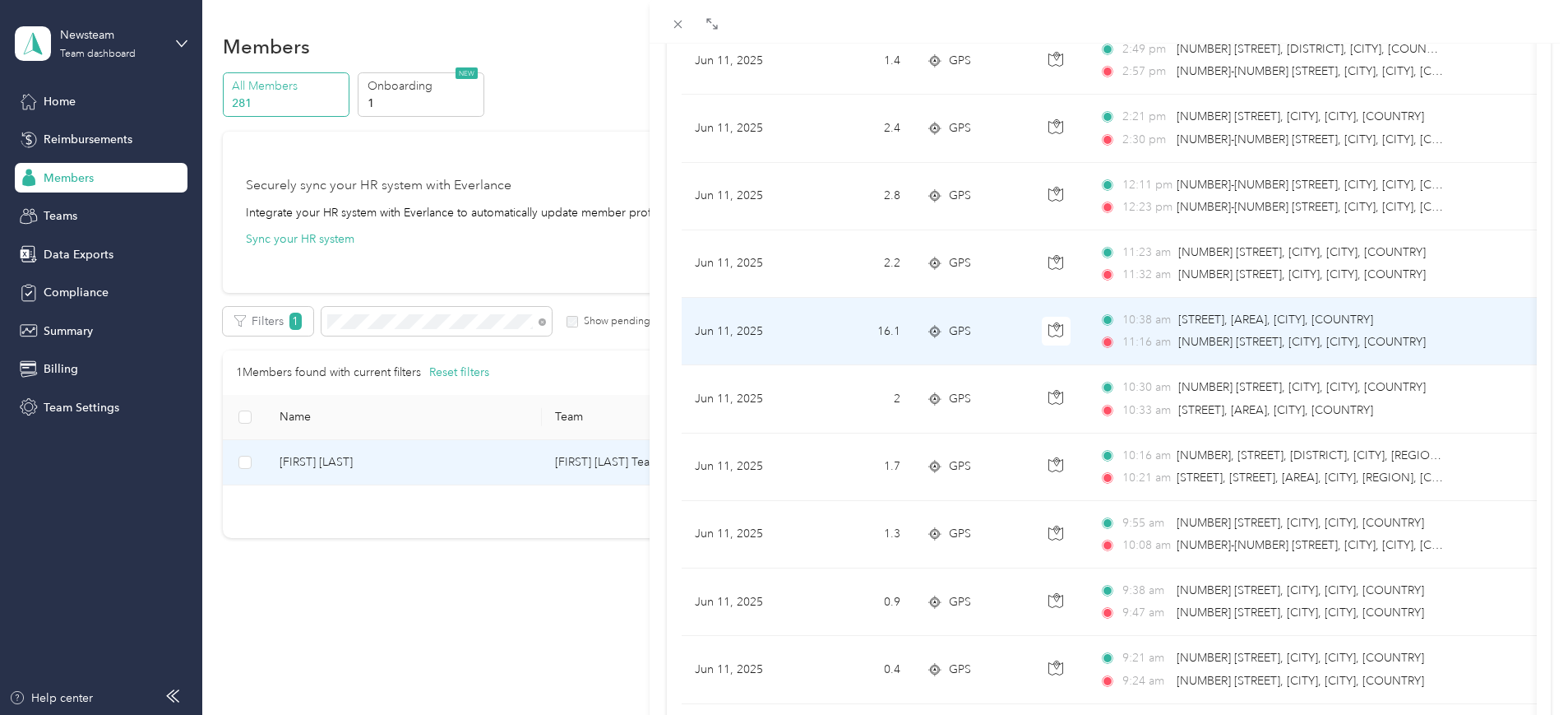 click on "[NUMBER] [STREET], [CITY], [CITY], [COUNTRY]" at bounding box center (1302, 341) 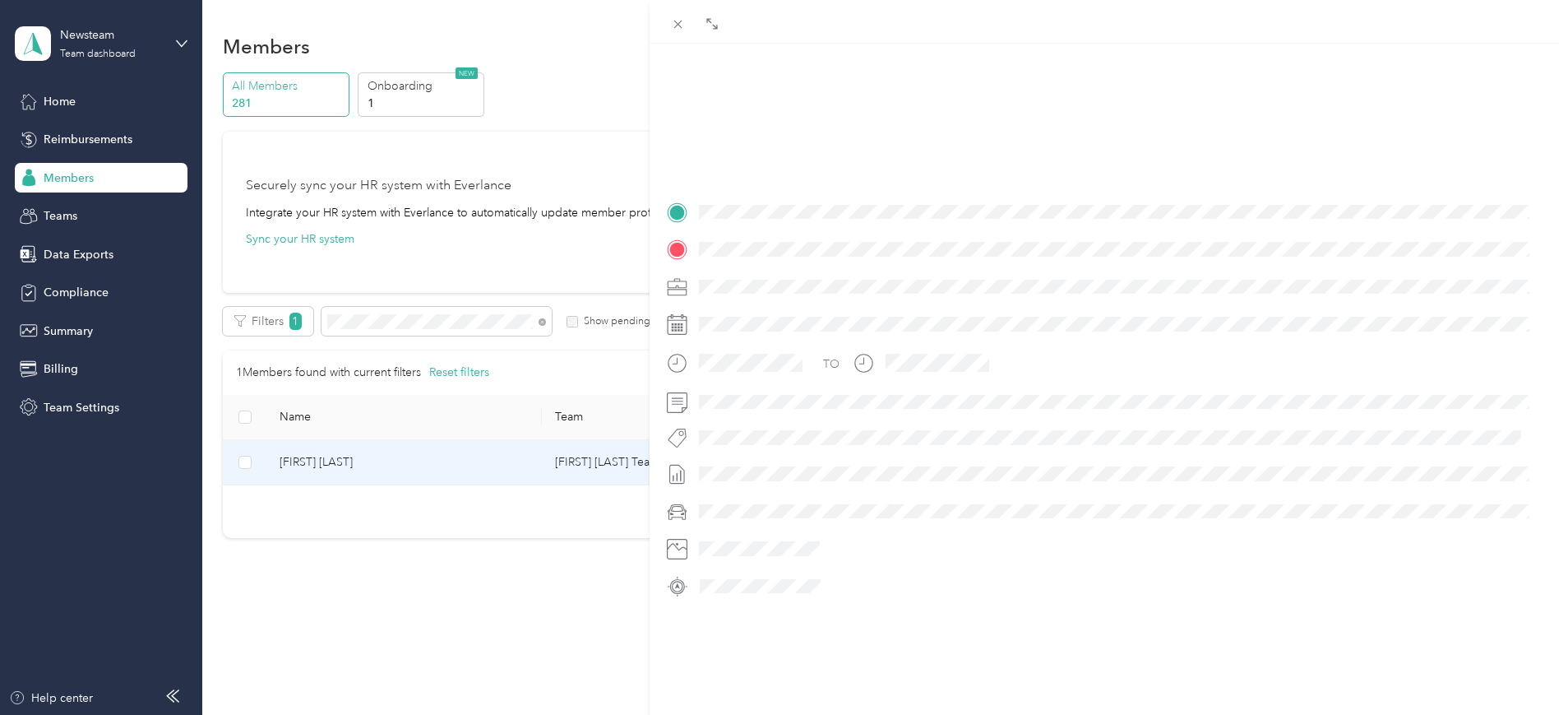 scroll, scrollTop: 238, scrollLeft: 0, axis: vertical 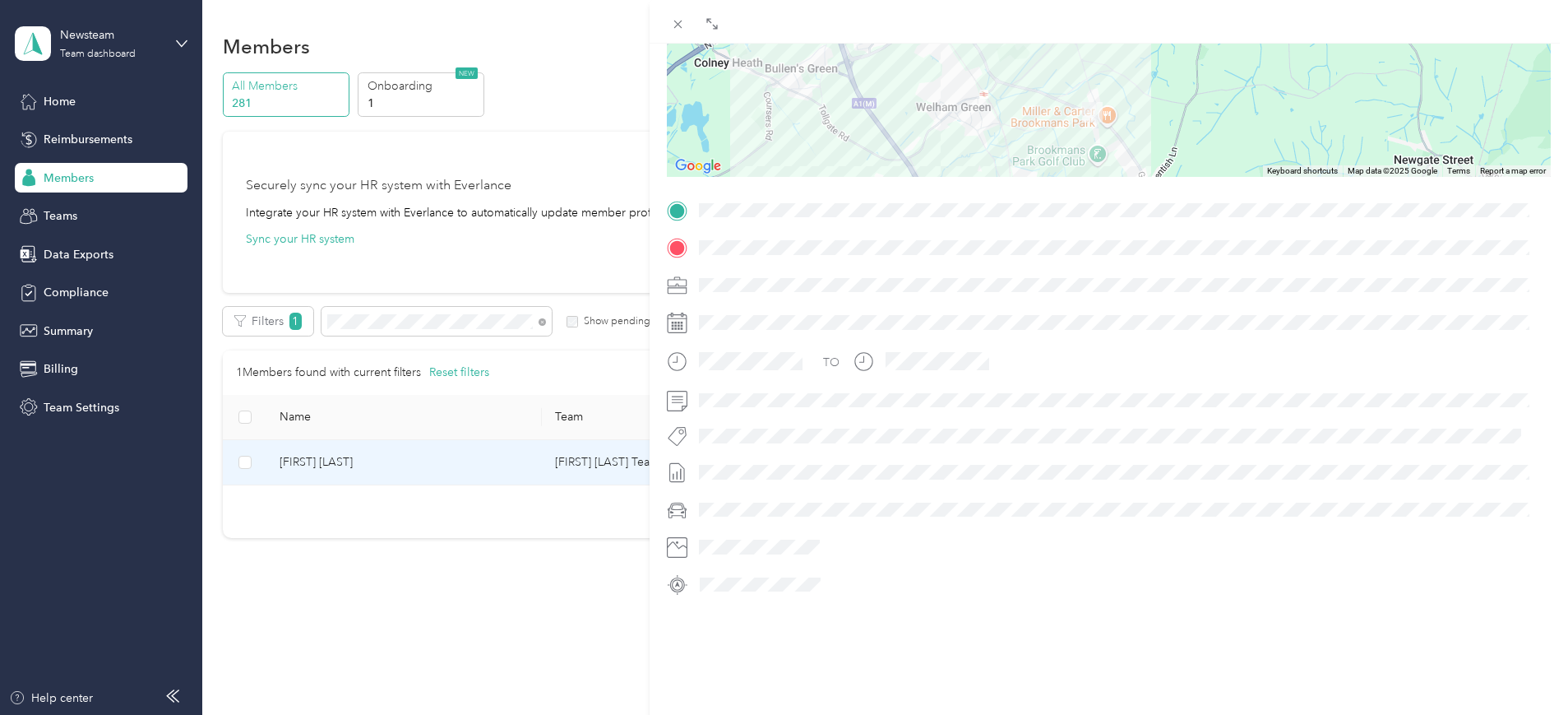 drag, startPoint x: 1012, startPoint y: 100, endPoint x: 1034, endPoint y: 132, distance: 38.832976 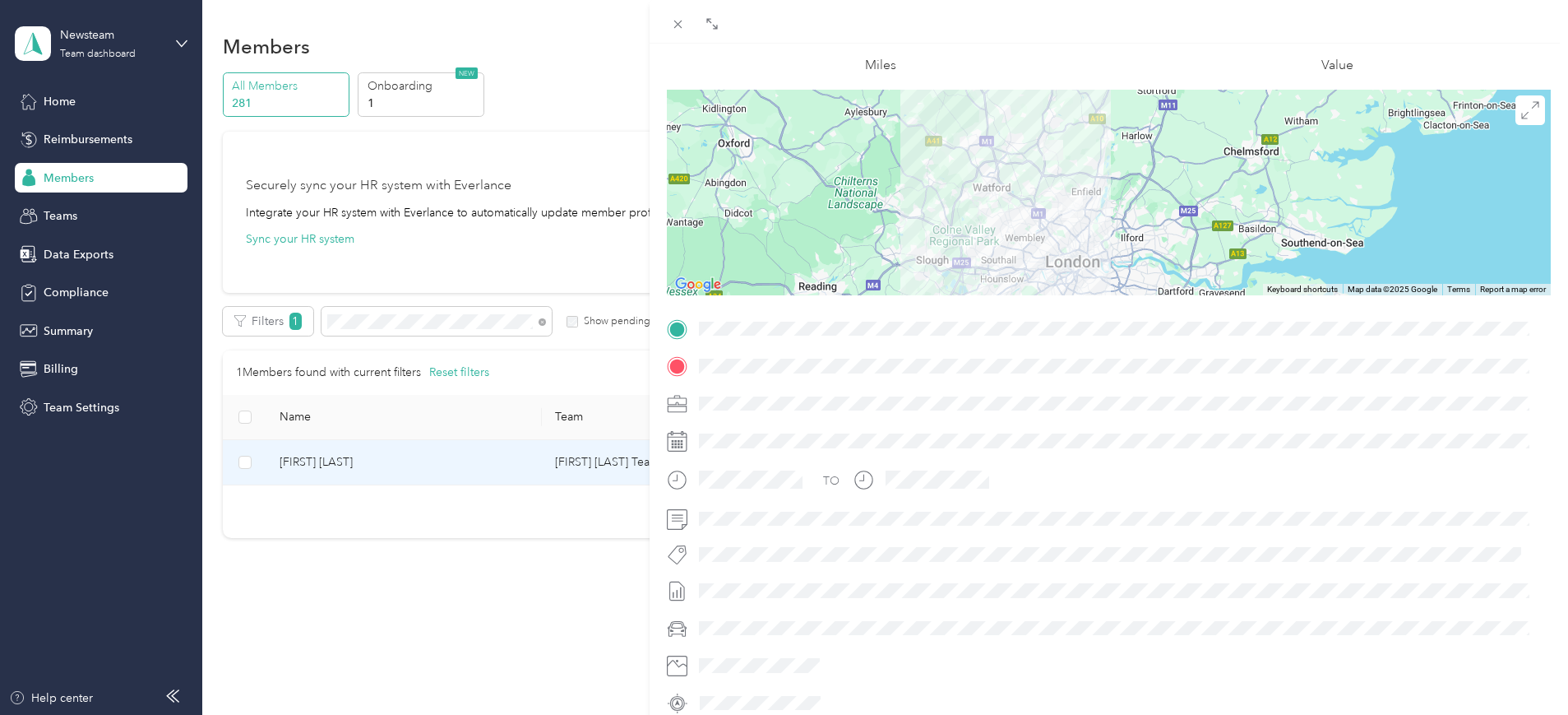 scroll, scrollTop: 0, scrollLeft: 0, axis: both 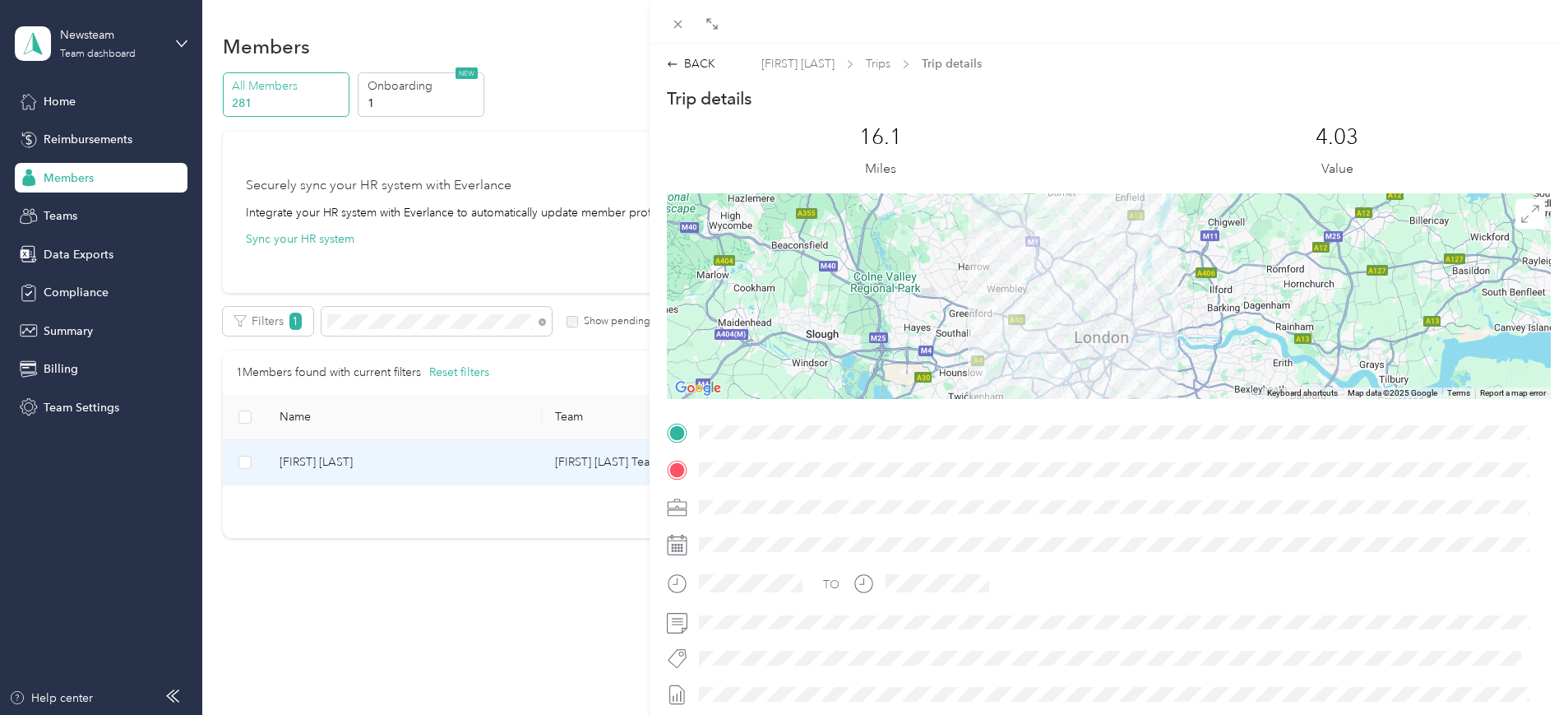 drag, startPoint x: 1159, startPoint y: 313, endPoint x: 1148, endPoint y: 215, distance: 98.6154 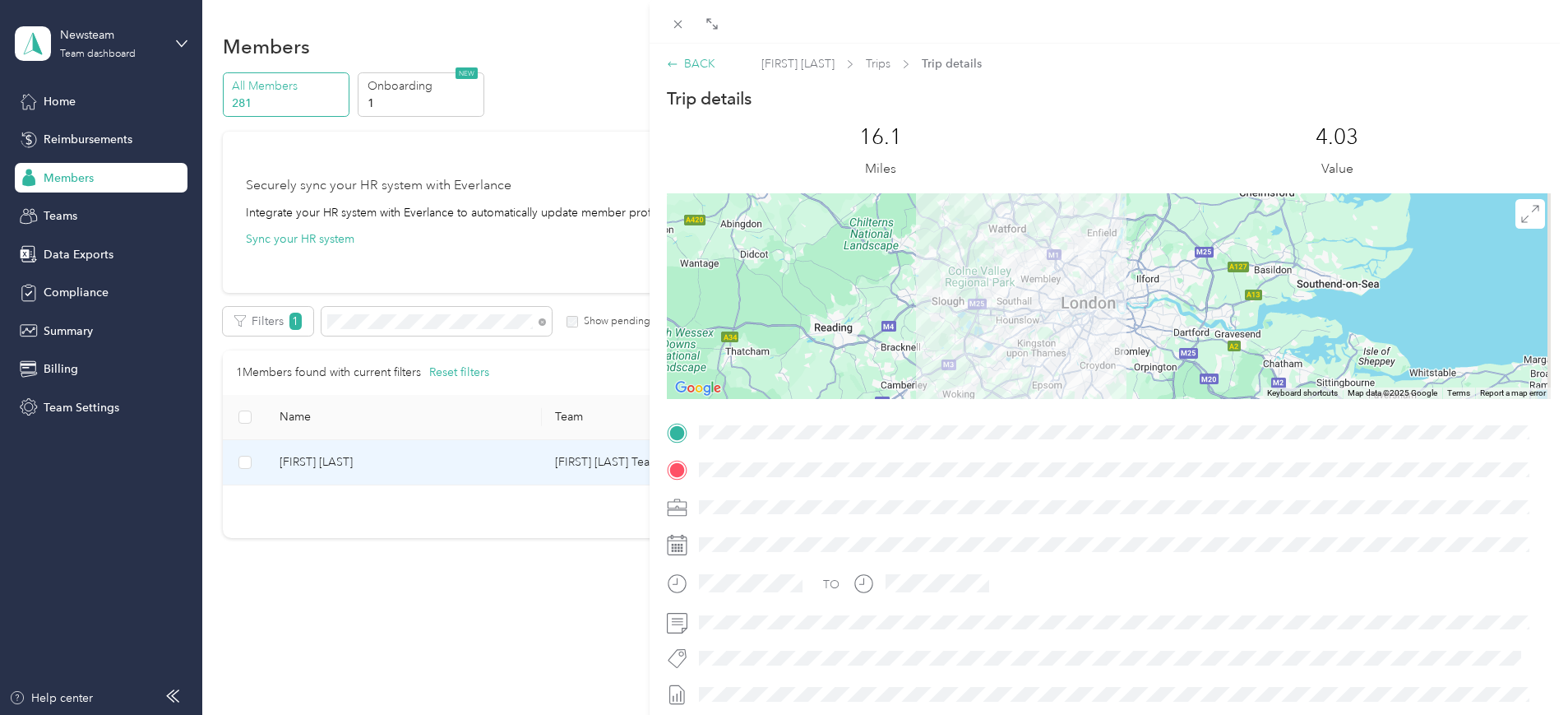 click on "BACK" at bounding box center [691, 63] 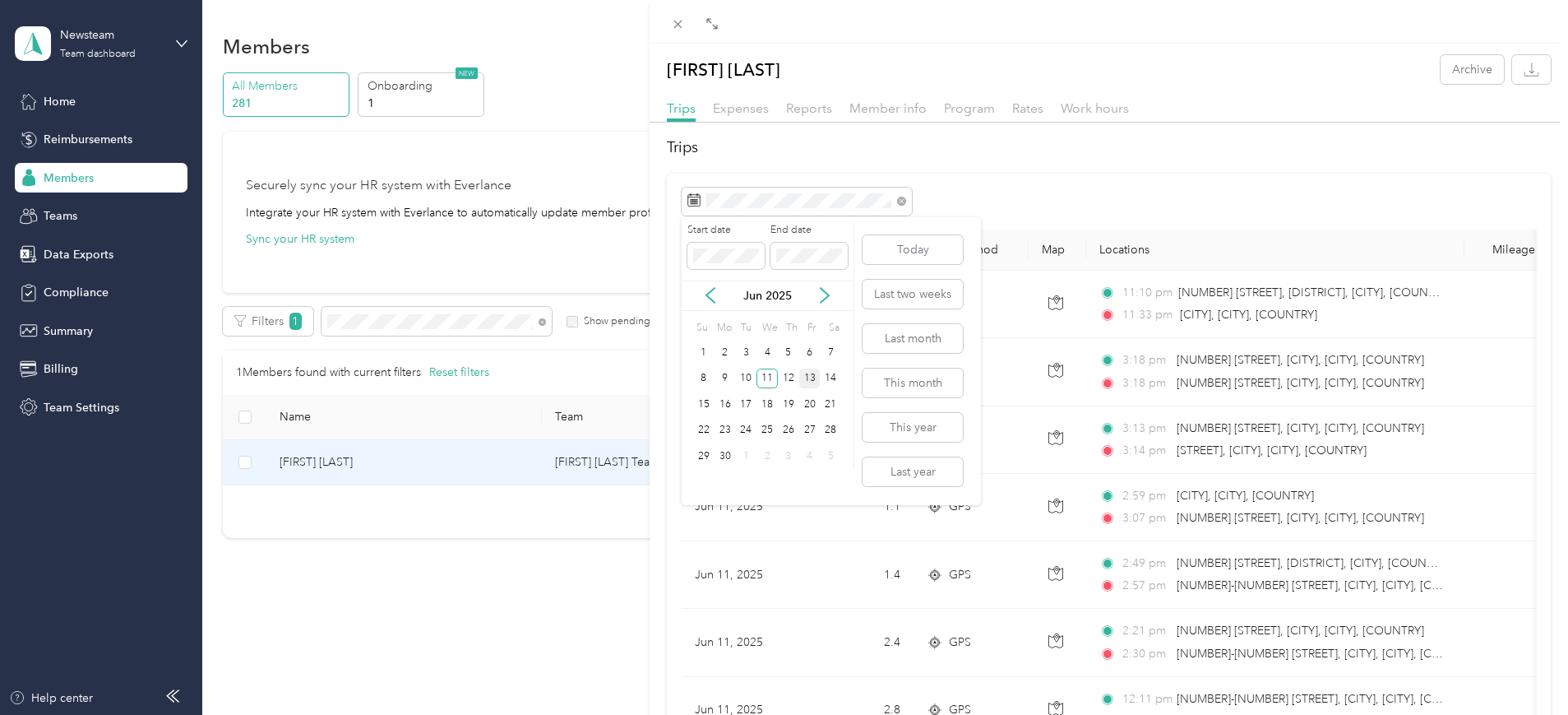 click on "13" at bounding box center [810, 378] 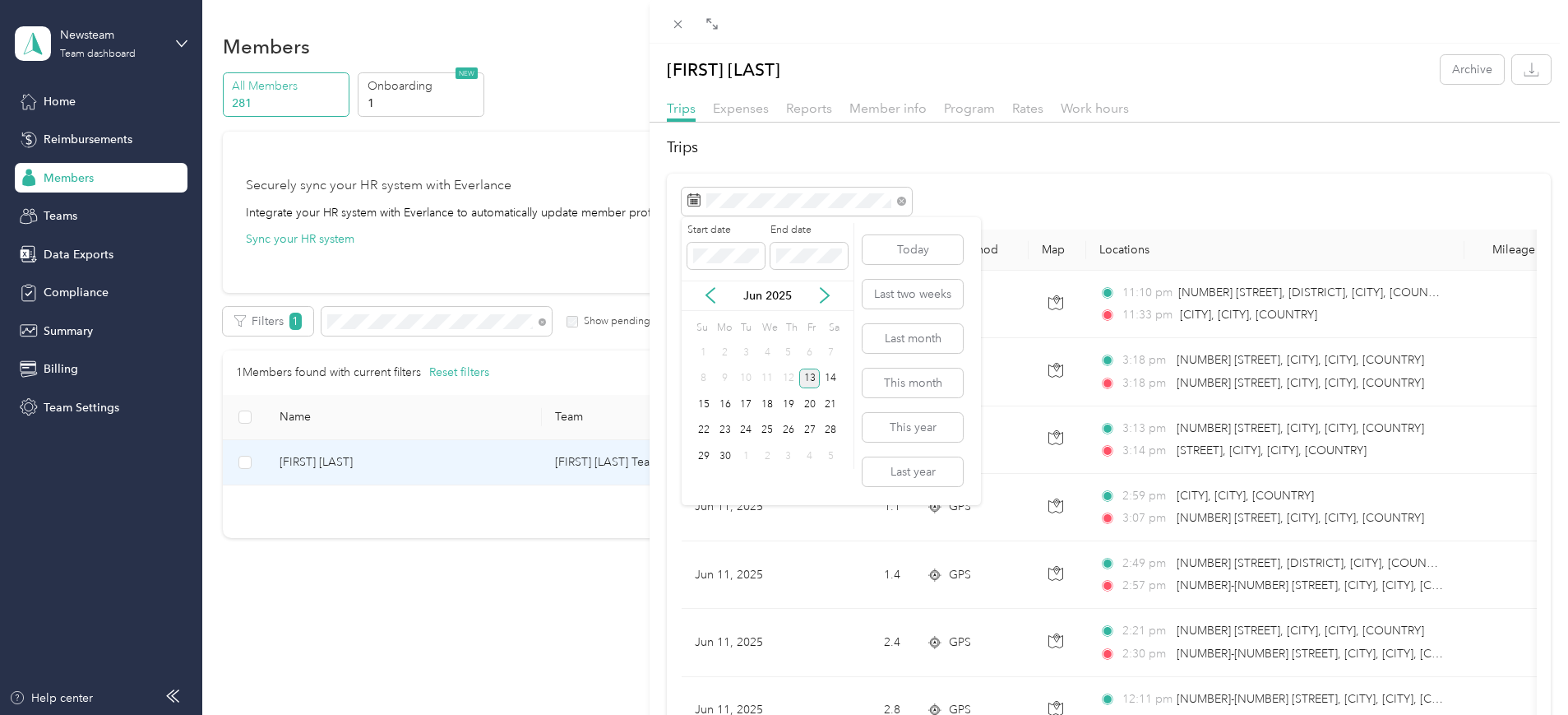 click on "13" at bounding box center [810, 378] 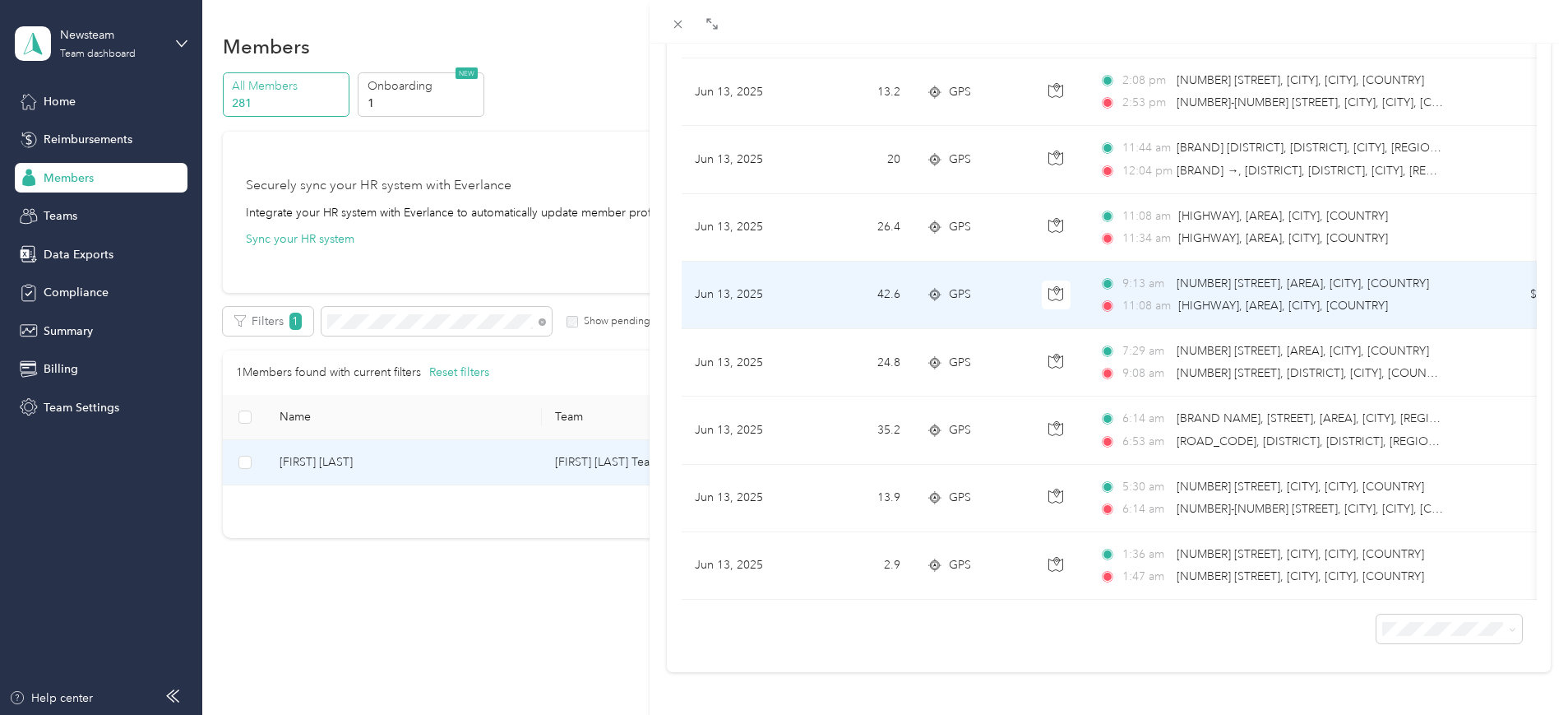 scroll, scrollTop: 411, scrollLeft: 0, axis: vertical 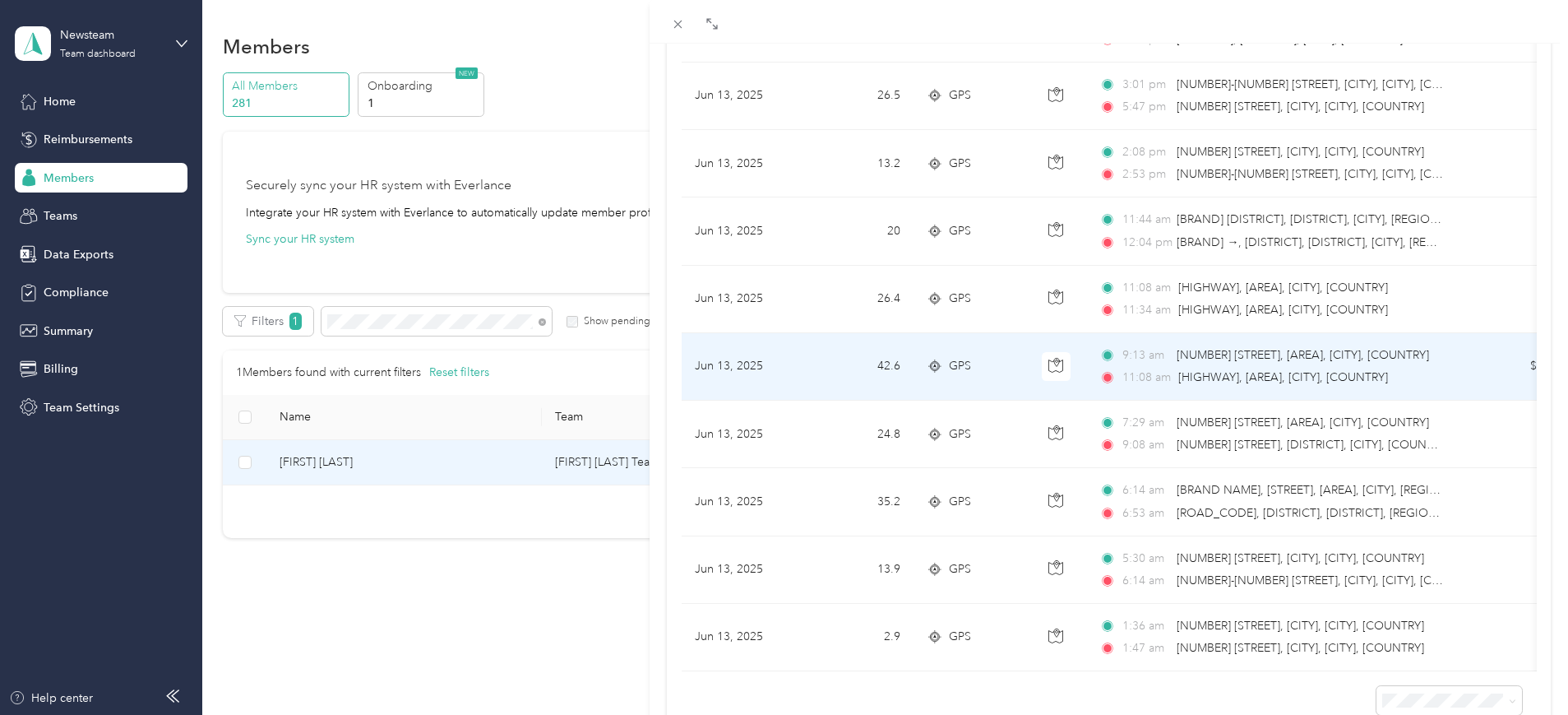 click on "M25, Byfleet, West Byfleet, England" at bounding box center [1283, 378] 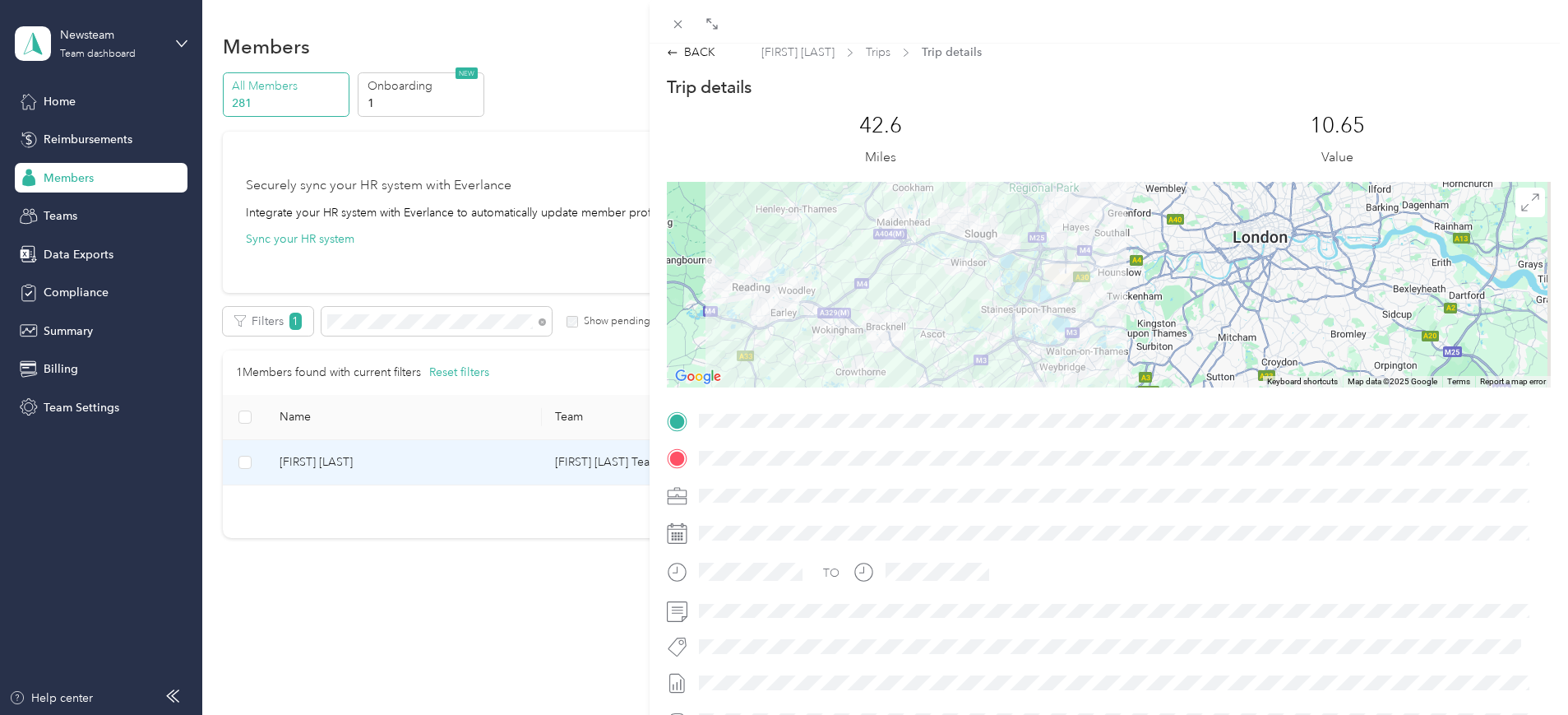 scroll, scrollTop: 0, scrollLeft: 0, axis: both 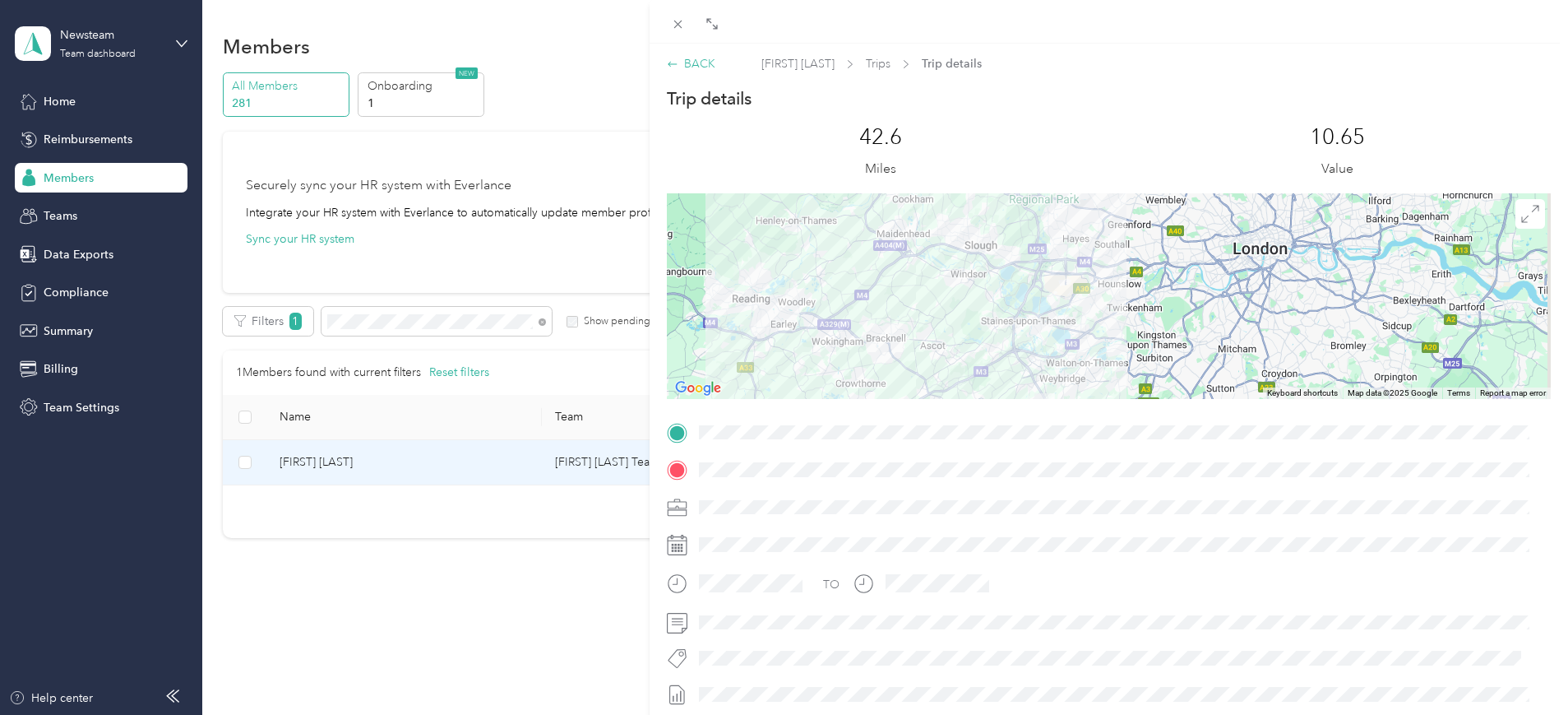 click on "BACK" at bounding box center (691, 63) 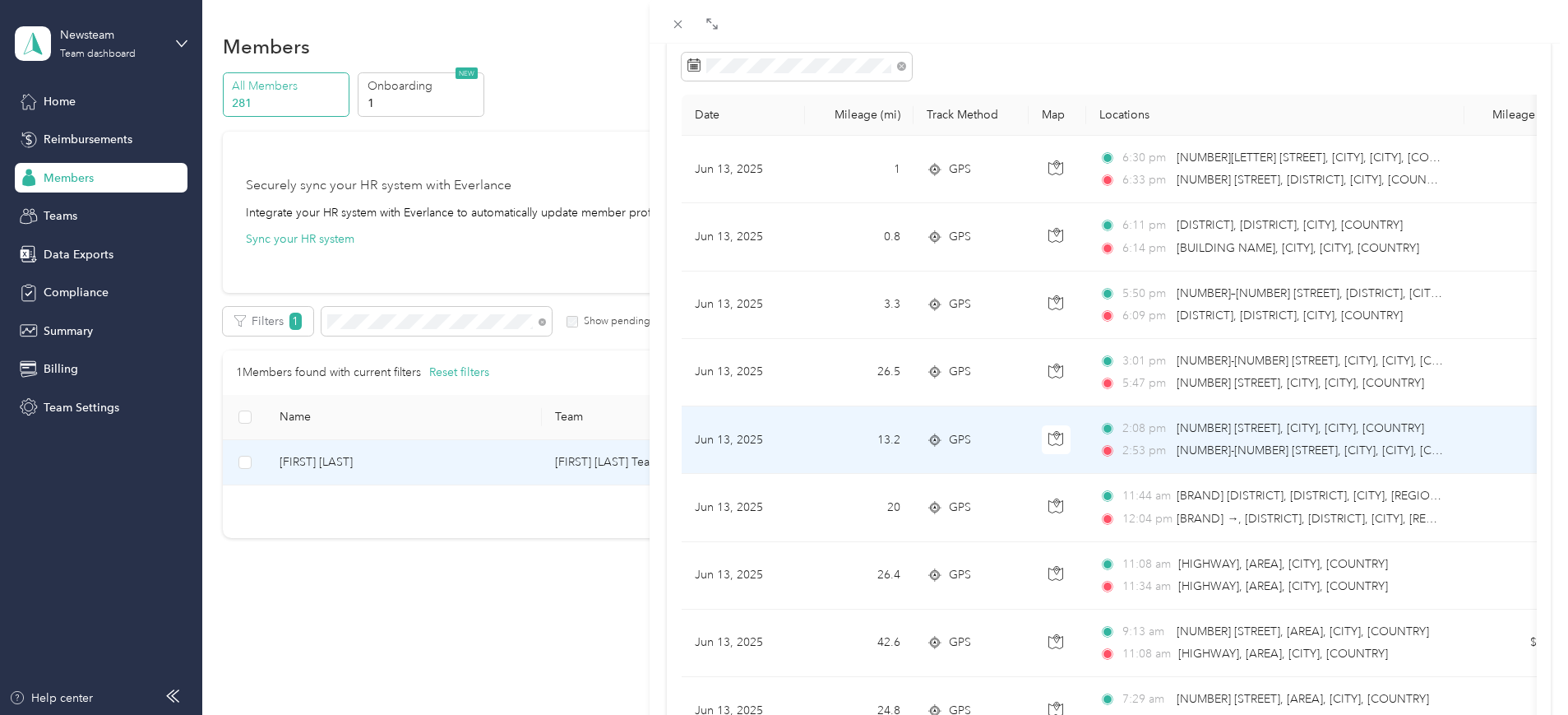scroll, scrollTop: 0, scrollLeft: 0, axis: both 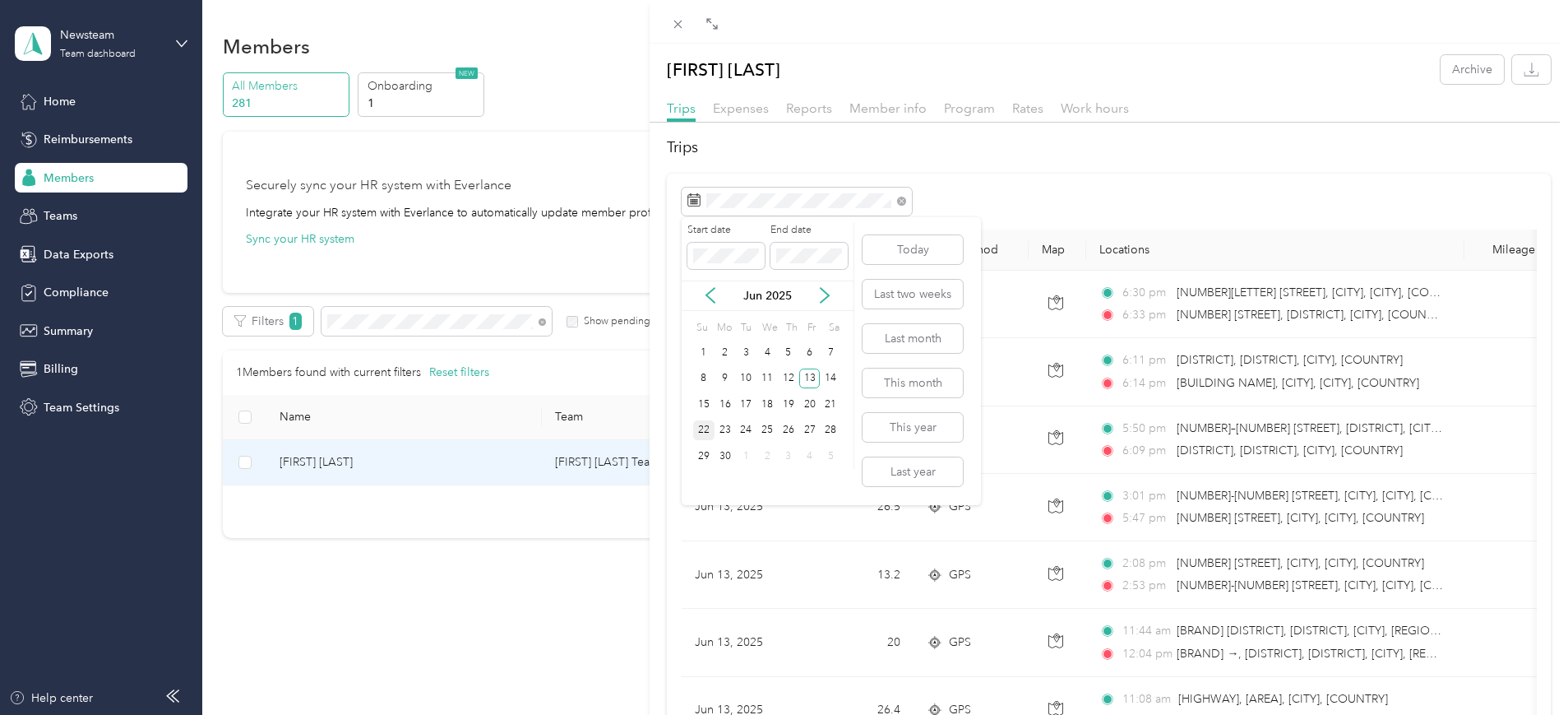 click on "22" at bounding box center [704, 430] 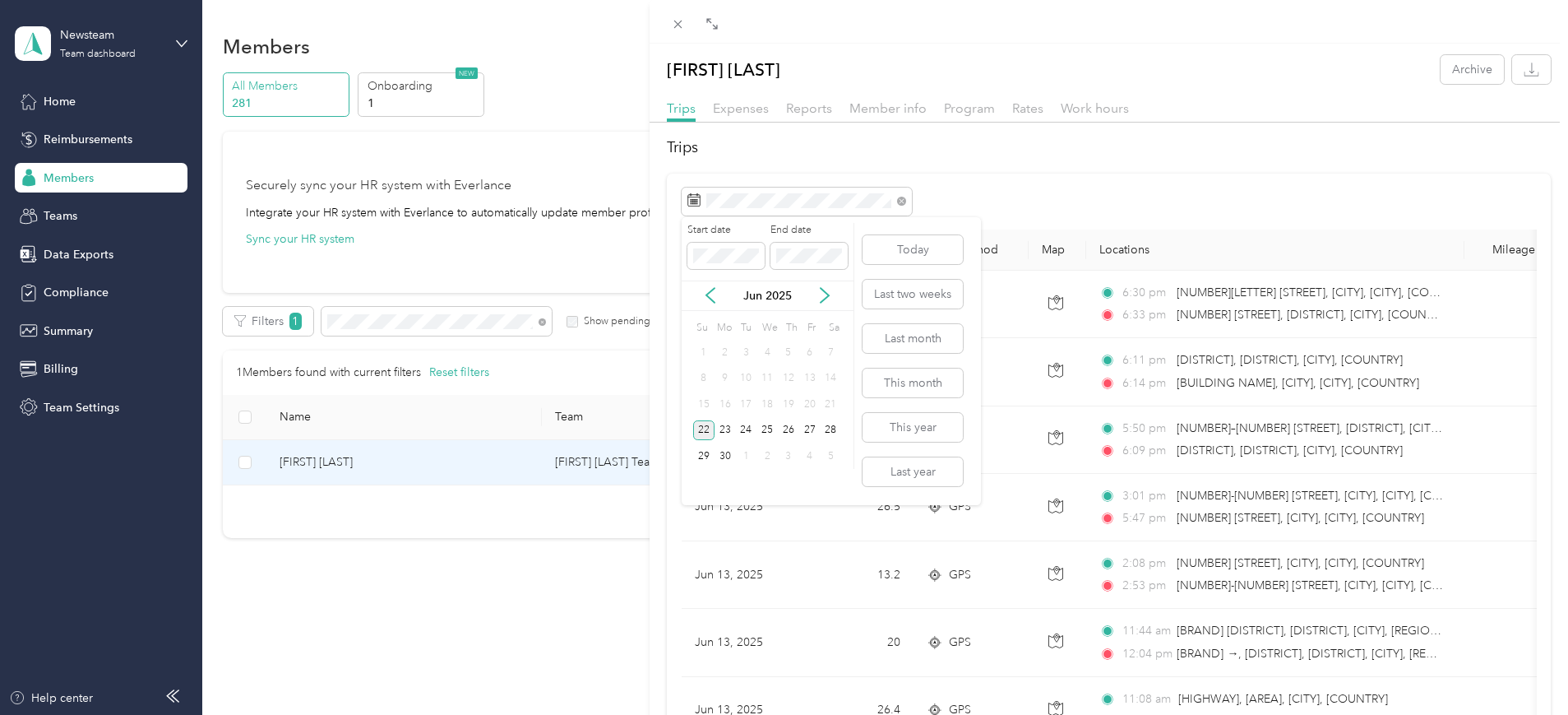 click on "22" at bounding box center [704, 430] 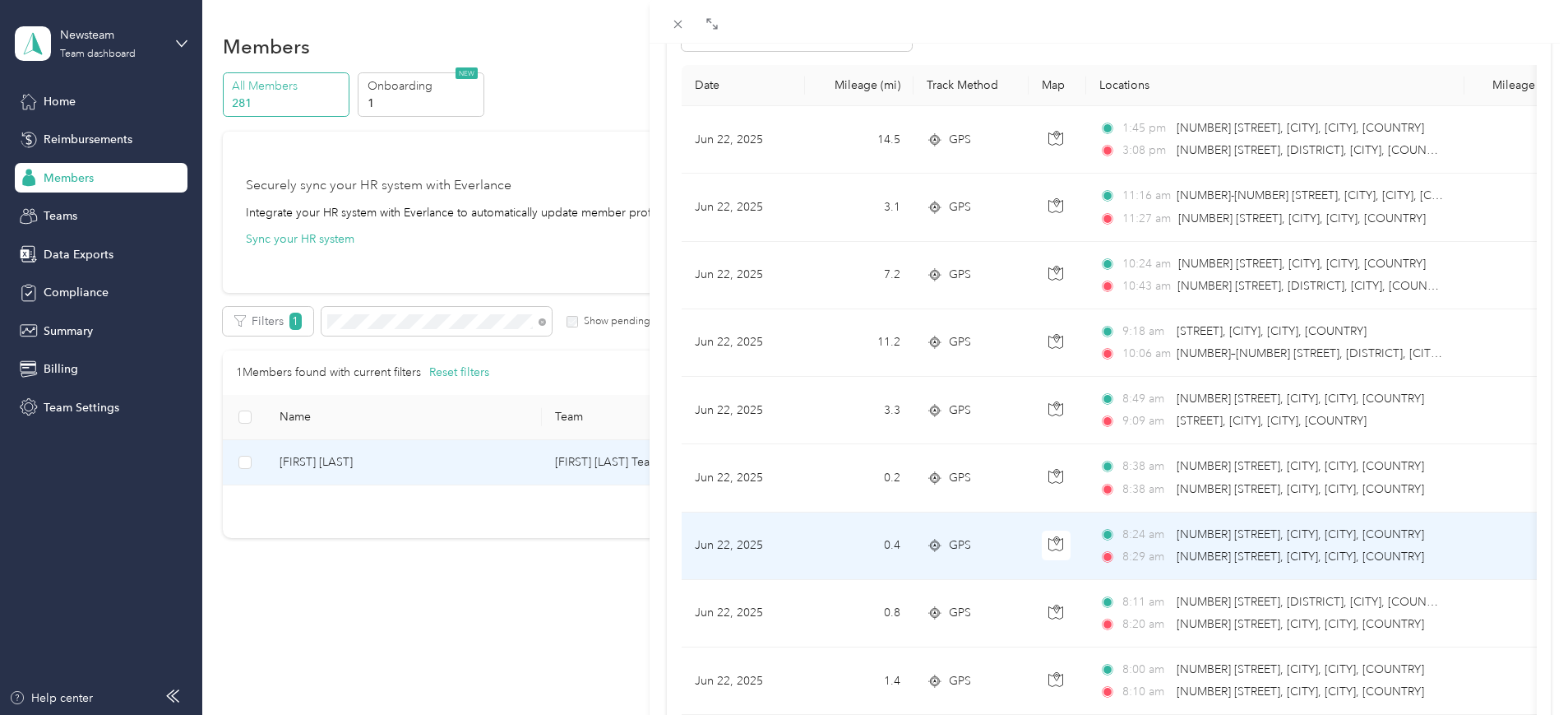 scroll, scrollTop: 30, scrollLeft: 0, axis: vertical 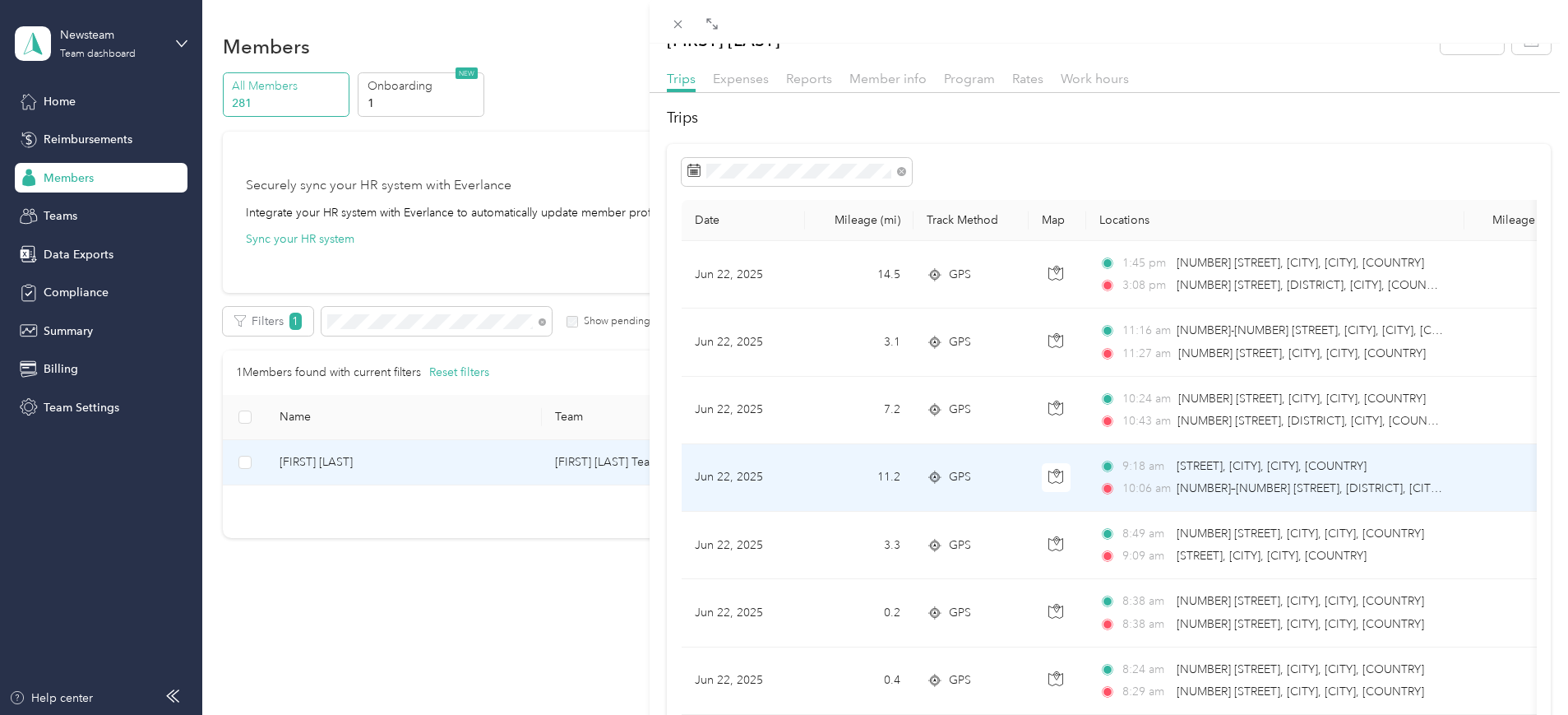 click on "9:18 am Longlands Road, Bexley, Sidcup, England 10:06 am 2–12 Iris Avenue, Bexley, Bexley, England" at bounding box center [1272, 477] 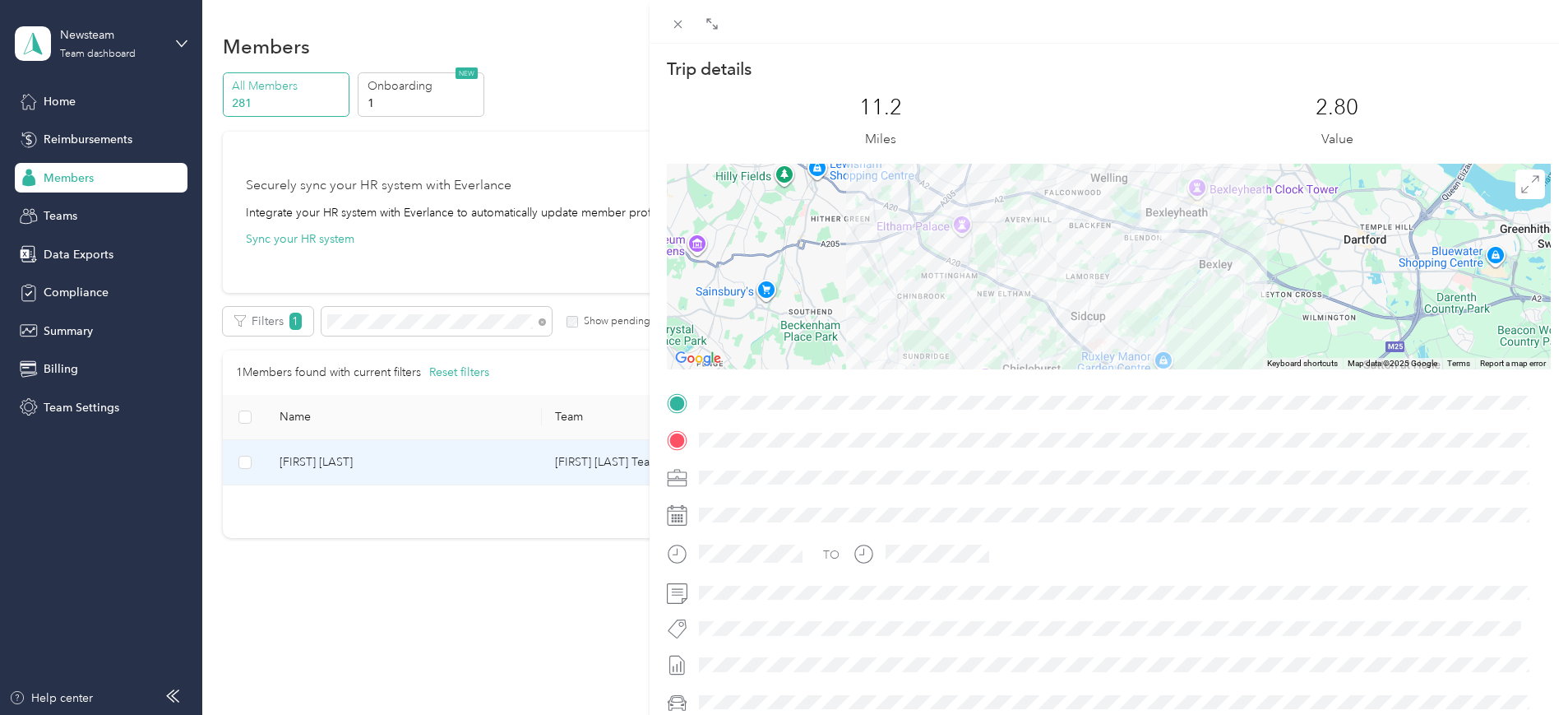 scroll, scrollTop: 0, scrollLeft: 0, axis: both 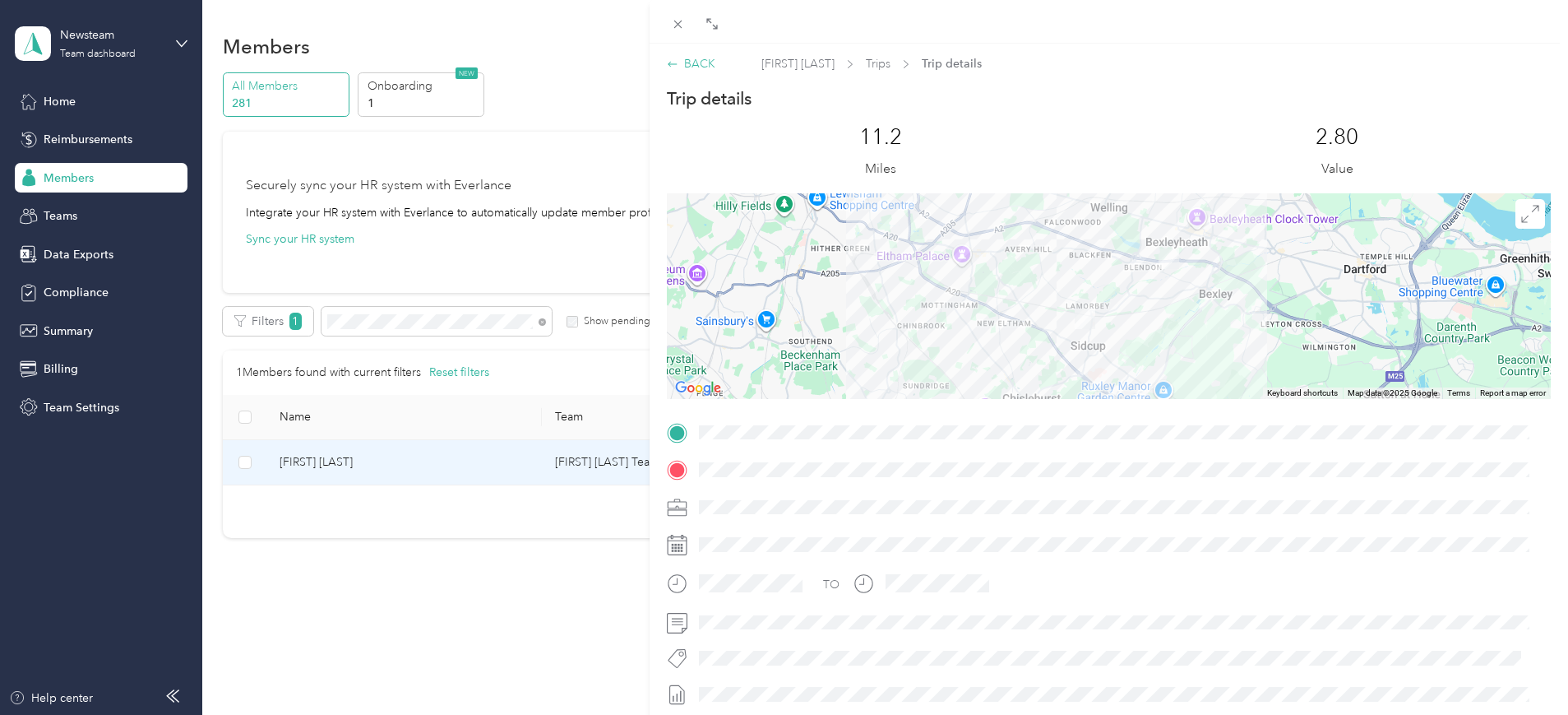 click on "BACK" at bounding box center [691, 63] 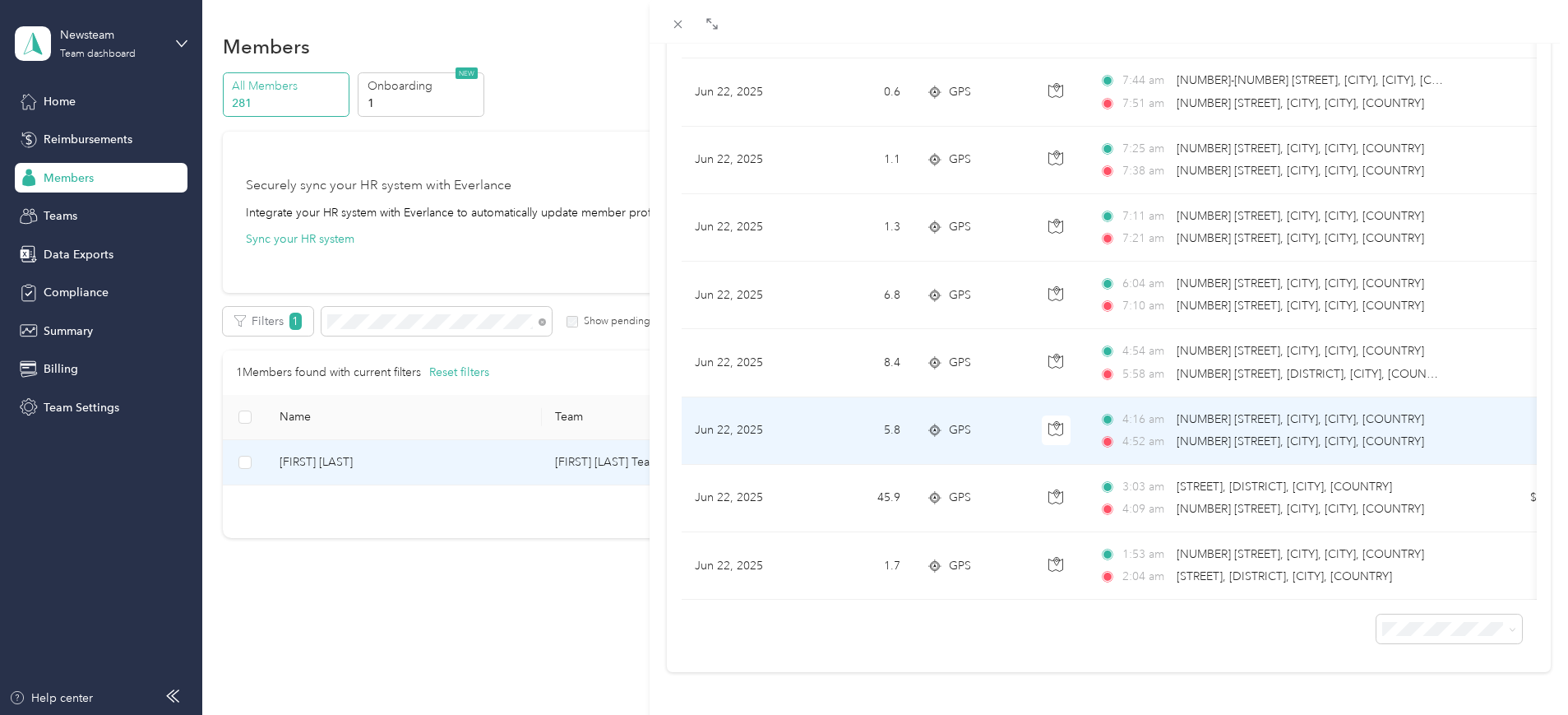 scroll, scrollTop: 132, scrollLeft: 0, axis: vertical 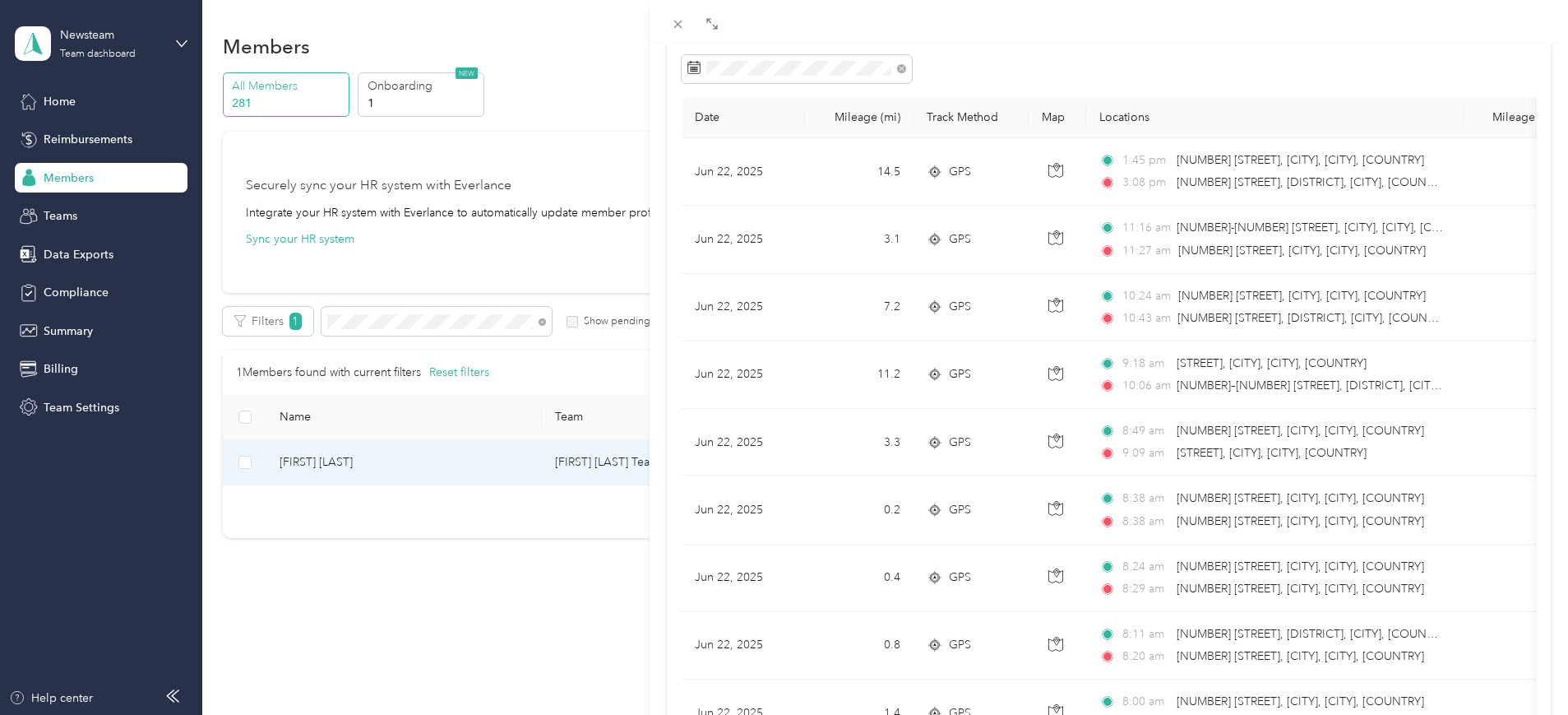 drag, startPoint x: 483, startPoint y: 322, endPoint x: 449, endPoint y: 321, distance: 34.0147 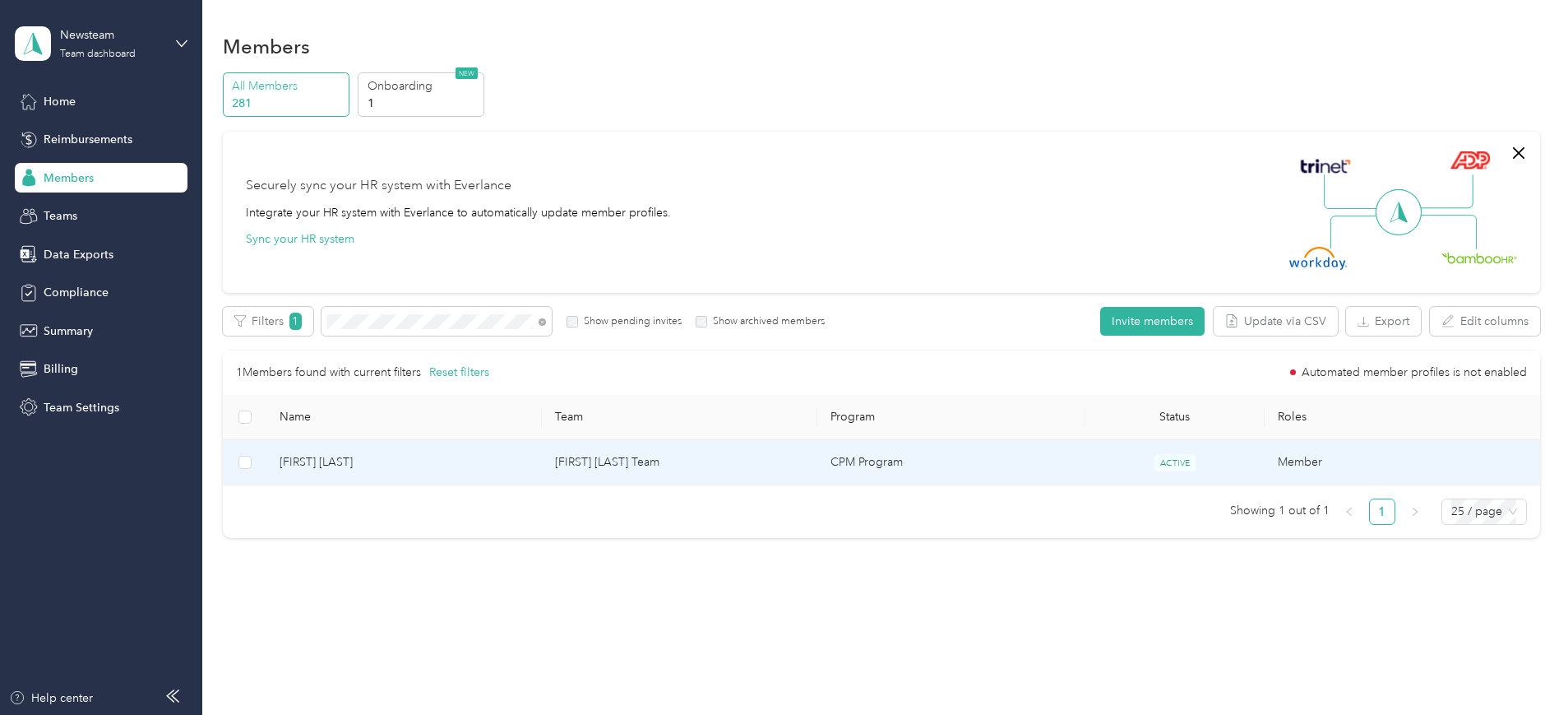 scroll, scrollTop: 121, scrollLeft: 0, axis: vertical 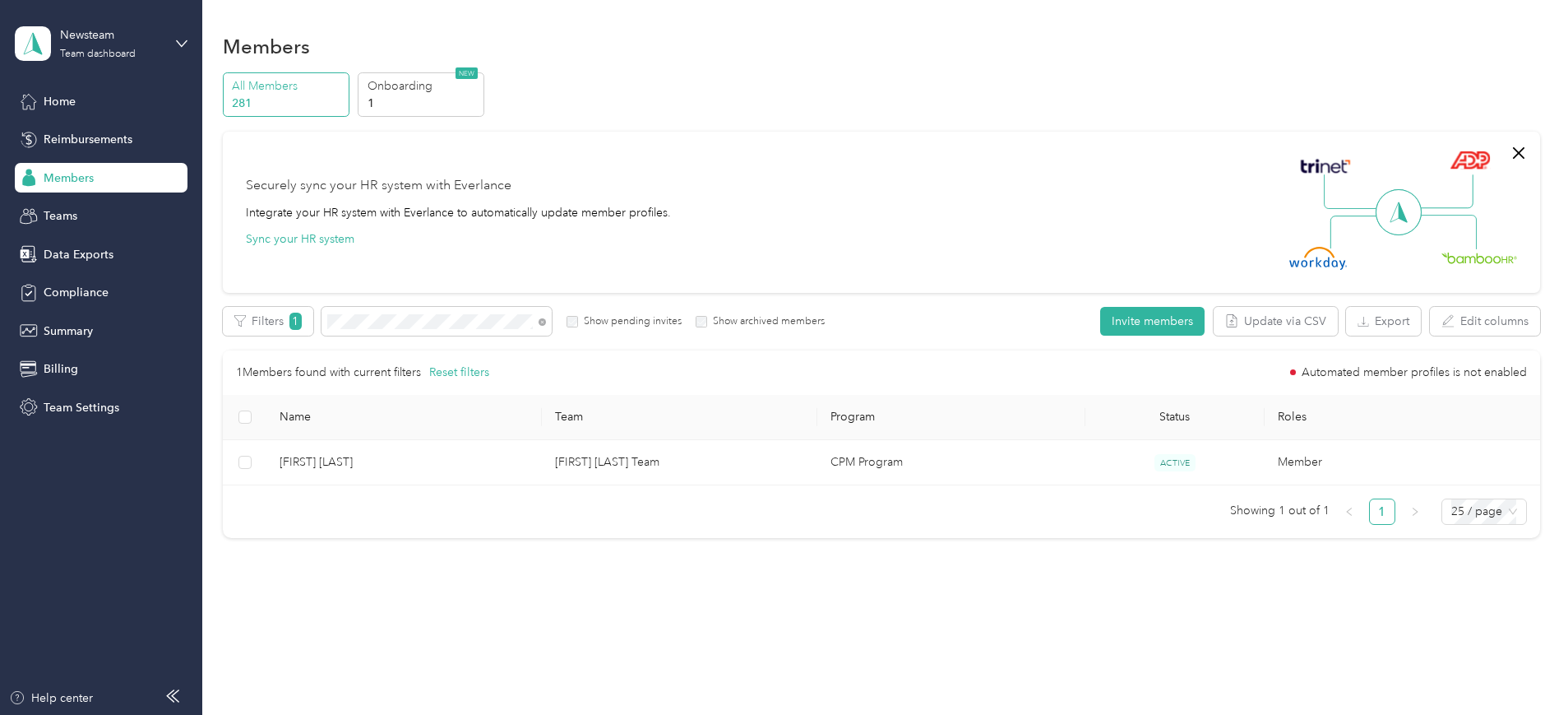 click at bounding box center [784, 357] 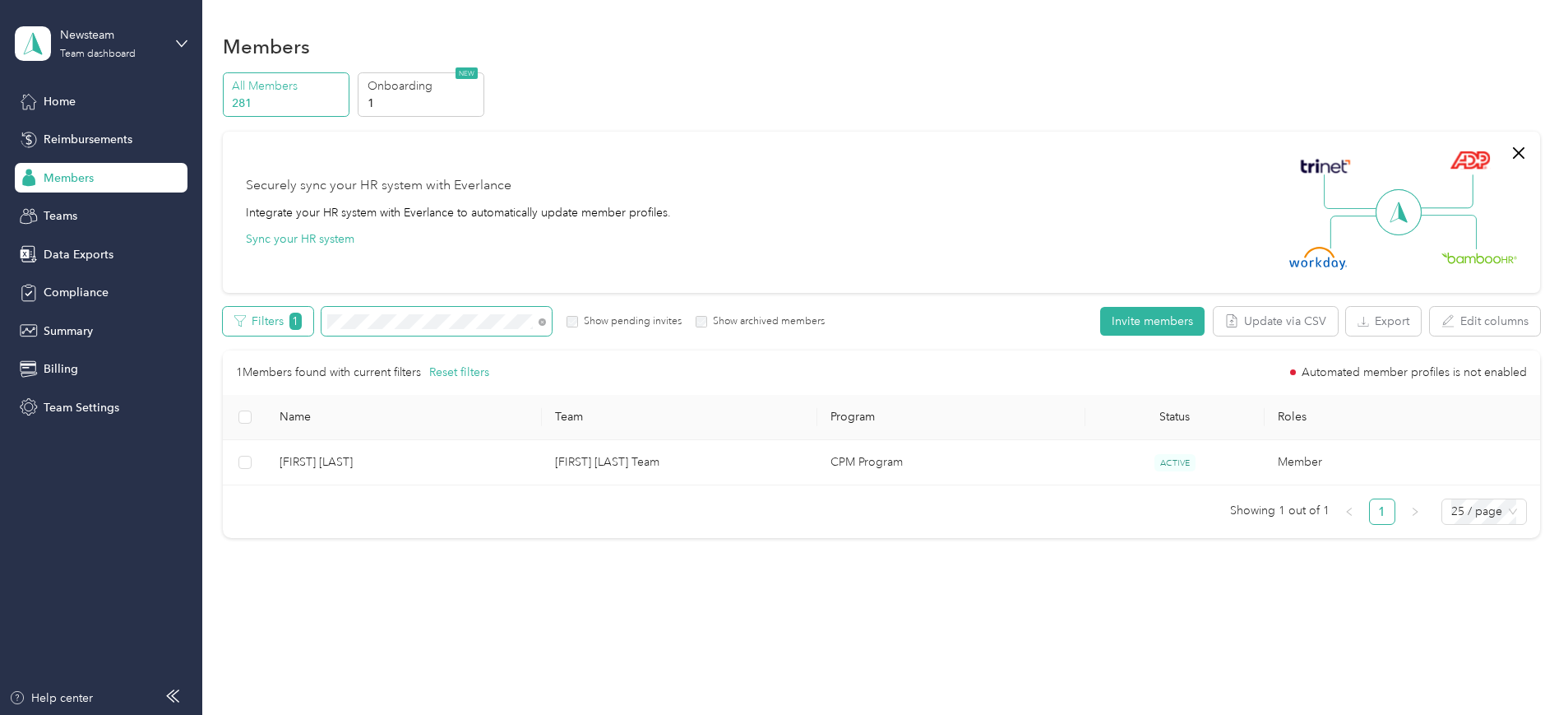 click on "Filters 1 Show pending invites Show archived members" at bounding box center (524, 321) 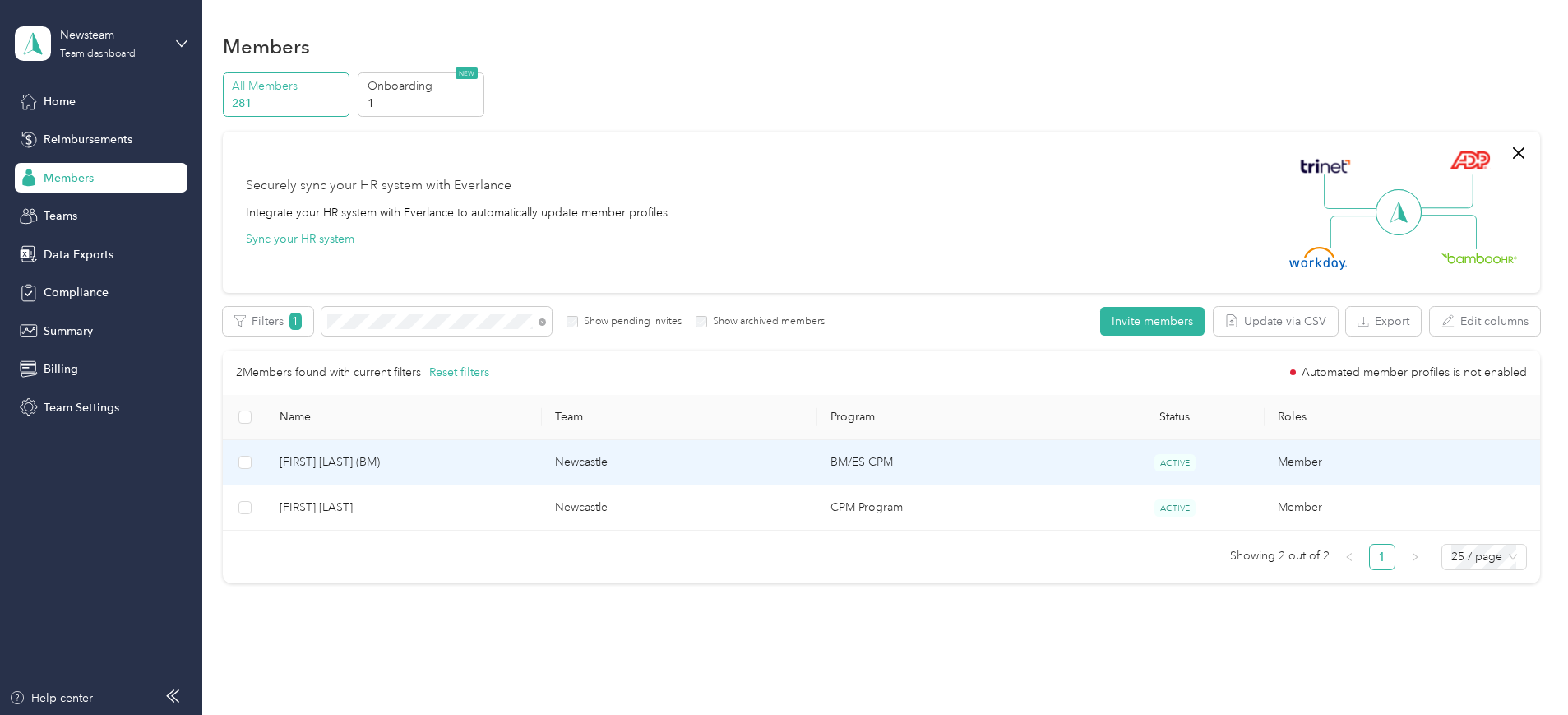 click on "John Mercado (BM)" at bounding box center (404, 462) 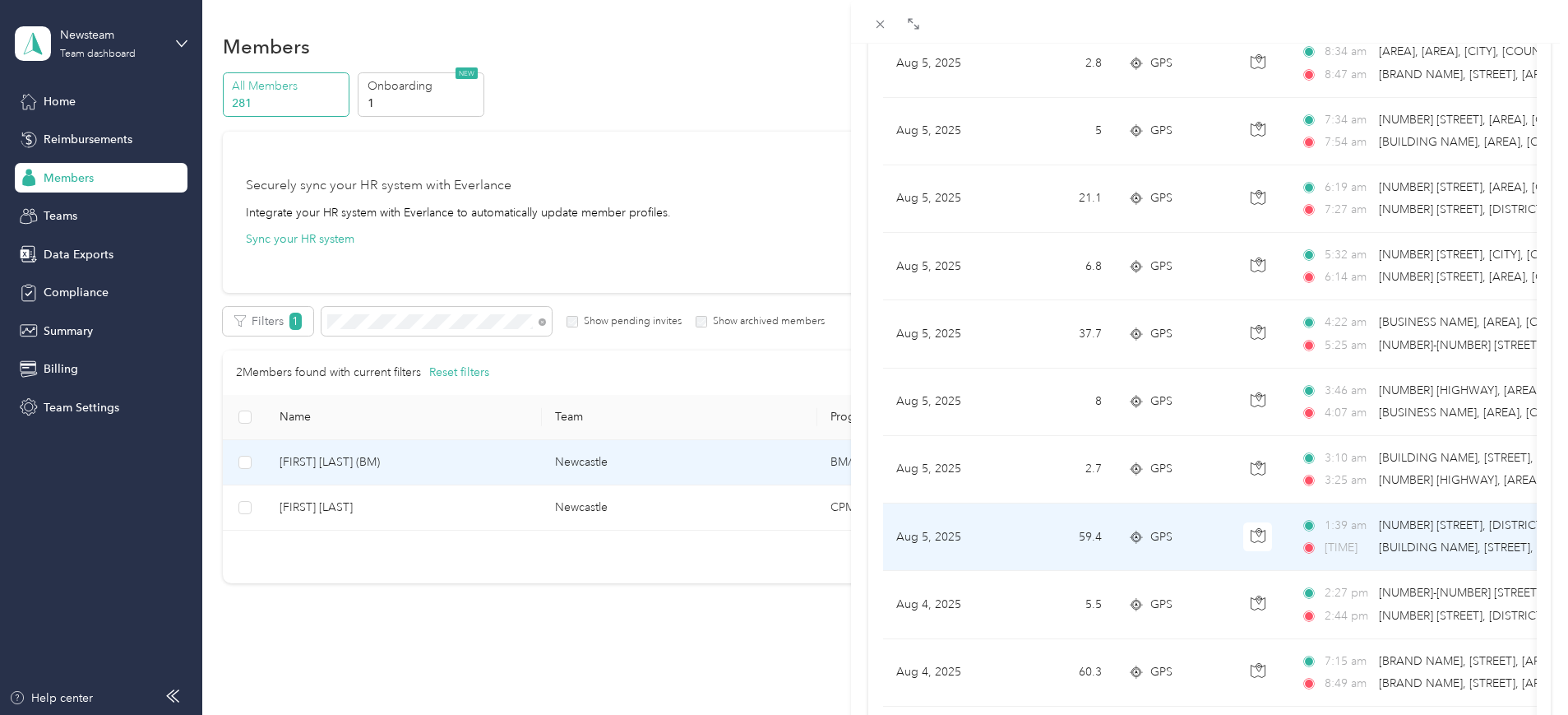 scroll, scrollTop: 206, scrollLeft: 0, axis: vertical 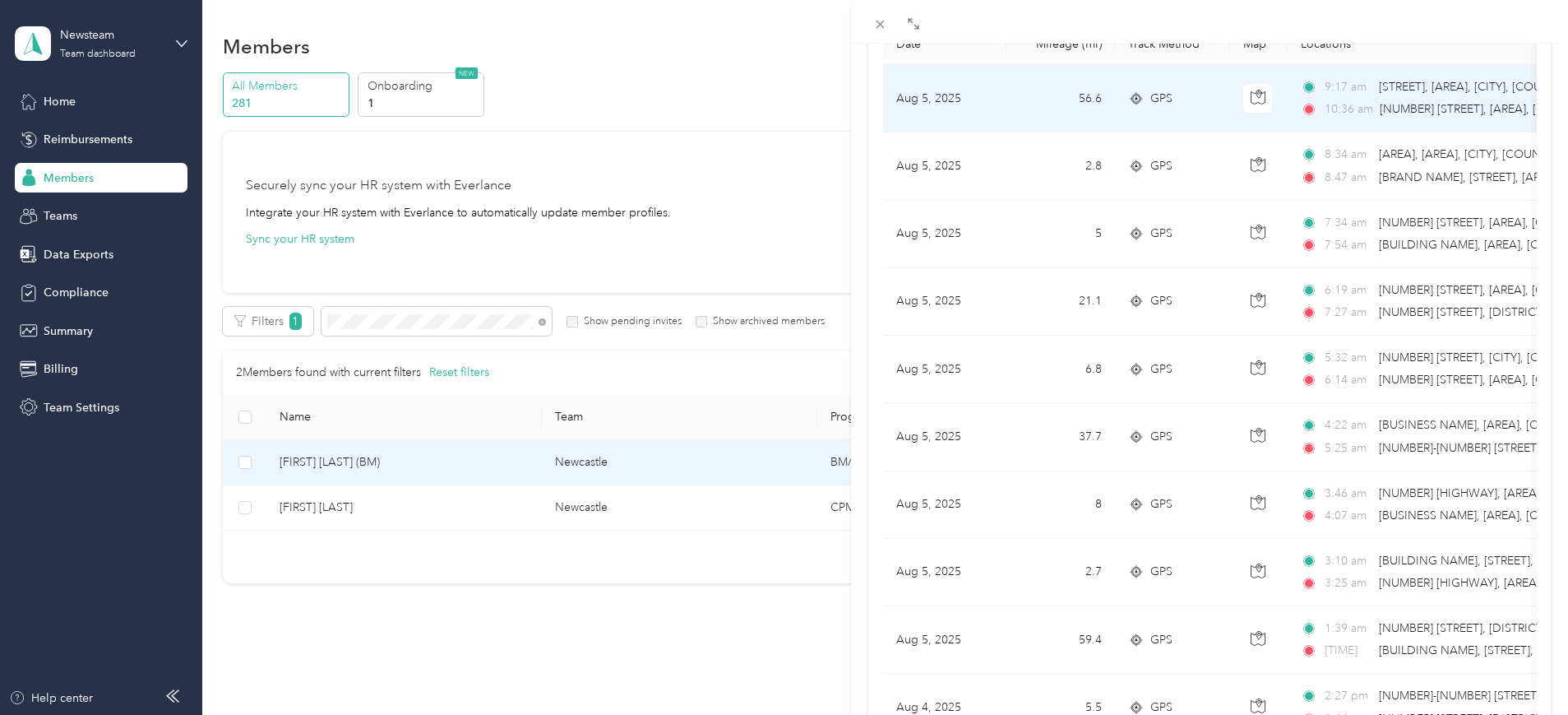 click on "Chandler Way, Kingmoor, Carlisle, England" at bounding box center [1476, 86] 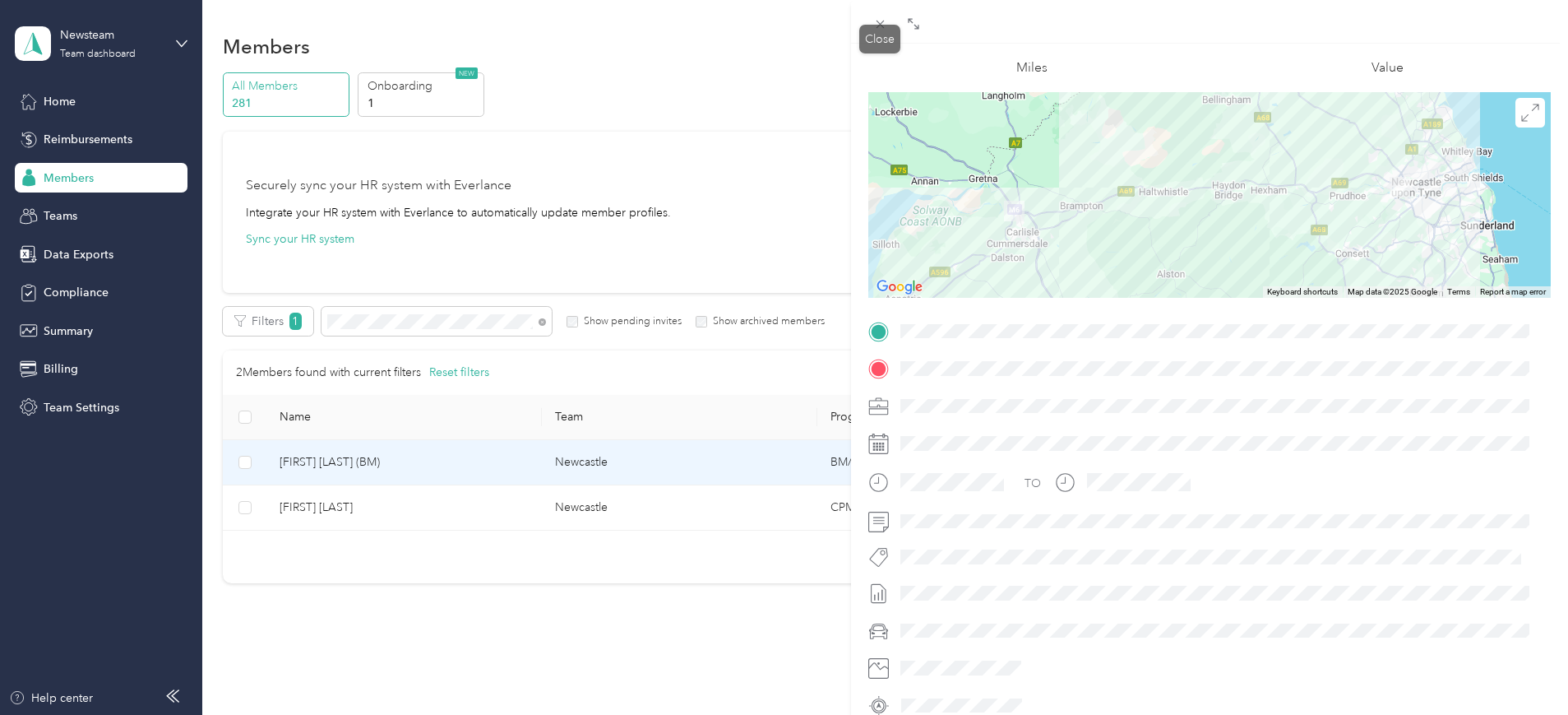 scroll, scrollTop: 0, scrollLeft: 0, axis: both 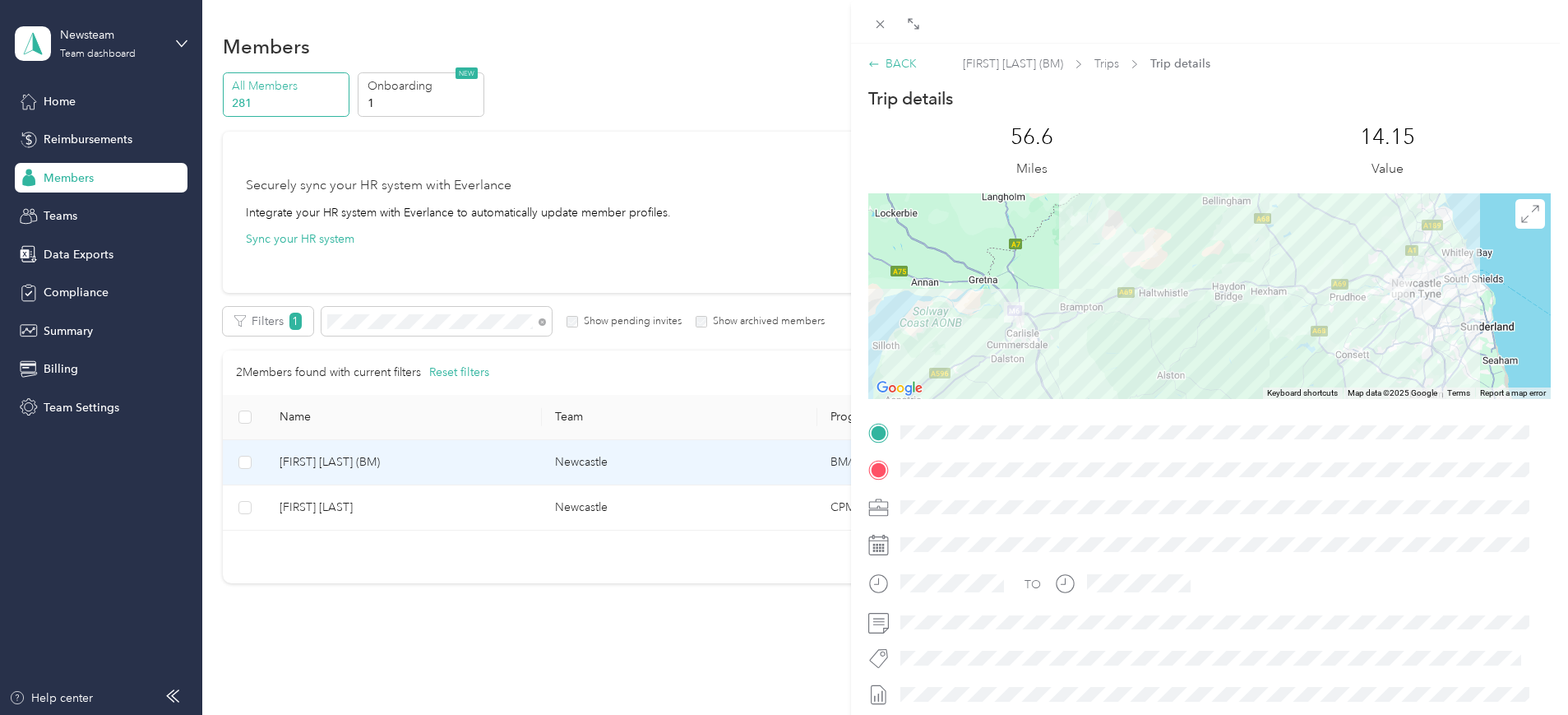 click on "BACK" at bounding box center (892, 63) 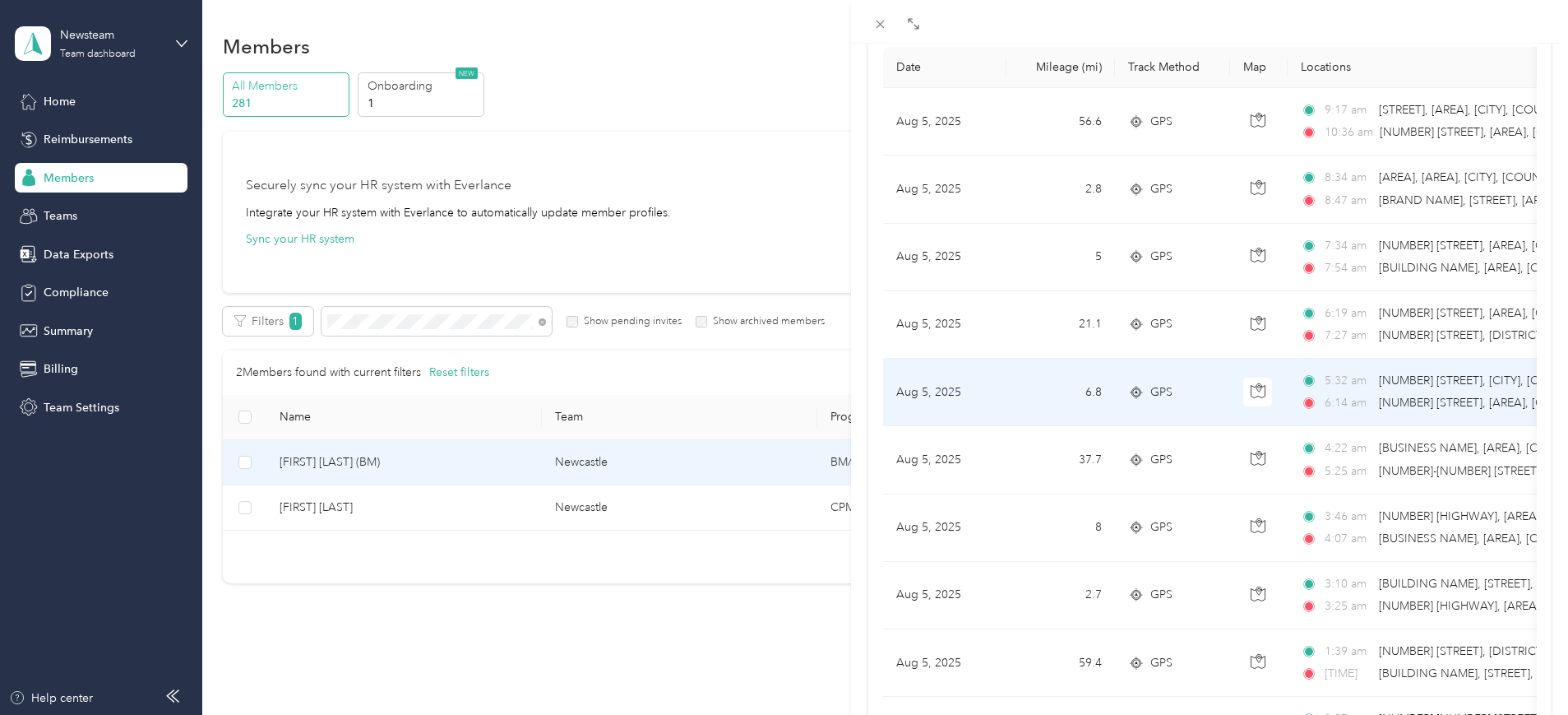 scroll, scrollTop: 206, scrollLeft: 0, axis: vertical 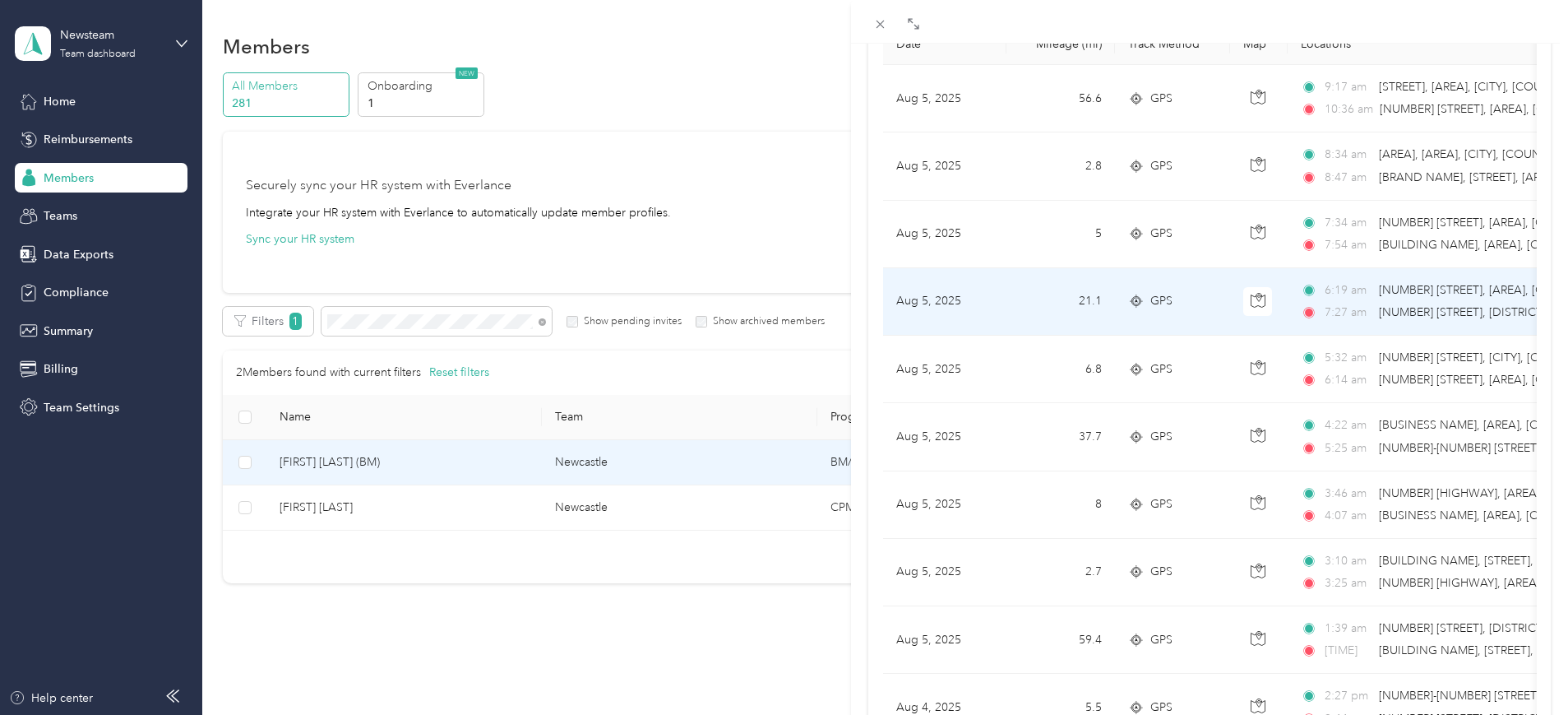 click on "Aug 5, 2025" at bounding box center (945, 302) 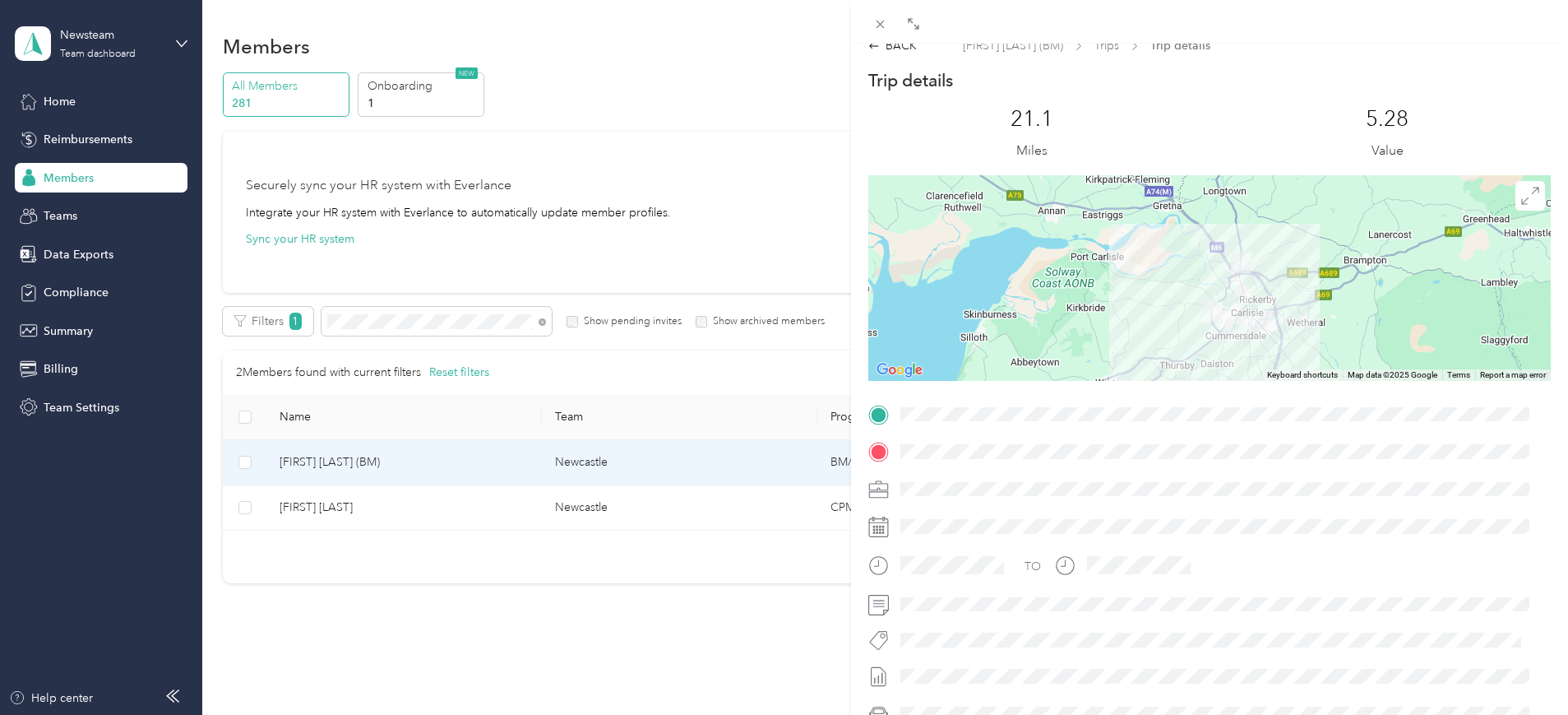 scroll, scrollTop: 0, scrollLeft: 0, axis: both 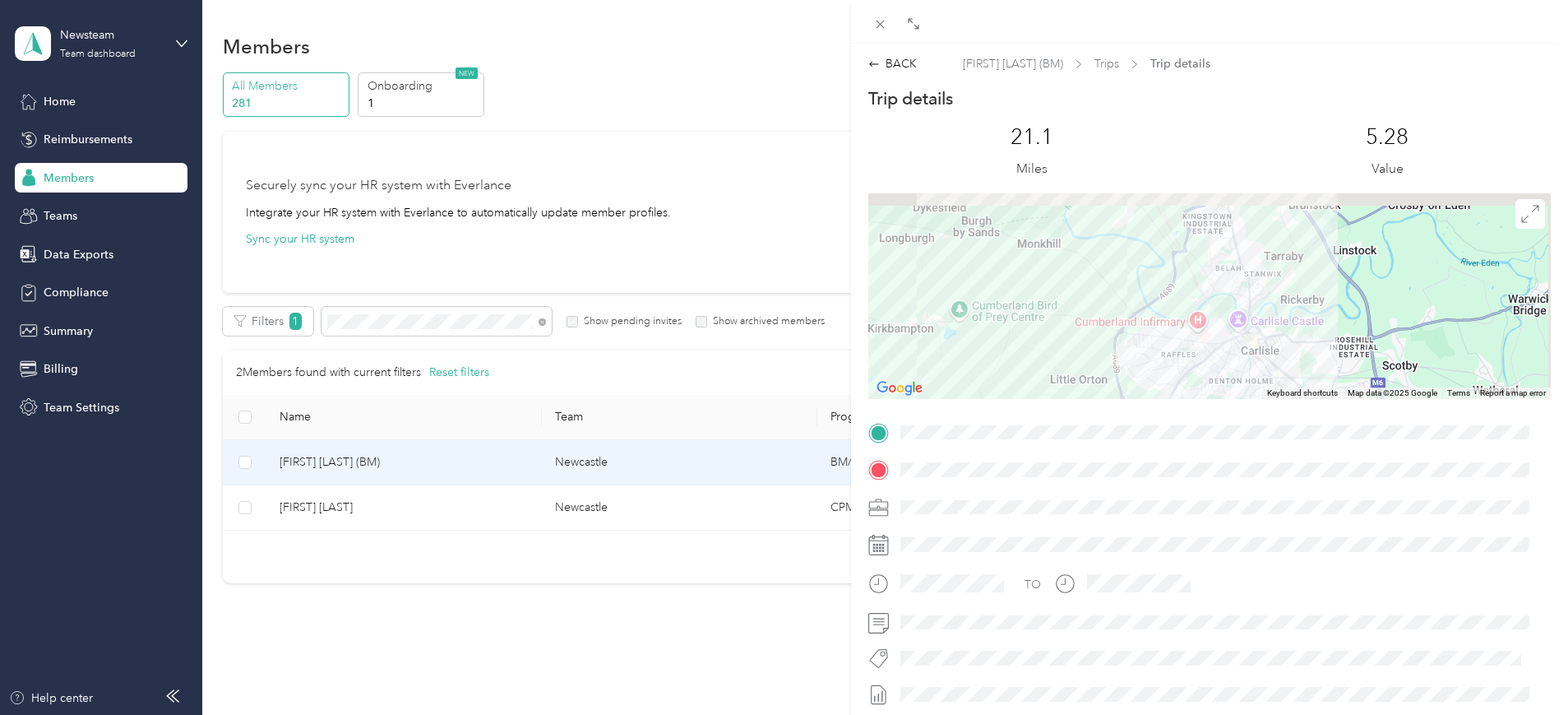 drag, startPoint x: 1246, startPoint y: 295, endPoint x: 1140, endPoint y: 393, distance: 144.36066 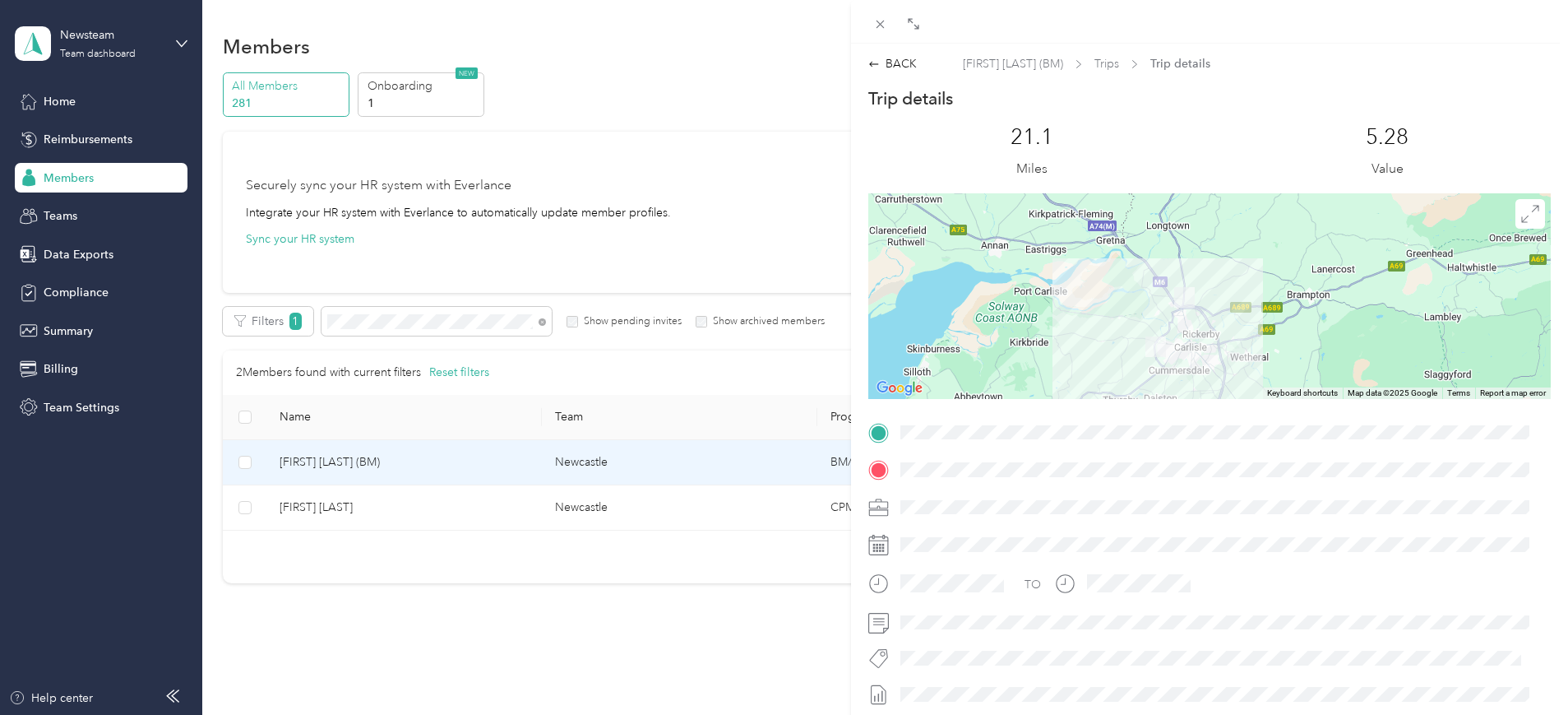 click on "BACK John Mercado (BM) Trips Trip details Trip details This trip cannot be edited because it is either under review, approved, or paid. Contact your Team Manager to edit it. 21.1 Miles 5.28 Value  ← Move left → Move right ↑ Move up ↓ Move down + Zoom in - Zoom out Home Jump left by 75% End Jump right by 75% Page Up Jump up by 75% Page Down Jump down by 75% Keyboard shortcuts Map Data Map data ©2025 Google Map data ©2025 Google 5 km  Click to toggle between metric and imperial units Terms Report a map error TO" at bounding box center (784, 357) 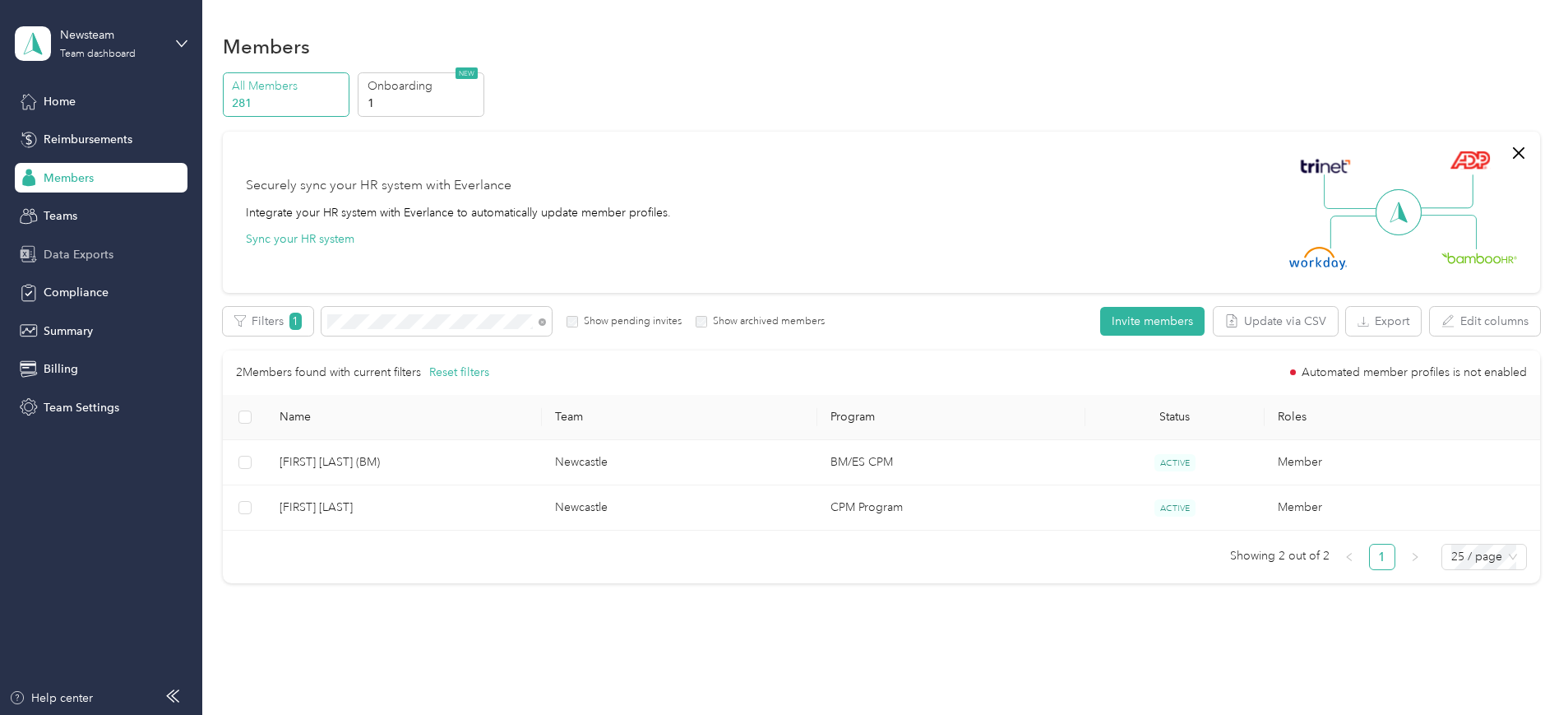 click on "Data Exports" at bounding box center [78, 254] 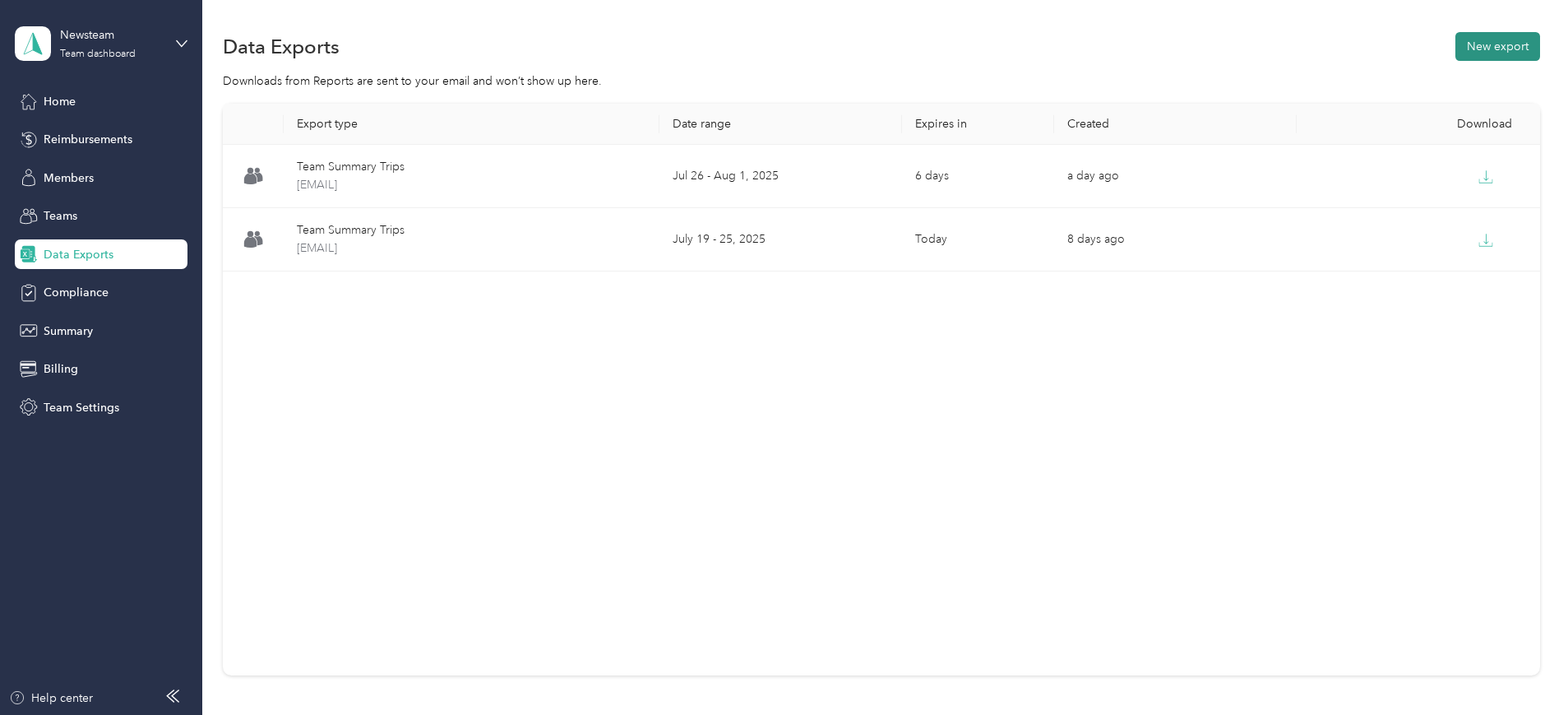 click on "New export" at bounding box center [1497, 46] 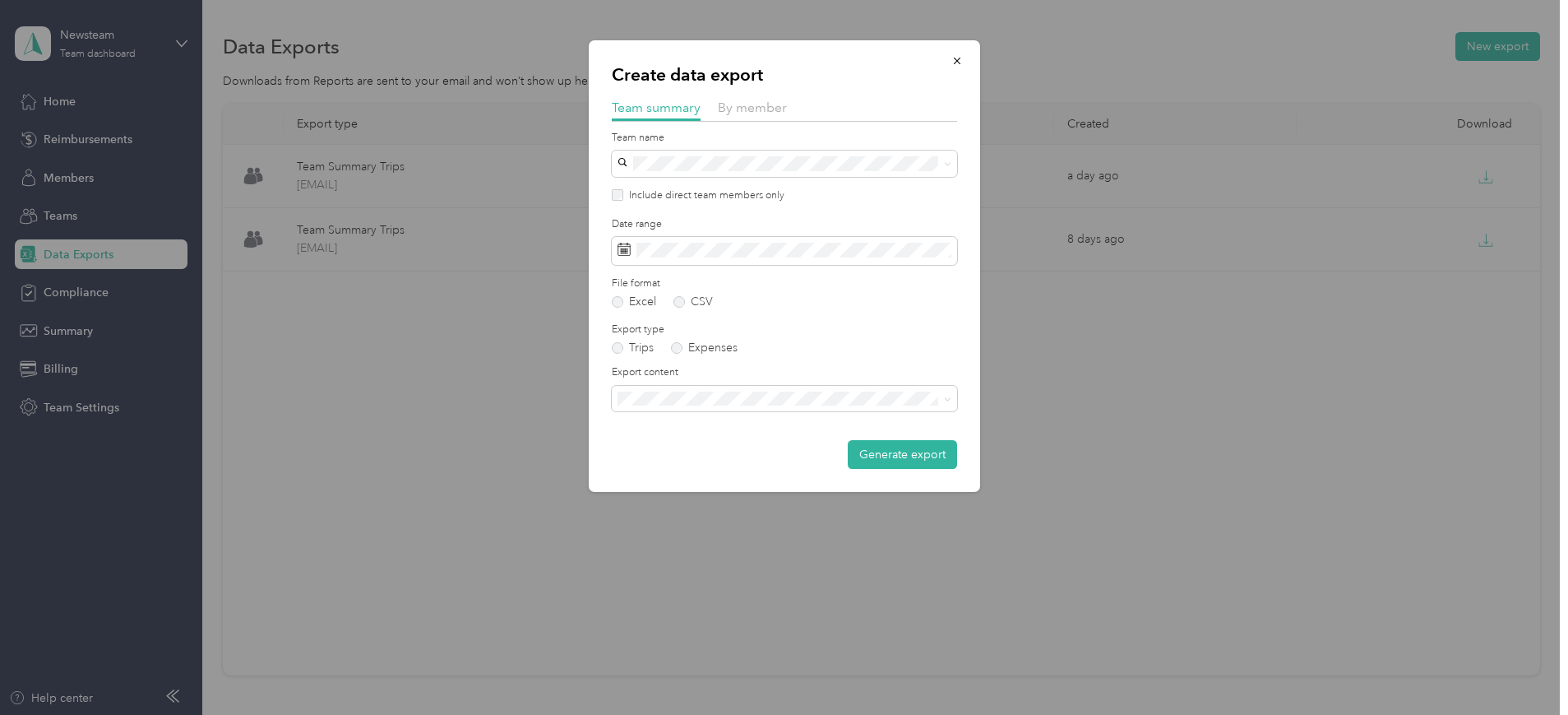 click on "Generate export" at bounding box center [784, 454] 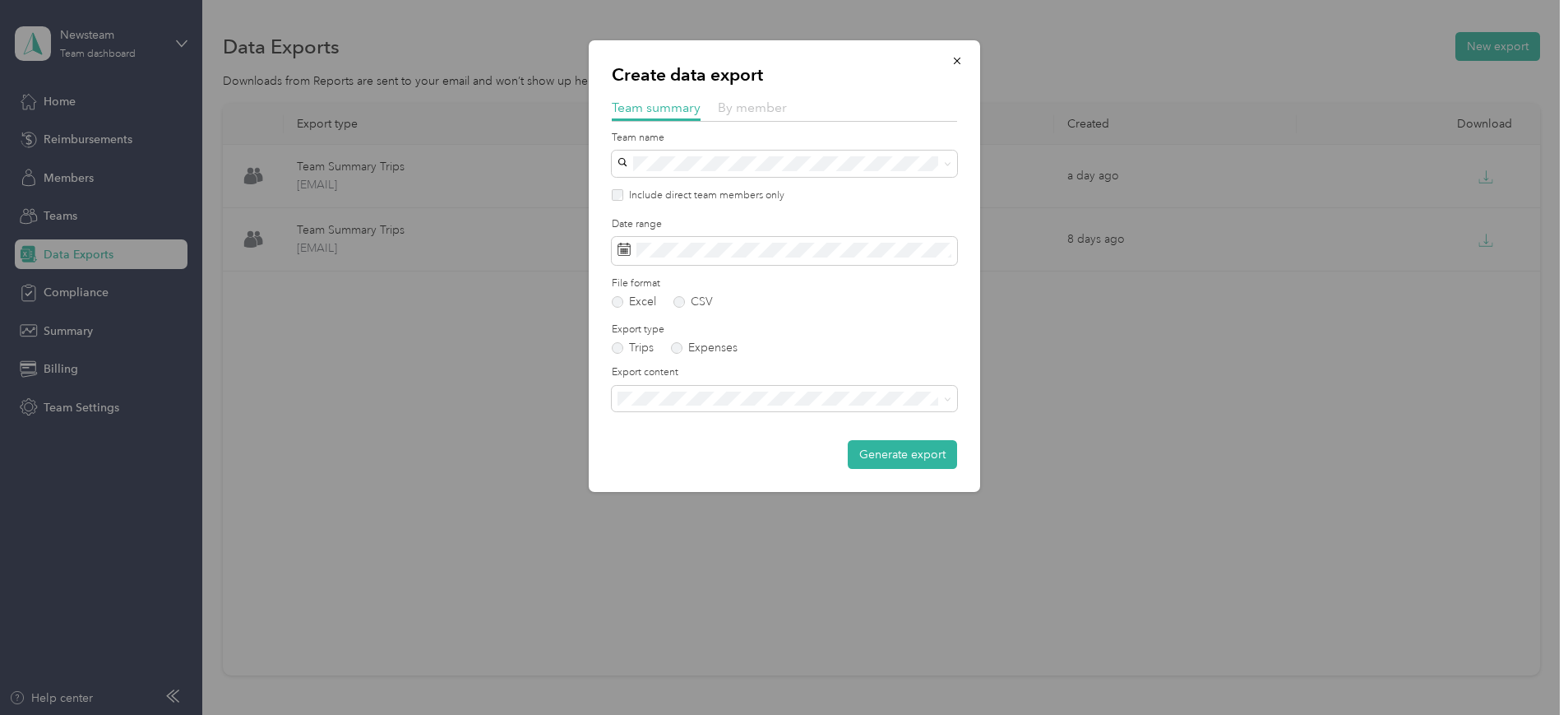 click on "By member" at bounding box center [752, 107] 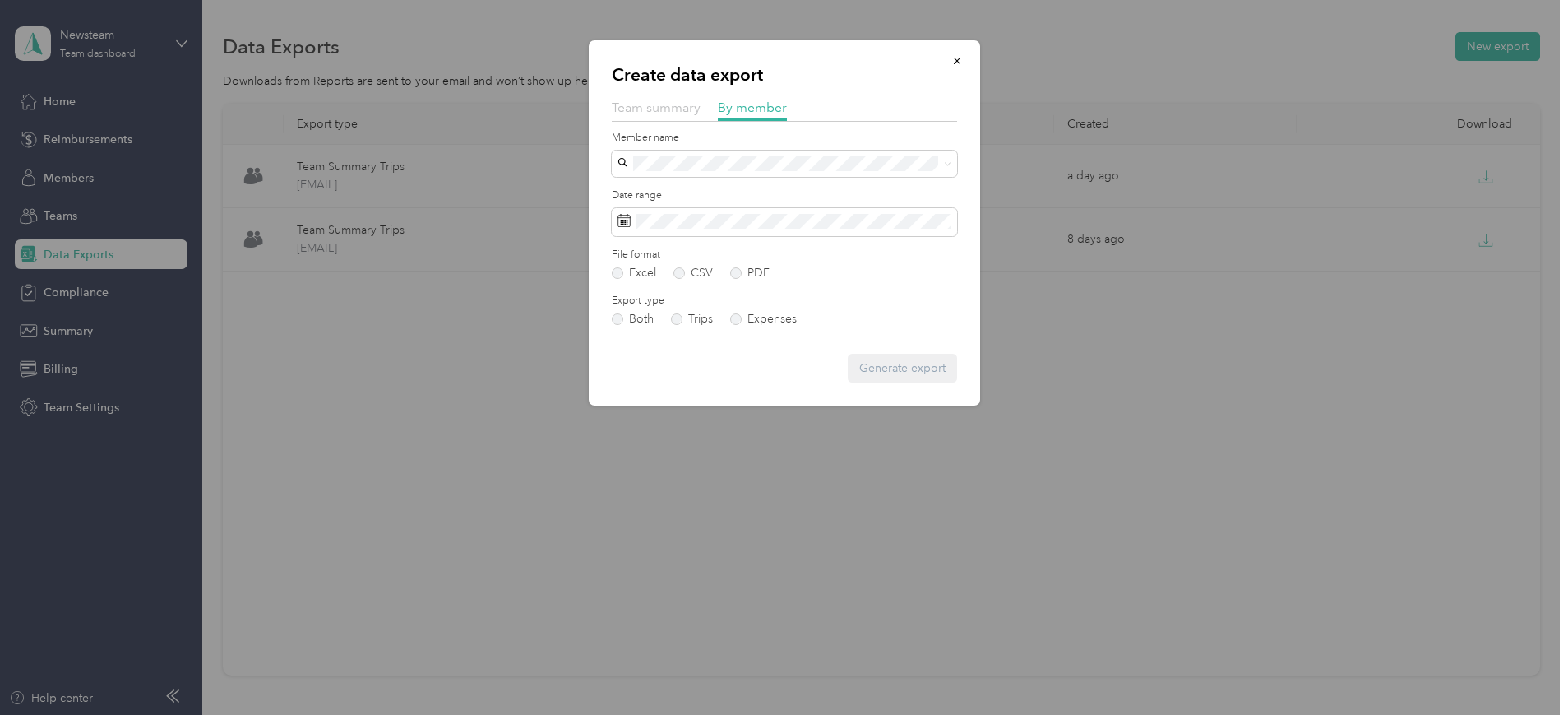 click on "Team summary" at bounding box center [656, 107] 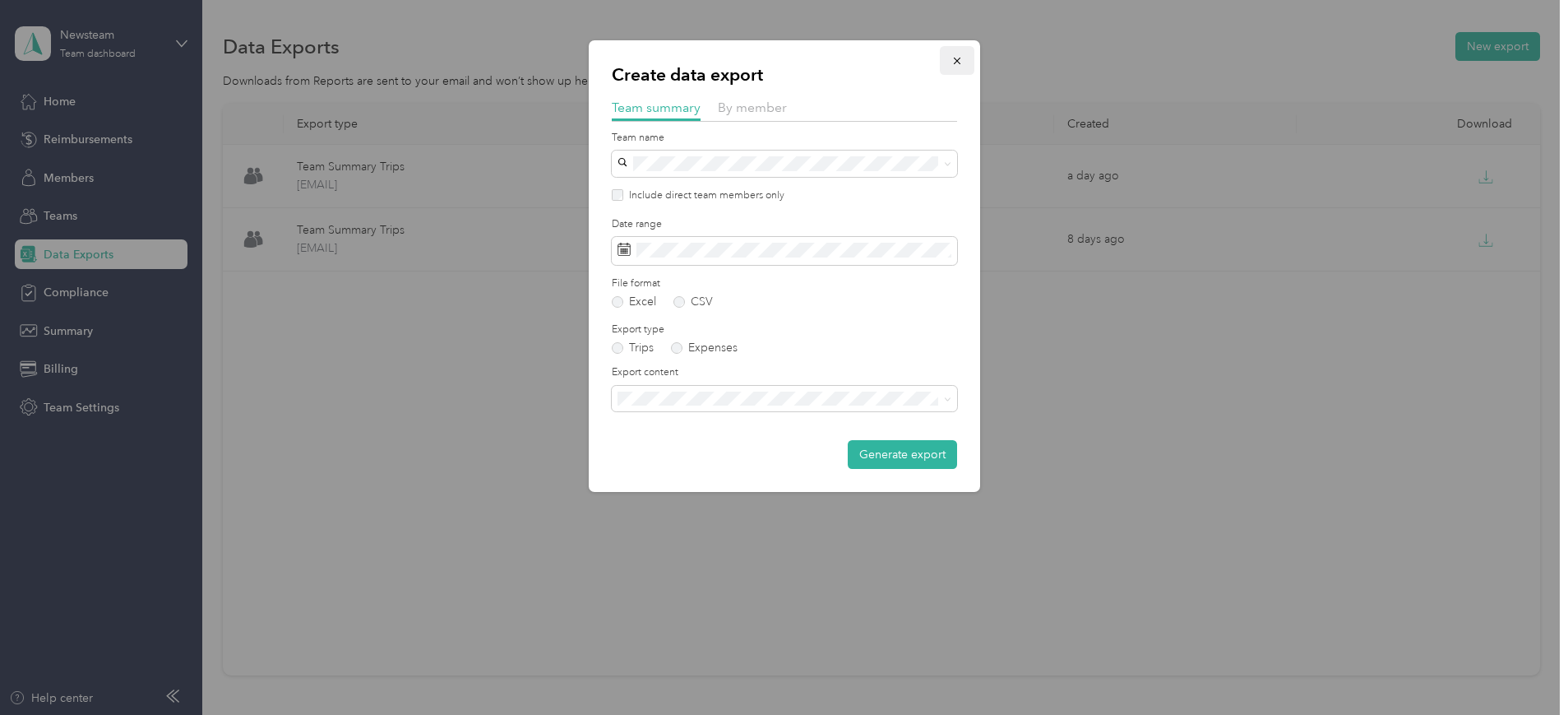 click at bounding box center (957, 60) 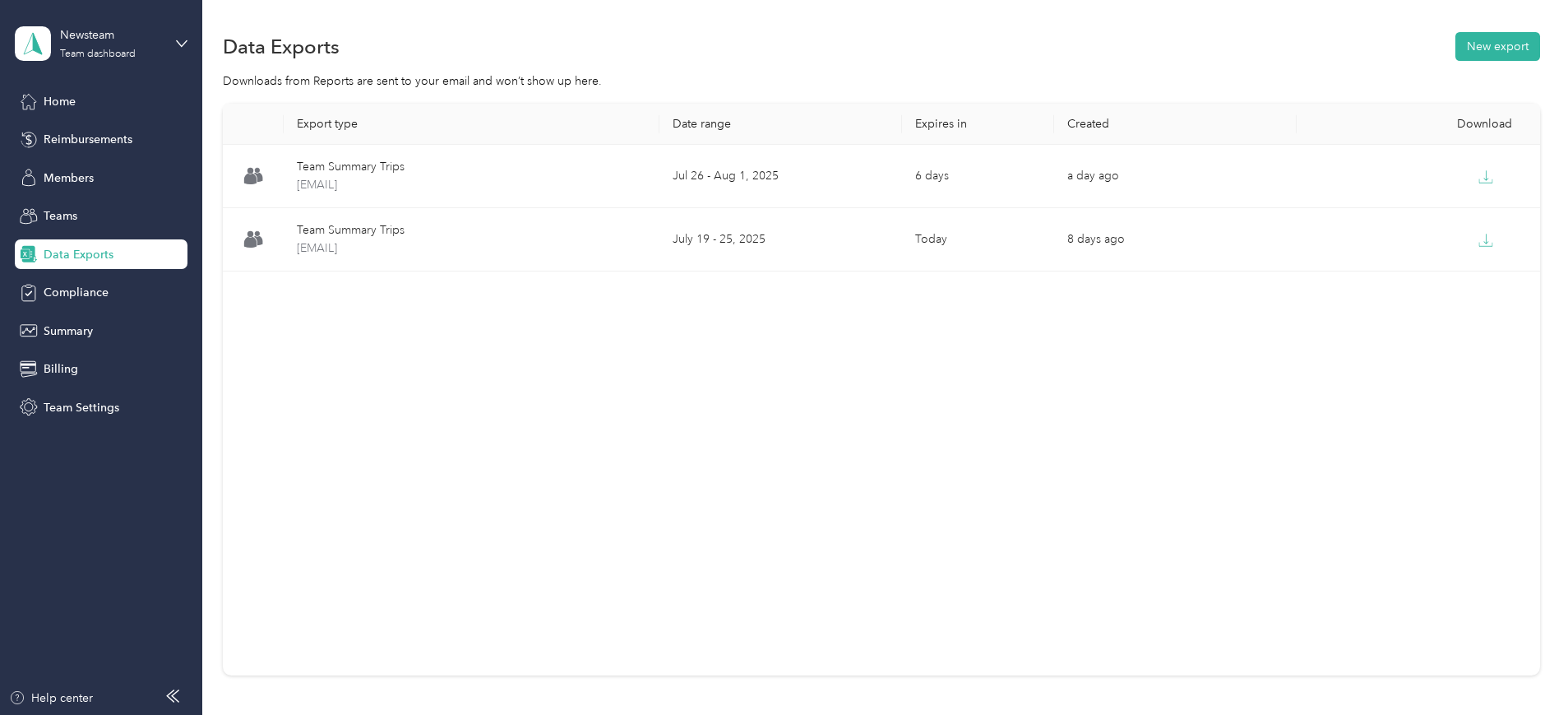 click on "Export type Date range Expires in Created Download             Team Summary Trips team-summary-accounts@newsteamgroup.co.uk-trips-2025-07-27-2025-08-02.xlsx Jul 26 - Aug 1, 2025 6 days a day ago Team Summary Trips team-summary-accounts@newsteamgroup.co.uk-trips-2025-07-20-2025-07-26.xlsx July 19 - 25, 2025 Today 8 days ago" at bounding box center (881, 389) 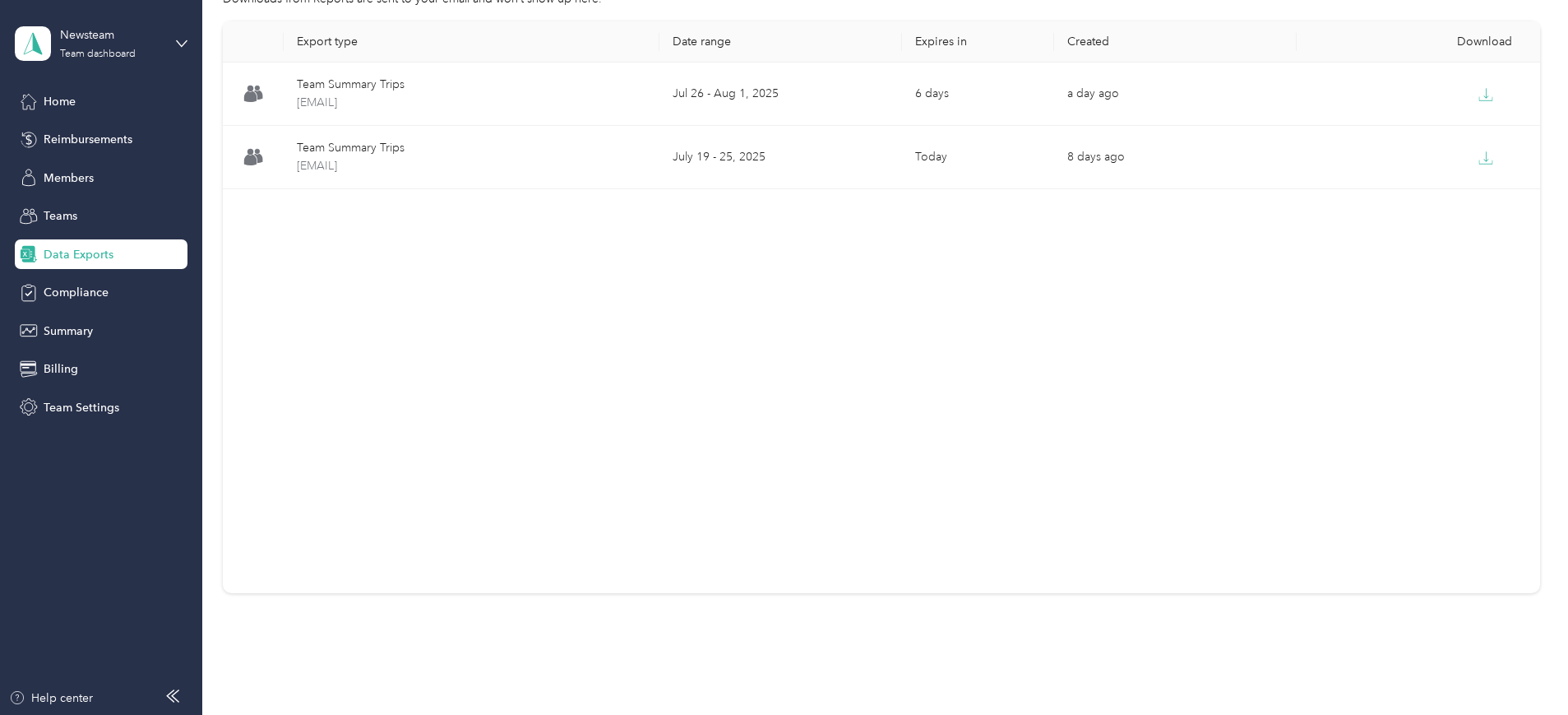 scroll, scrollTop: 0, scrollLeft: 0, axis: both 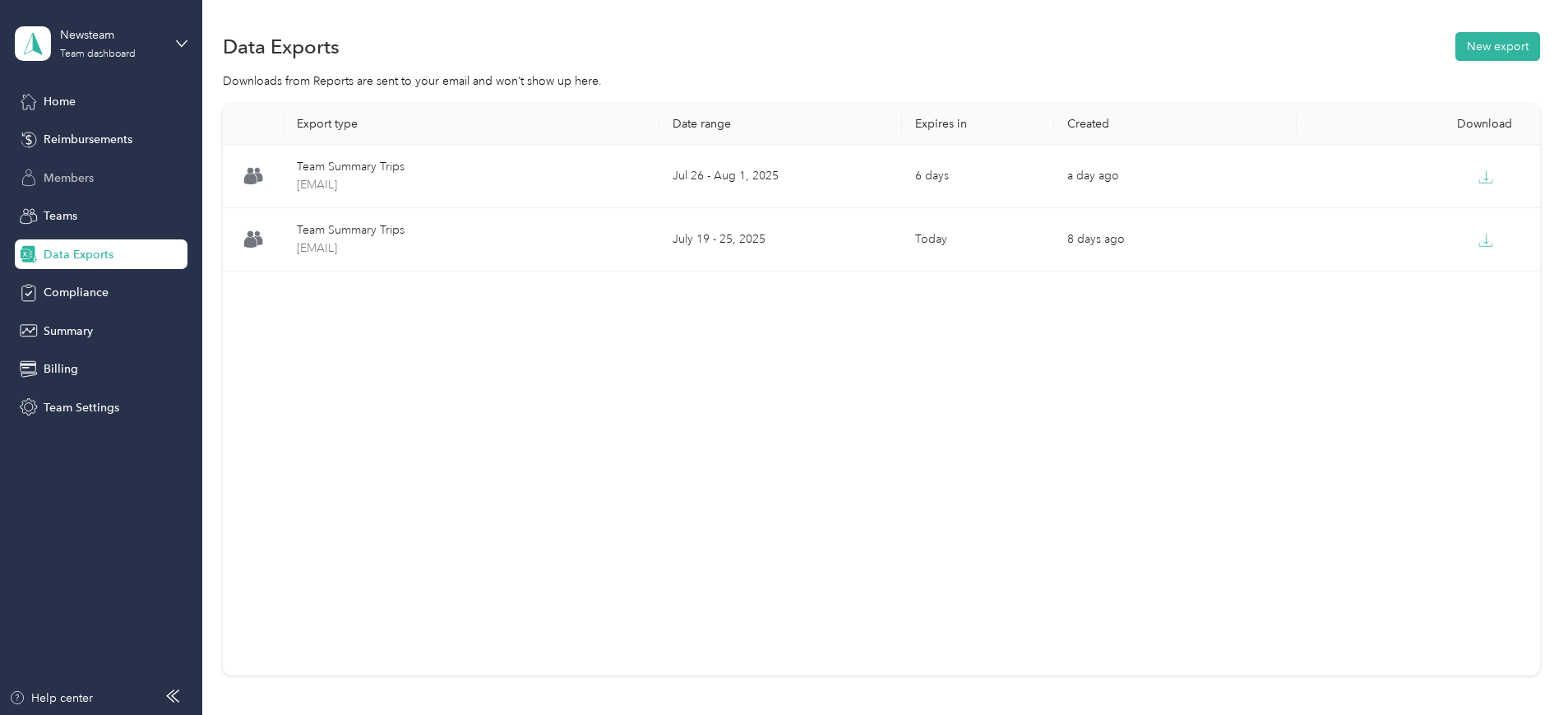click on "Members" at bounding box center [101, 178] 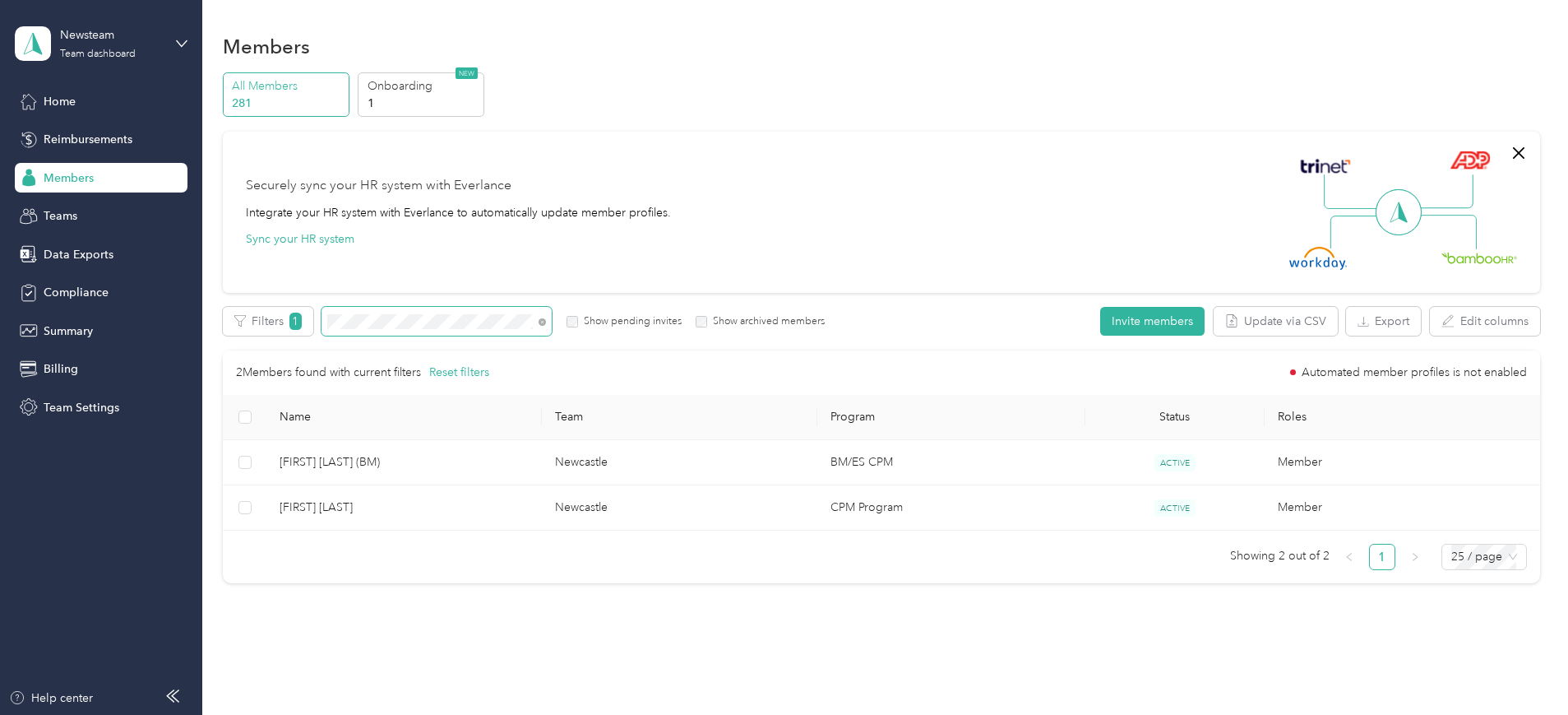 click on "All Members 281 Onboarding 1 NEW Securely sync your HR system with Everlance Integrate your HR system with Everlance to automatically update member profiles. Sync your HR system Edit role Edit team Edit program Export Selected  0  of  2   members Cancel Filters 1 Show pending invites Show archived members Invite members Update via CSV Export Edit columns 2  Members found with current filters Reset filters   Automated member profiles is not enabled Name Team Program Status Roles             John Mercado (BM)  Newcastle BM/ES CPM ACTIVE Member Danna Mercado  Newcastle CPM Program ACTIVE Member Showing 2 out of 2 1 25 / page" at bounding box center (881, 335) 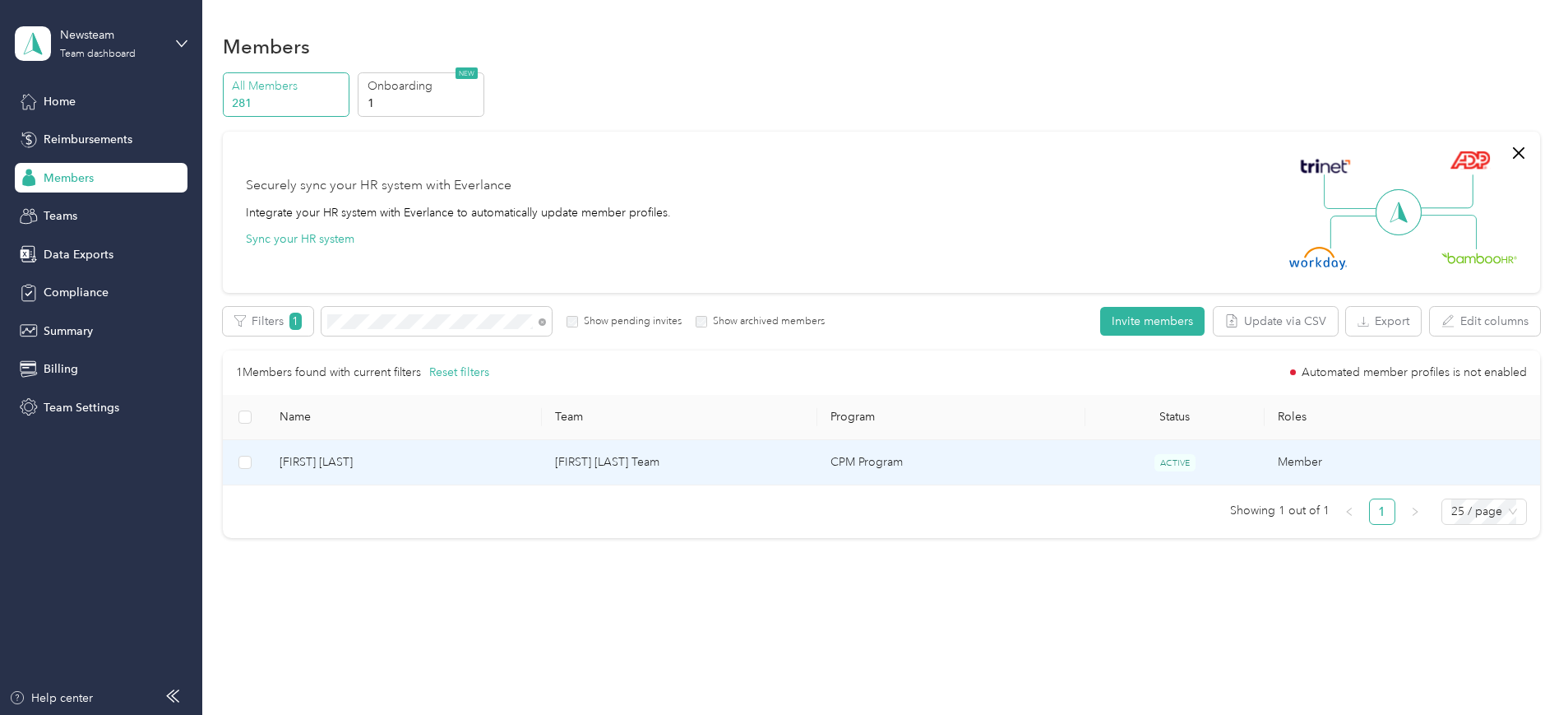 click on "[FIRST] [LAST]" at bounding box center [404, 462] 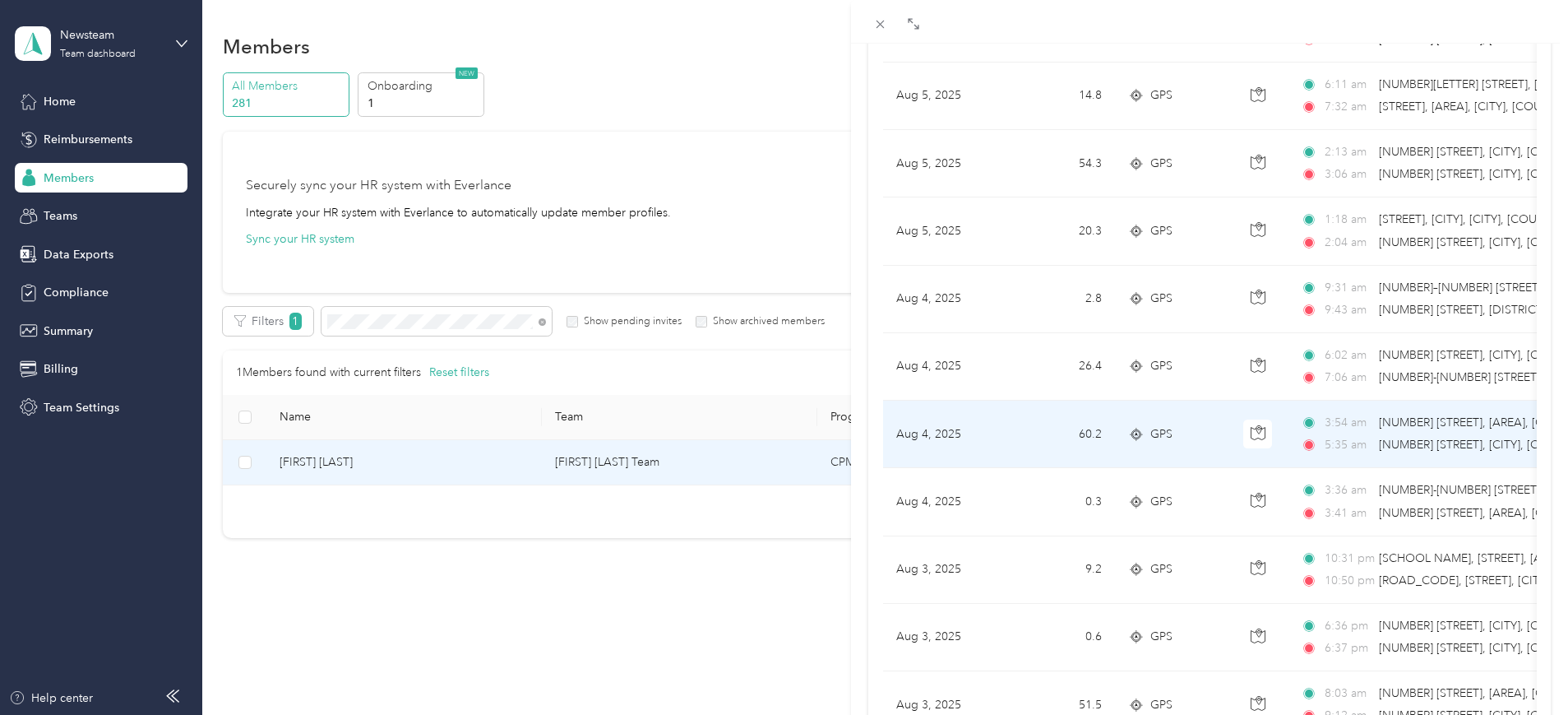 scroll, scrollTop: 309, scrollLeft: 0, axis: vertical 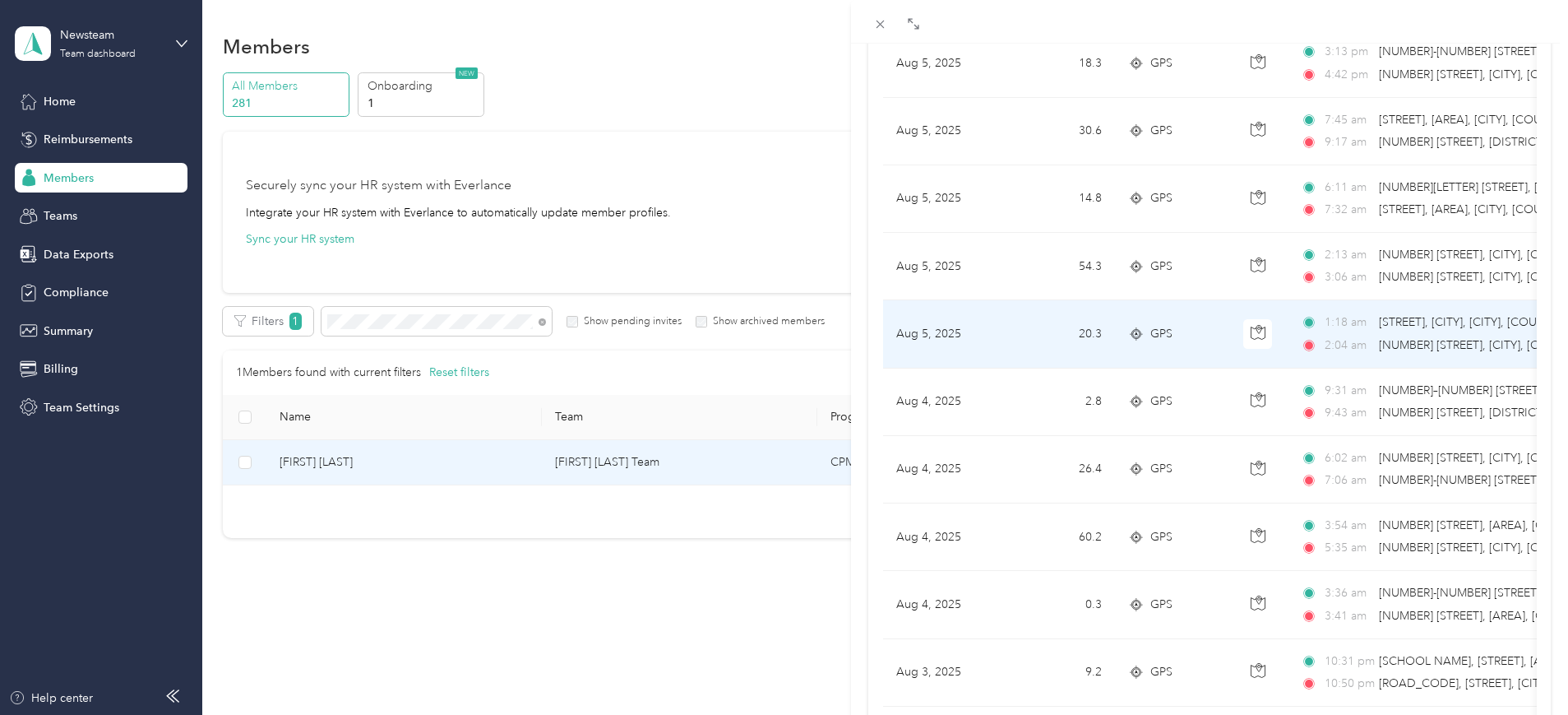click on "[STREET], [CITY], [CITY], [COUNTRY]" at bounding box center (1473, 322) 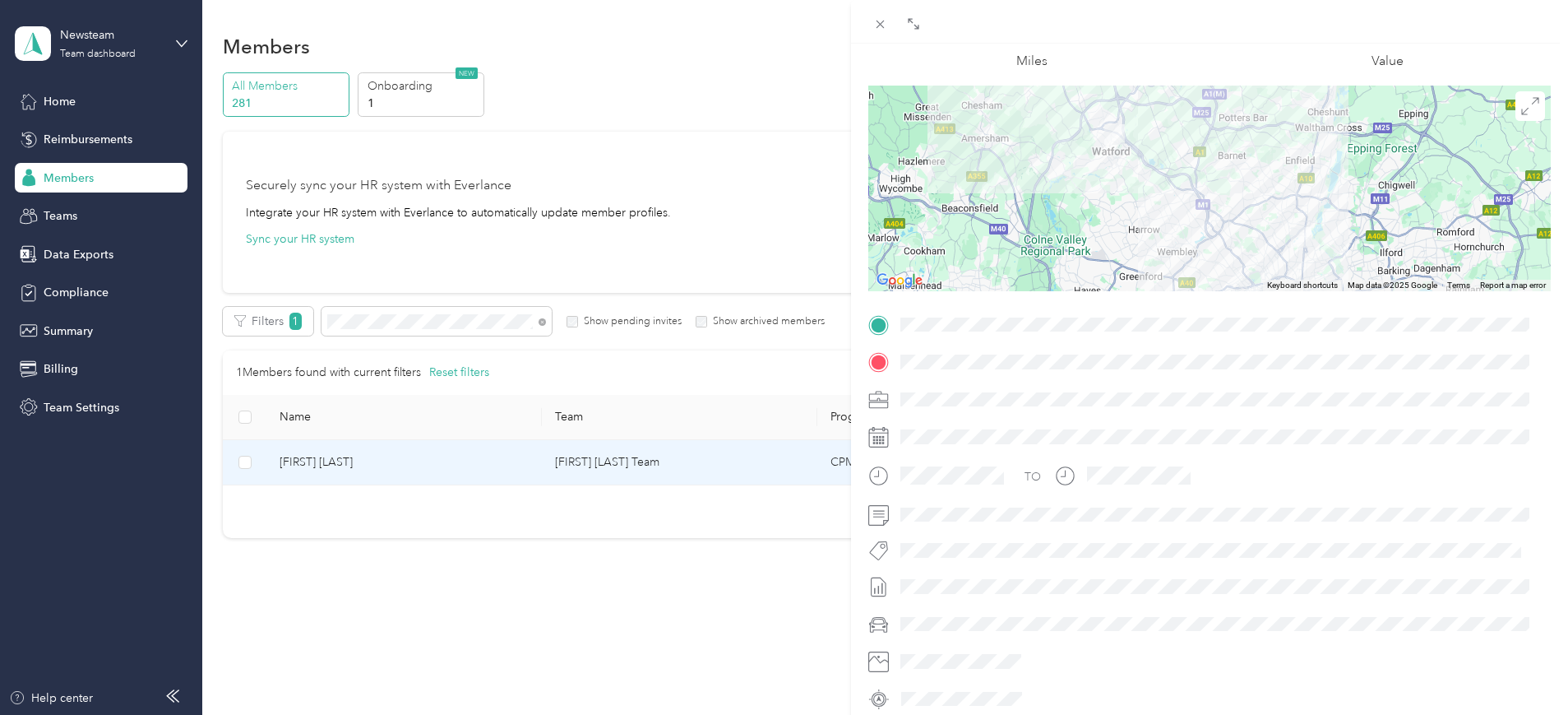 scroll, scrollTop: 0, scrollLeft: 0, axis: both 